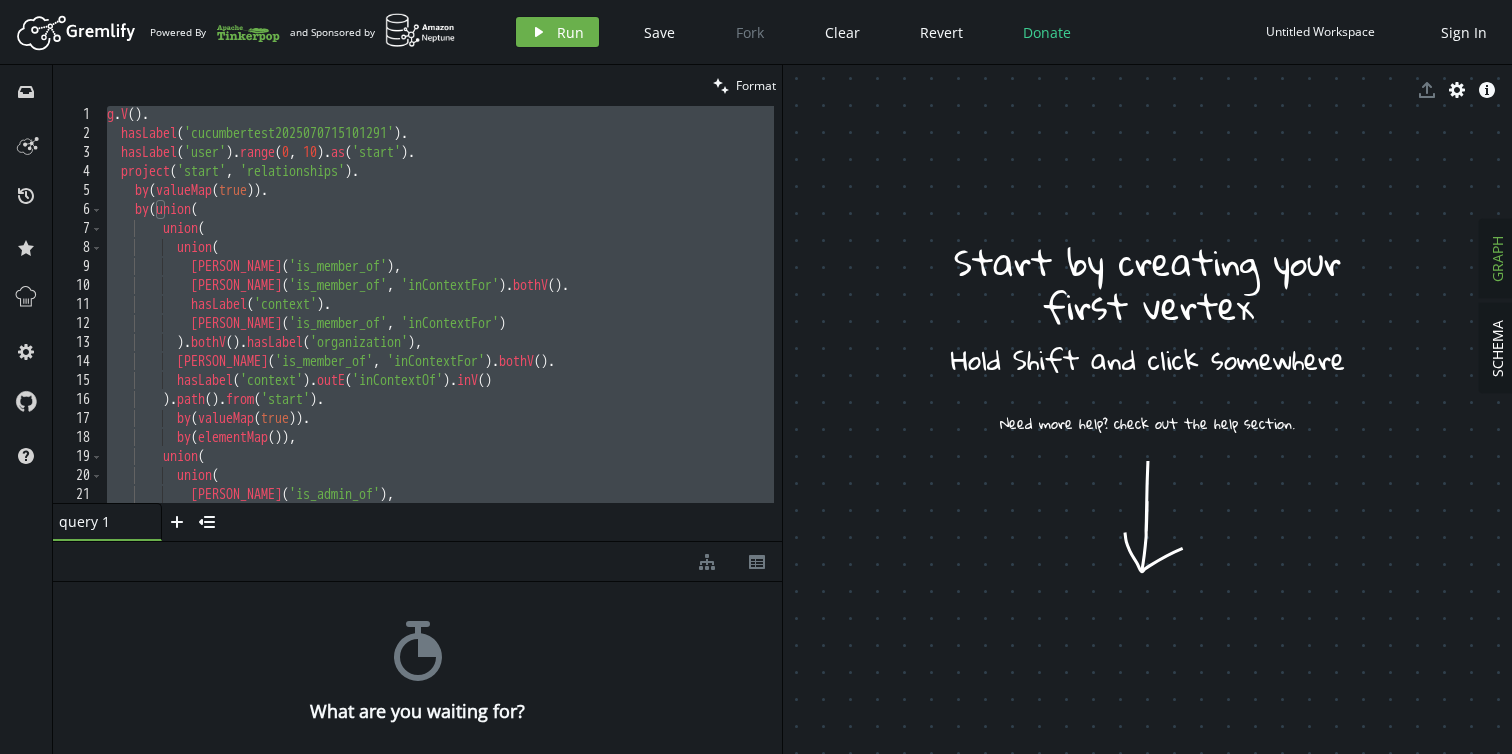 scroll, scrollTop: 0, scrollLeft: 0, axis: both 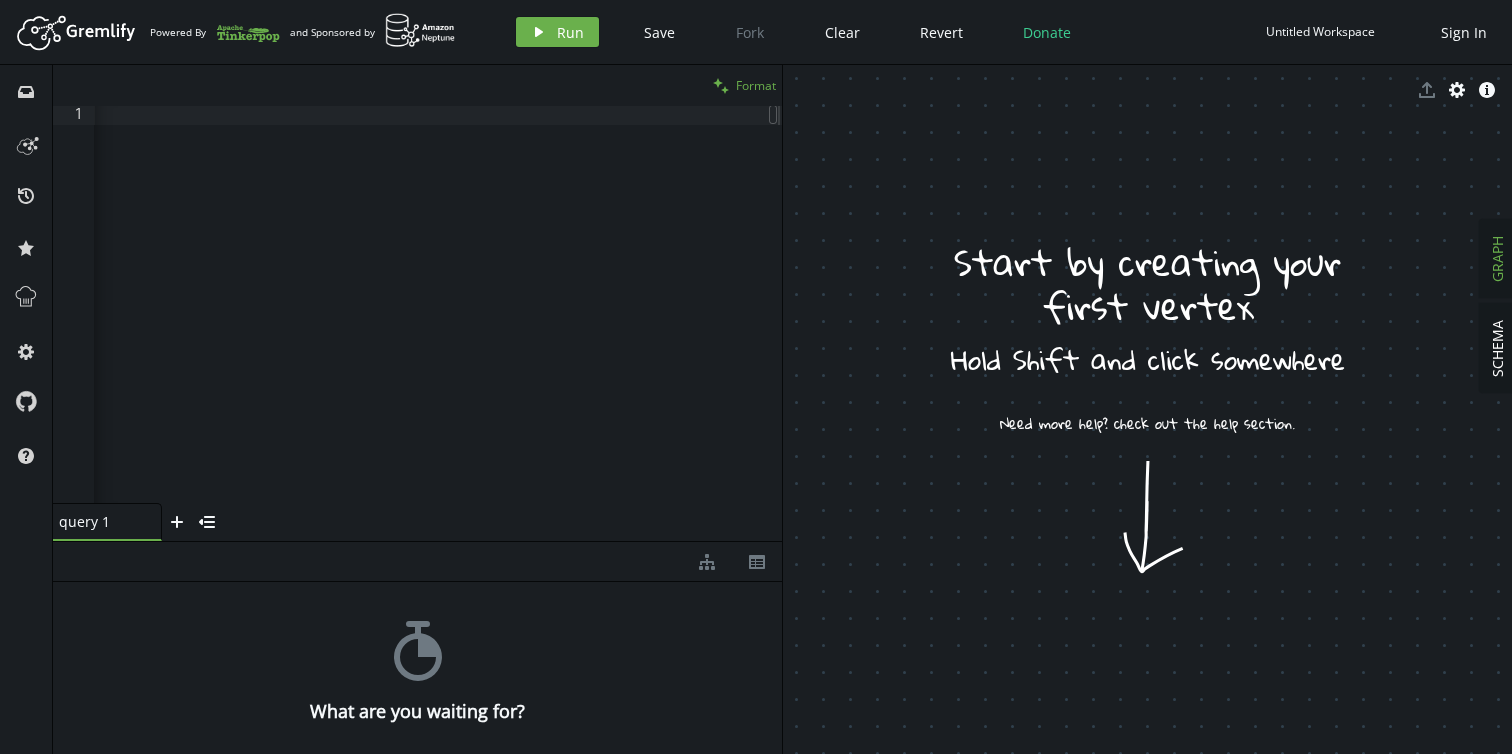 click on "Format" at bounding box center [756, 85] 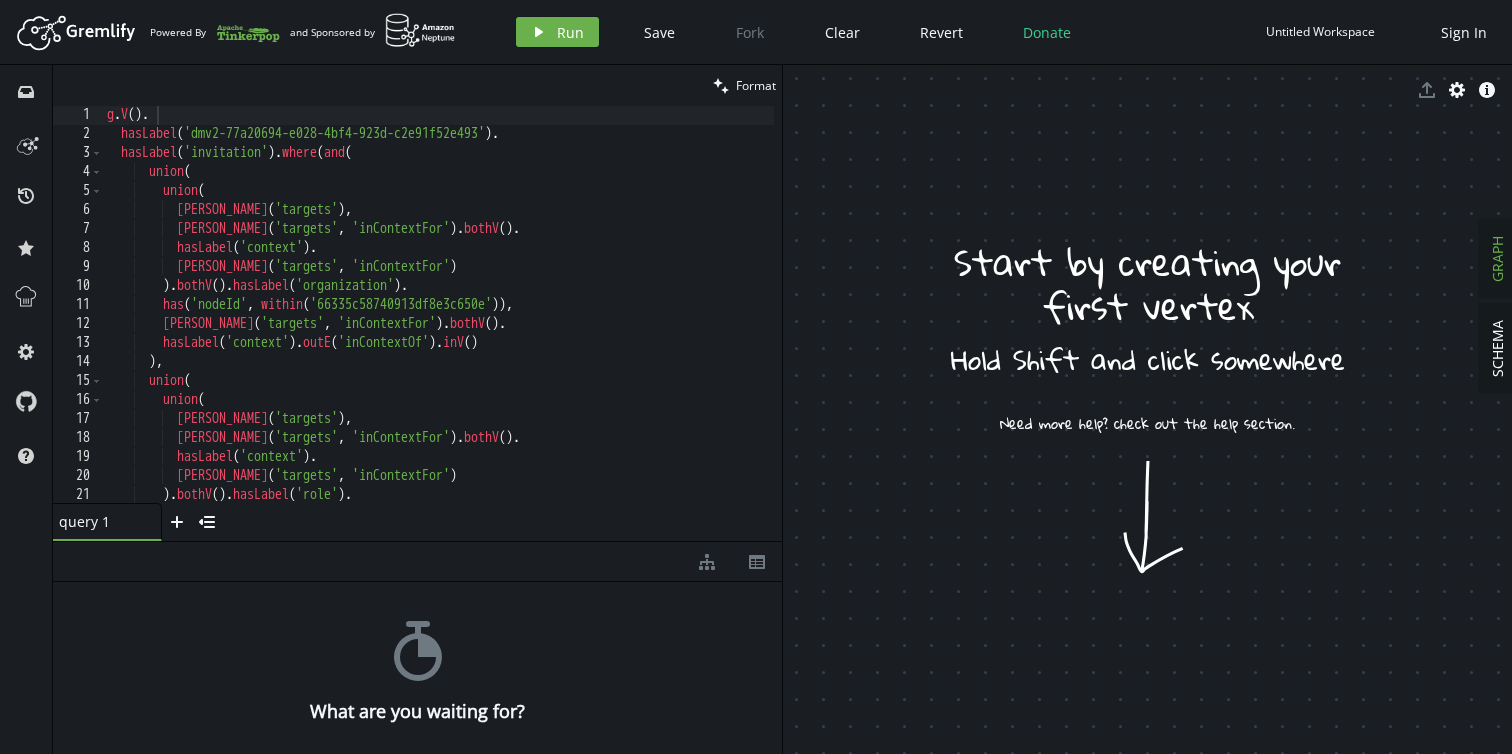 click on "g . V ( ) .    hasLabel ( 'dmv2-77a20694-e028-4bf4-923d-c2e91f52e493' ) .    hasLabel ( 'invitation' ) . where ( and (         union (           union (              [PERSON_NAME] ( 'targets' ) ,              [PERSON_NAME] ( 'targets' ,   'inContextFor' ) . bothV ( ) .              hasLabel ( 'context' ) .              [PERSON_NAME] ( 'targets' ,   'inContextFor' )           ) . bothV ( ) . hasLabel ( 'organization' ) .           has ( 'nodeId' ,   within ( '66335c58740913df8e3c650e' )) ,           [PERSON_NAME] ( 'targets' ,   'inContextFor' ) . bothV ( ) .           hasLabel ( 'context' ) . outE ( 'inContextOf' ) . inV ( )         ) ,         union (           union (              [PERSON_NAME] ( 'targets' ) ,              [PERSON_NAME] ( 'targets' ,   'inContextFor' ) . bothV ( ) .              hasLabel ( 'context' ) .              [PERSON_NAME] ( 'targets' ,   'inContextFor' )           ) . bothV ( ) . hasLabel ( 'role' ) .           has ( 'nodeId' ,   within ( '680215fd2e88fb6f652a7933' )) ," at bounding box center [438, 323] 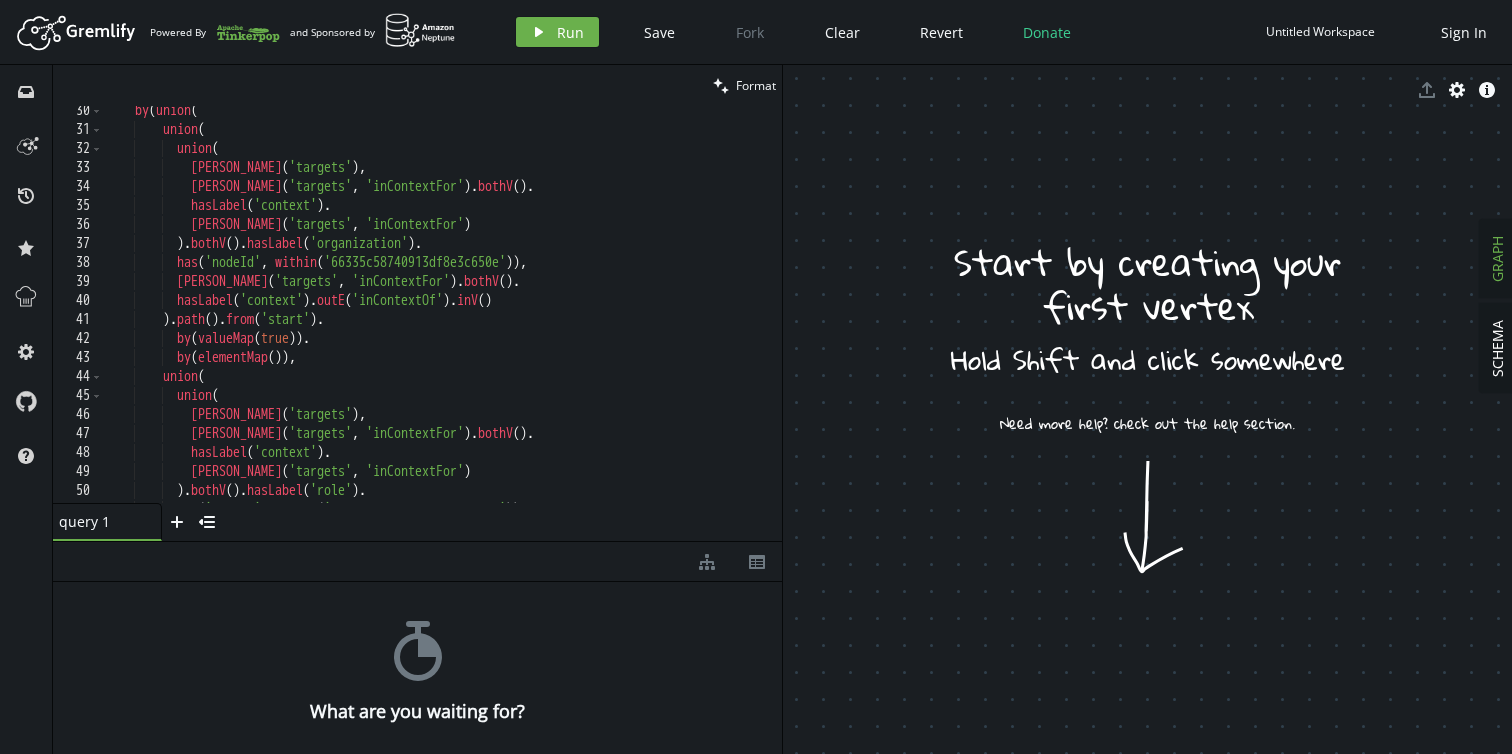 scroll, scrollTop: 0, scrollLeft: 0, axis: both 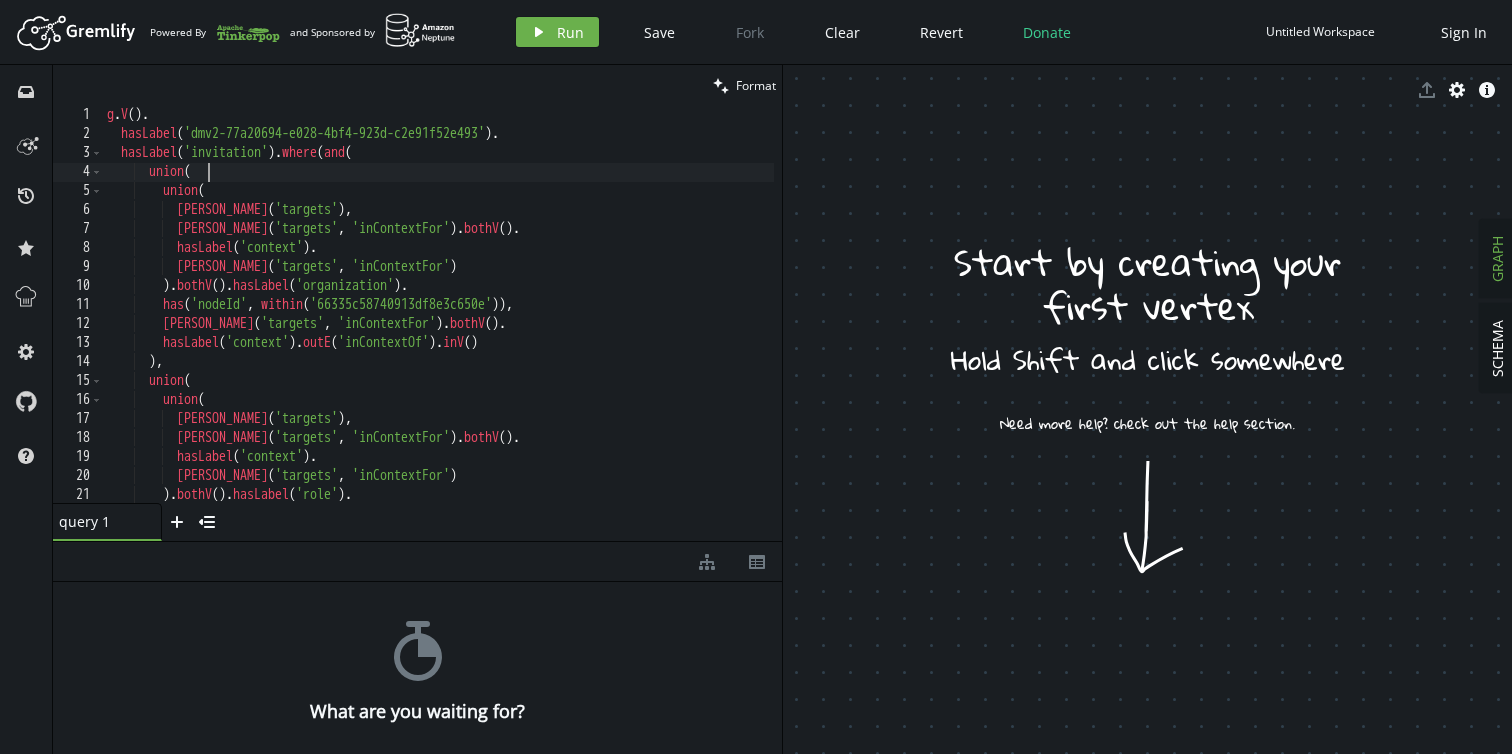 click on "g . V ( ) .    hasLabel ( 'dmv2-77a20694-e028-4bf4-923d-c2e91f52e493' ) .    hasLabel ( 'invitation' ) . where ( and (         union (           union (              [PERSON_NAME] ( 'targets' ) ,              [PERSON_NAME] ( 'targets' ,   'inContextFor' ) . bothV ( ) .              hasLabel ( 'context' ) .              [PERSON_NAME] ( 'targets' ,   'inContextFor' )           ) . bothV ( ) . hasLabel ( 'organization' ) .           has ( 'nodeId' ,   within ( '66335c58740913df8e3c650e' )) ,           [PERSON_NAME] ( 'targets' ,   'inContextFor' ) . bothV ( ) .           hasLabel ( 'context' ) . outE ( 'inContextOf' ) . inV ( )         ) ,         union (           union (              [PERSON_NAME] ( 'targets' ) ,              [PERSON_NAME] ( 'targets' ,   'inContextFor' ) . bothV ( ) .              hasLabel ( 'context' ) .              [PERSON_NAME] ( 'targets' ,   'inContextFor' )           ) . bothV ( ) . hasLabel ( 'role' ) .           has ( 'nodeId' ,   within ( '680215fd2e88fb6f652a7933' )) ," at bounding box center [438, 323] 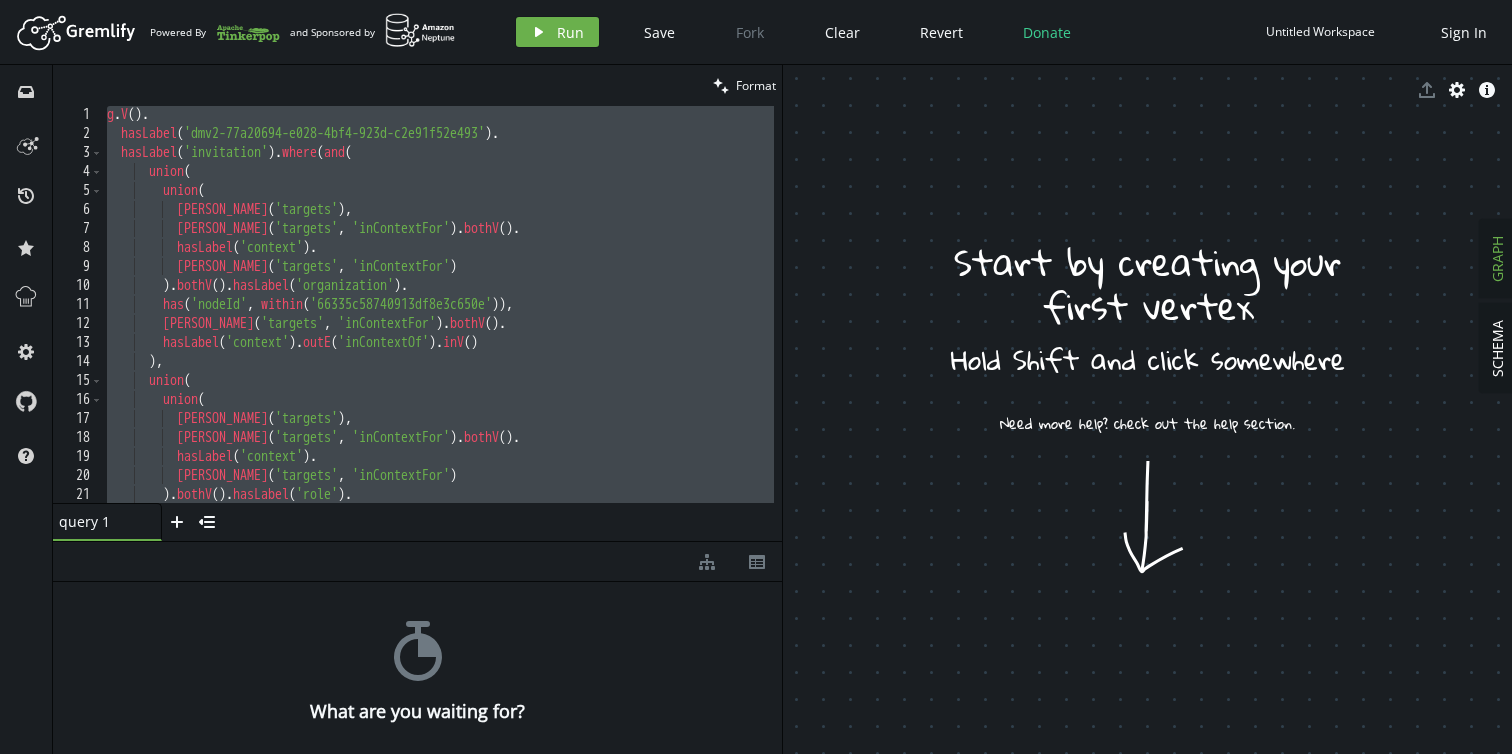 paste 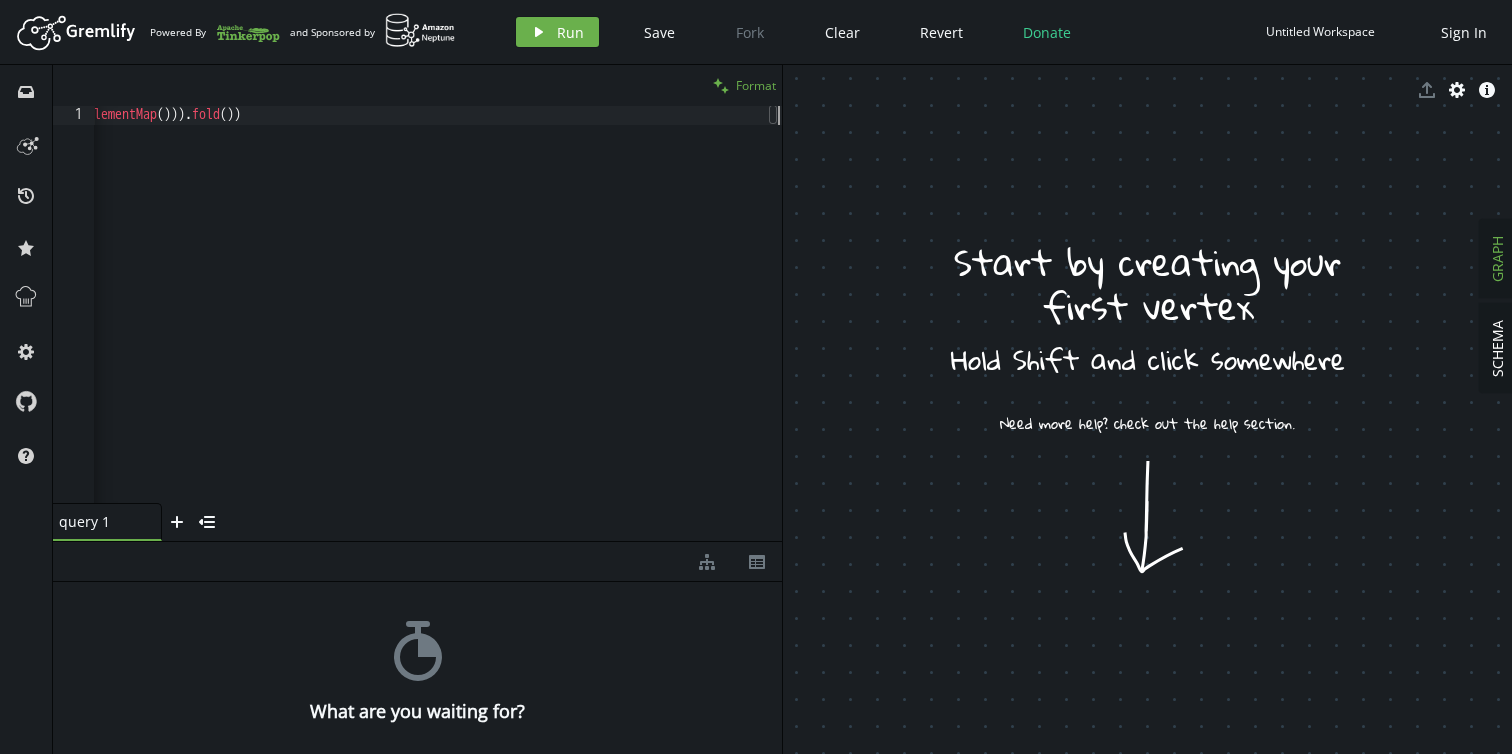 click on "Format" at bounding box center [756, 85] 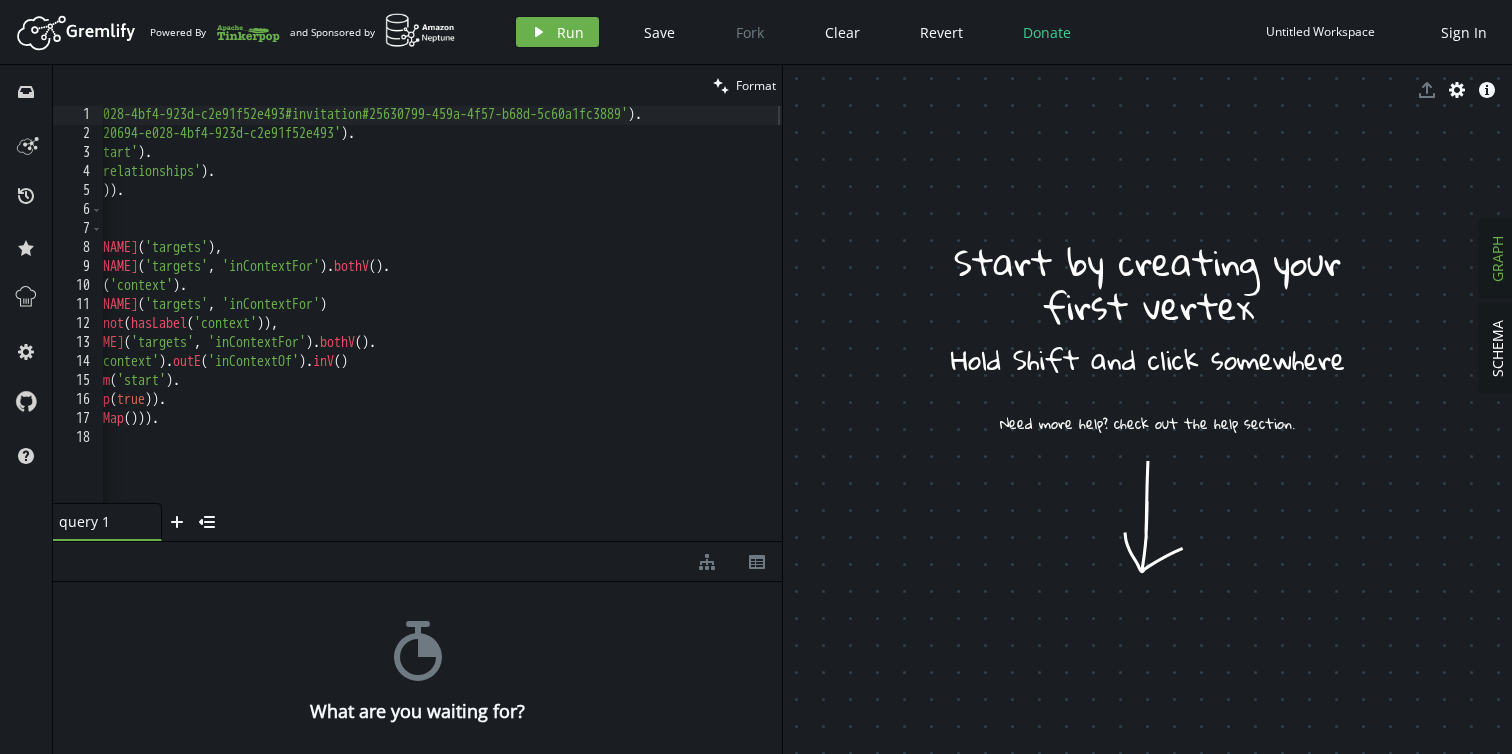 scroll, scrollTop: 0, scrollLeft: 0, axis: both 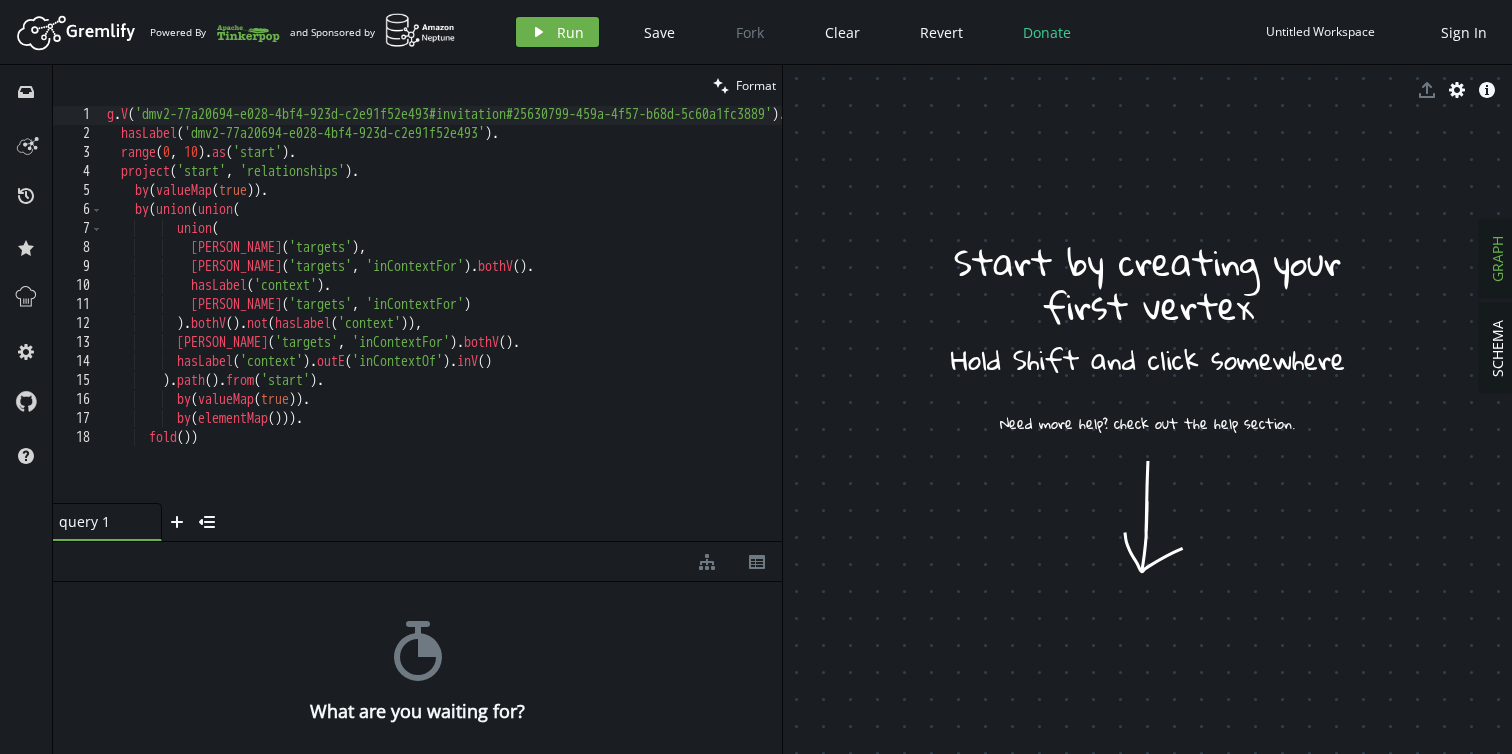 click on "g . V ( 'dmv2-77a20694-e028-4bf4-923d-c2e91f52e493#invitation#25630799-459a-4f57-b68d-5c60a1fc3889' ) .    hasLabel ( 'dmv2-77a20694-e028-4bf4-923d-c2e91f52e493' ) .    range ( 0 ,   10 ) . as ( 'start' ) .    project ( 'start' ,   'relationships' ) .      by ( valueMap ( true )) .      by ( union ( union (              union (                [PERSON_NAME] ( 'targets' ) ,                [PERSON_NAME] ( 'targets' ,   'inContextFor' ) . bothV ( ) .                hasLabel ( 'context' ) .                [PERSON_NAME] ( 'targets' ,   'inContextFor' )              ) . bothV ( ) . not ( hasLabel ( 'context' )) ,              [PERSON_NAME] ( 'targets' ,   'inContextFor' ) . bothV ( ) .              hasLabel ( 'context' ) . outE ( 'inContextOf' ) . inV ( )           ) . path ( ) . from ( 'start' ) .              by ( valueMap ( true )) .              by ( elementMap ( ))) .         fold ( ))" at bounding box center (514, 319) 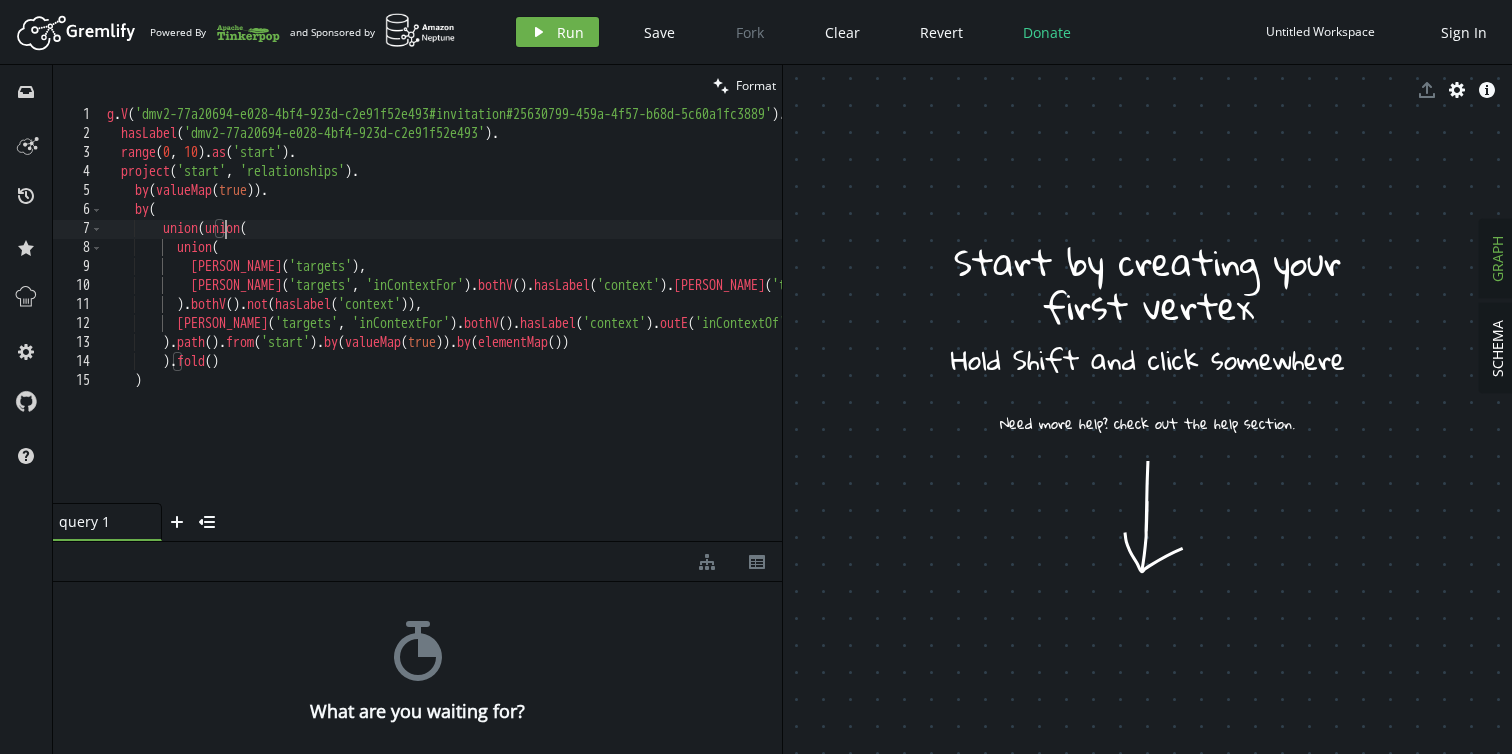 scroll, scrollTop: 0, scrollLeft: 100, axis: horizontal 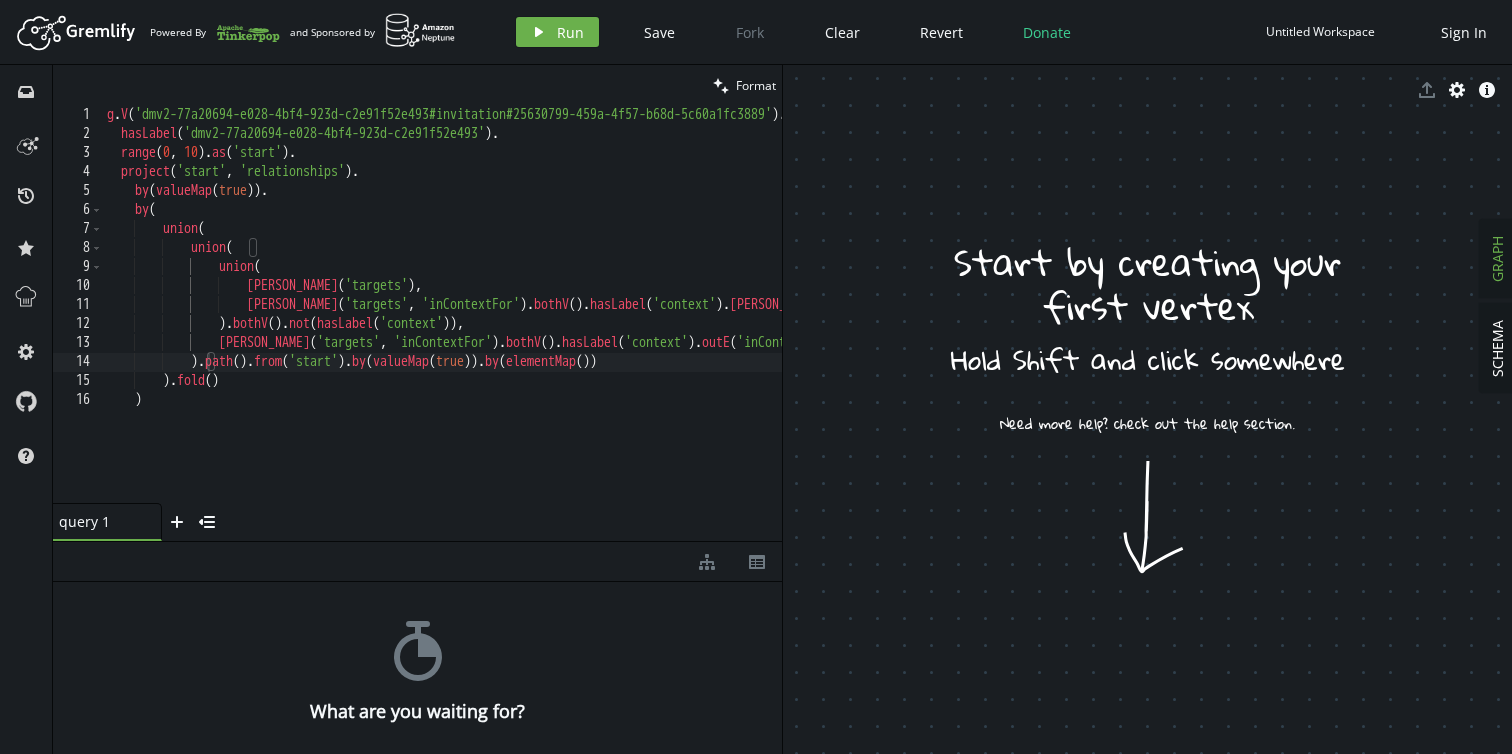click 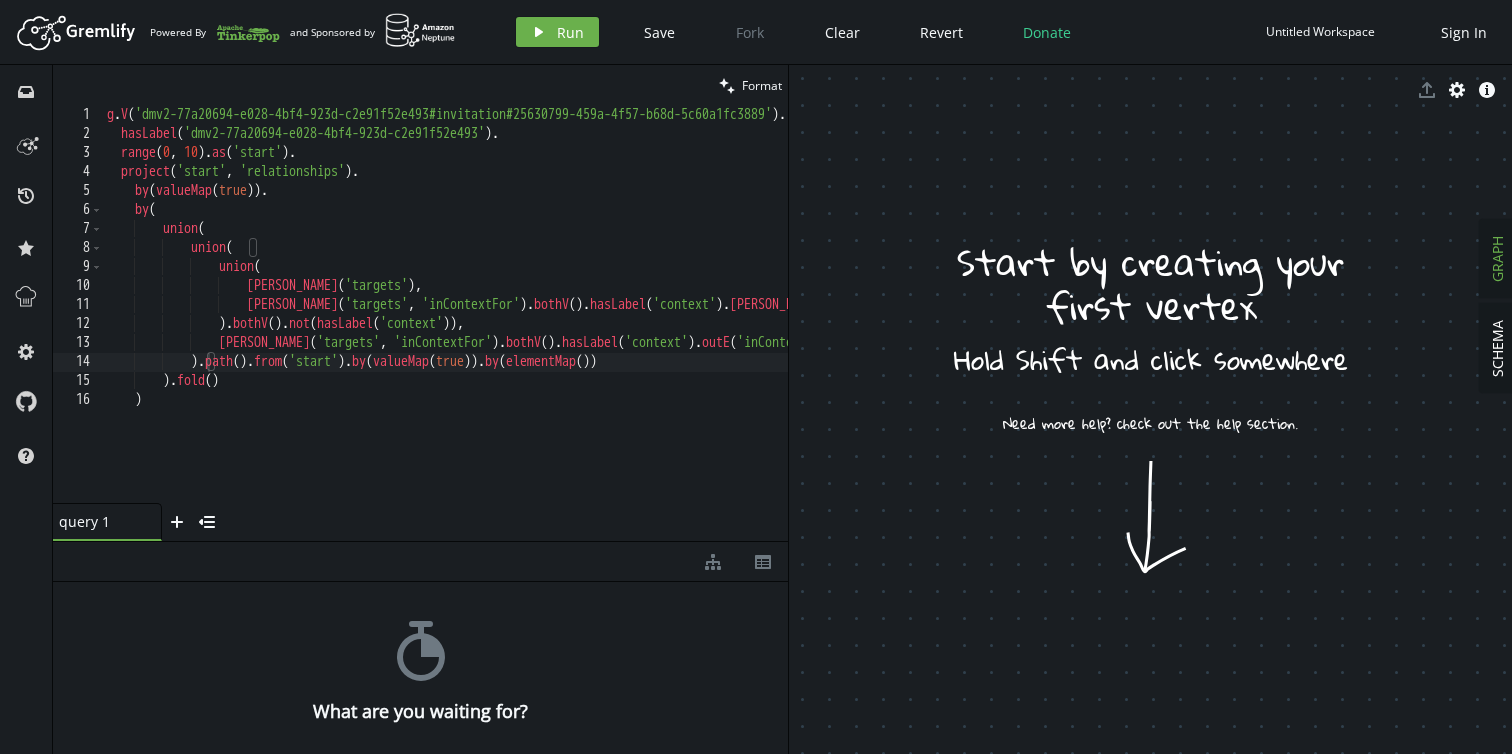 drag, startPoint x: 782, startPoint y: 424, endPoint x: 784, endPoint y: 466, distance: 42.047592 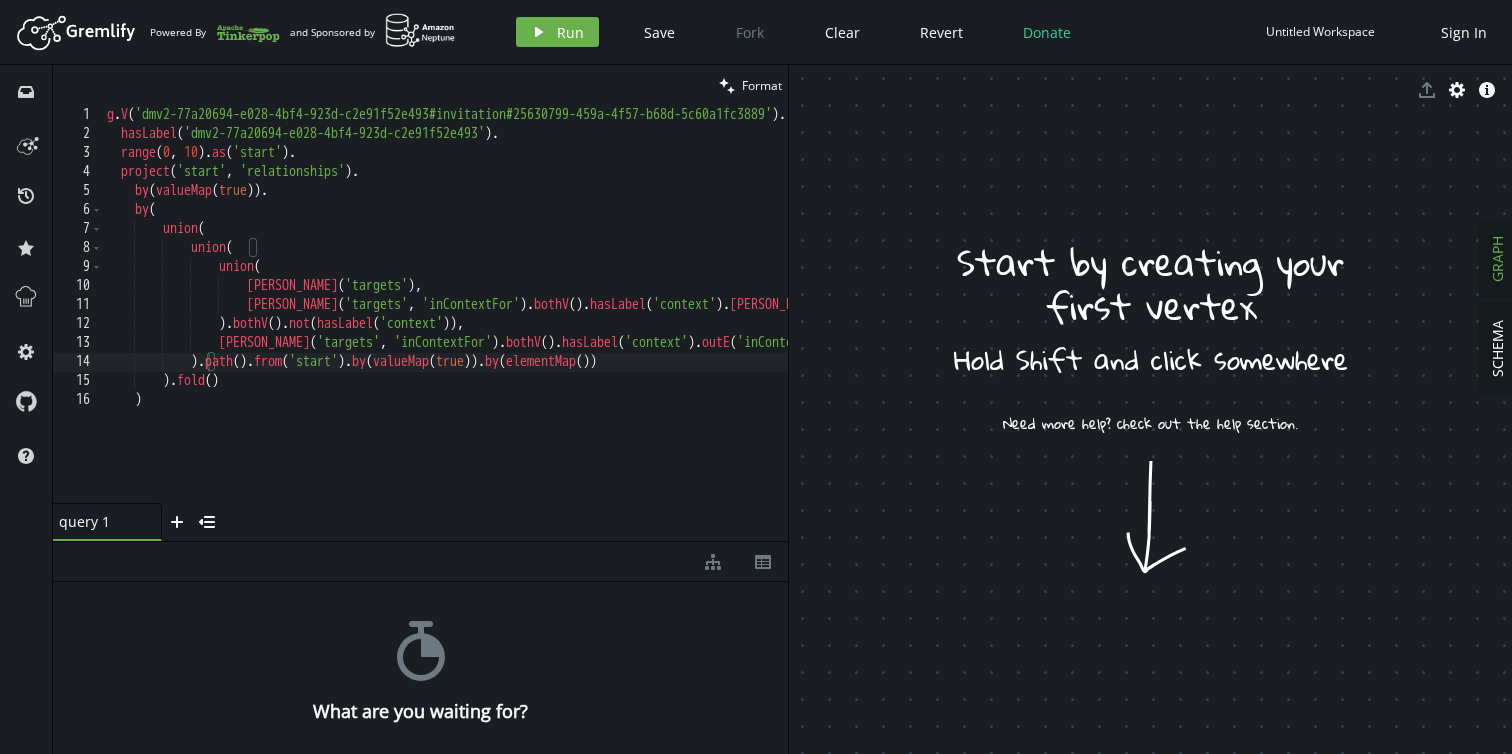 click at bounding box center (788, 409) 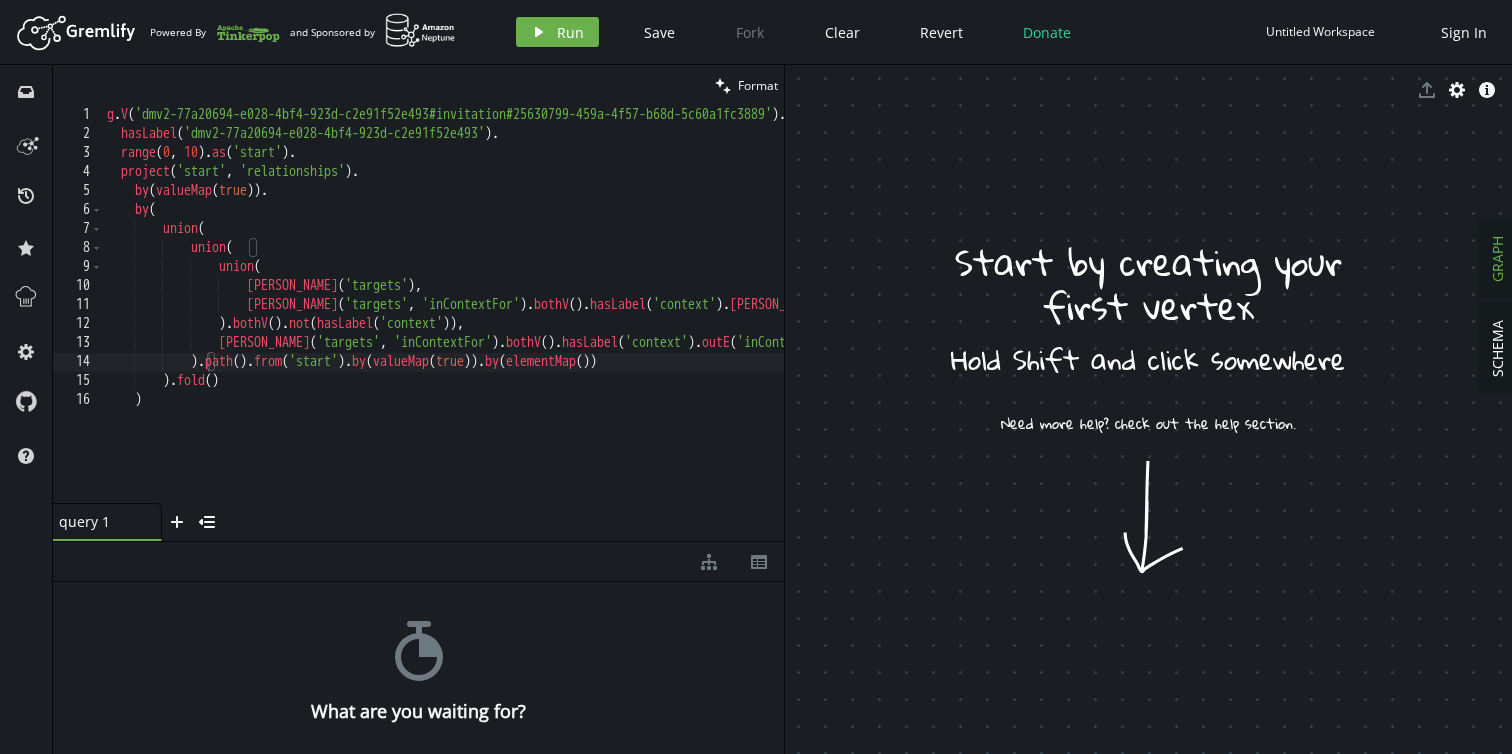 type on "union(" 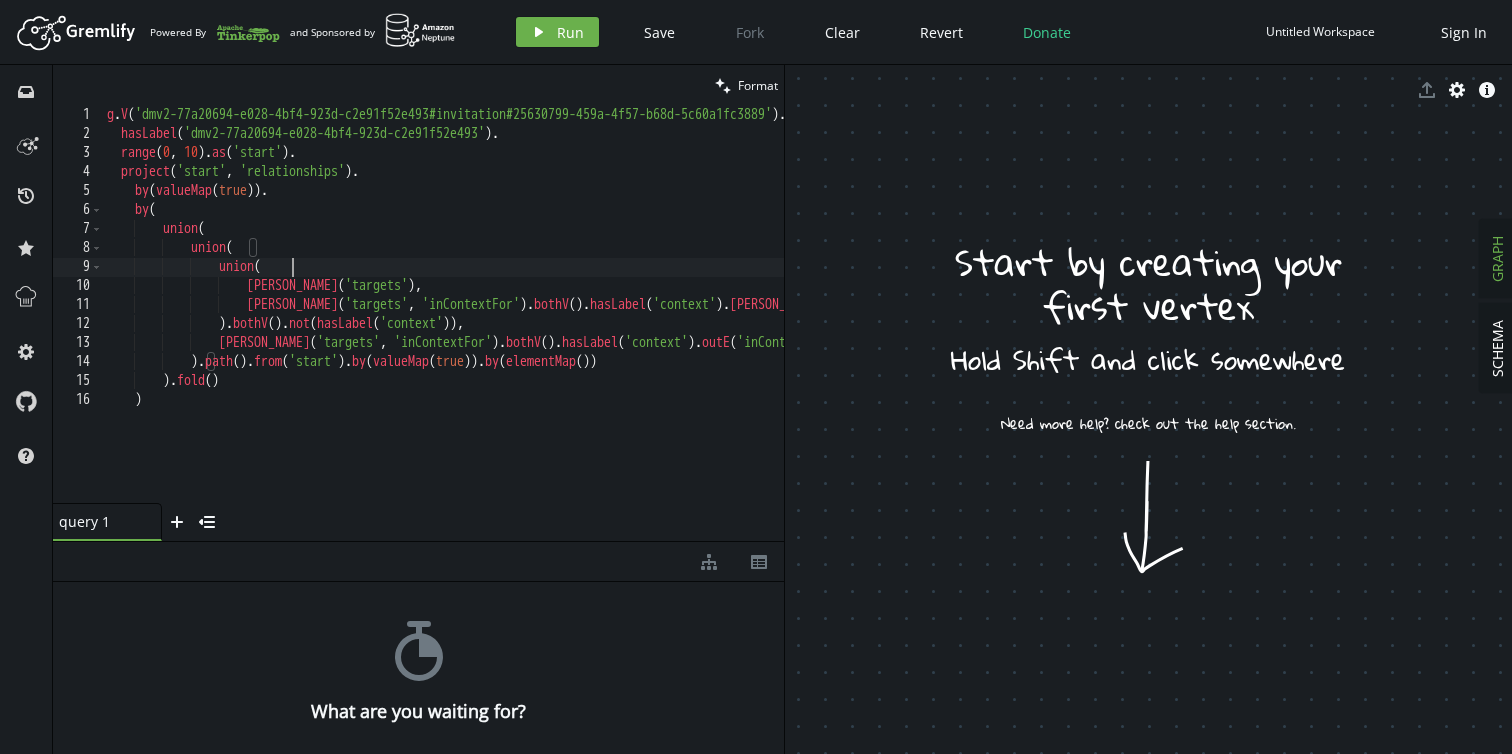 click on "g . V ( 'dmv2-77a20694-e028-4bf4-923d-c2e91f52e493#invitation#25630799-459a-4f57-b68d-5c60a1fc3889' ) .    hasLabel ( 'dmv2-77a20694-e028-4bf4-923d-c2e91f52e493' ) .    range ( 0 ,   10 ) . as ( 'start' ) .    project ( 'start' ,   'relationships' ) .      by ( valueMap ( true )) .      by (           union (                union (                     union (                          [PERSON_NAME] ( 'targets' ) ,                          [PERSON_NAME] ( 'targets' ,   'inContextFor' ) . bothV ( ) . hasLabel ( 'context' ) . [PERSON_NAME] ( 'targets' ,   'inContextFor' )                     ) . bothV ( ) . not ( hasLabel ( 'context' )) ,                     [PERSON_NAME] ( 'targets' ,   'inContextFor' ) . bothV ( ) . hasLabel ( 'context' ) . outE ( 'inContextOf' ) . inV ( )                ) . path ( ) . from ( 'start' ) . by ( valueMap ( true )) . by ( elementMap ( ))           ) . fold ( )      )" at bounding box center (581, 323) 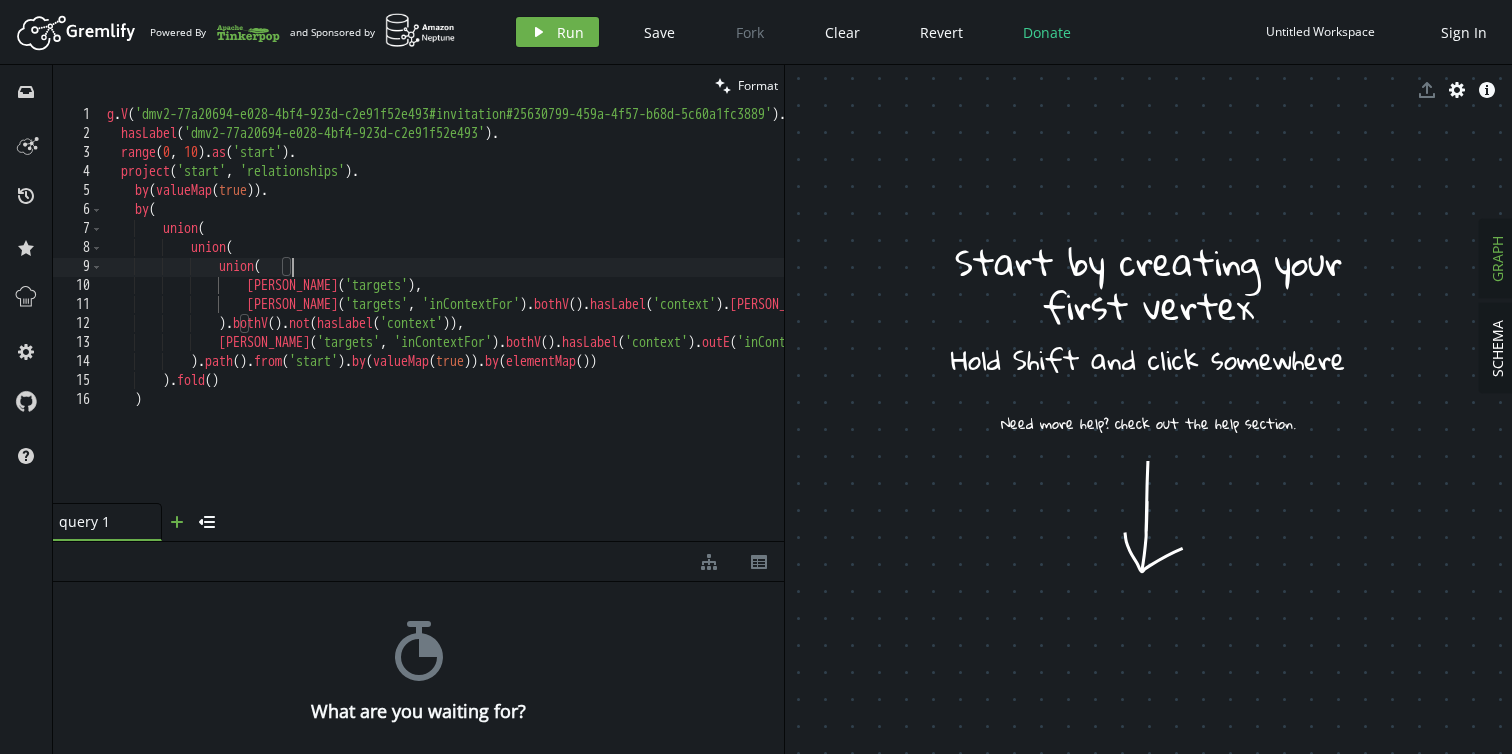 click 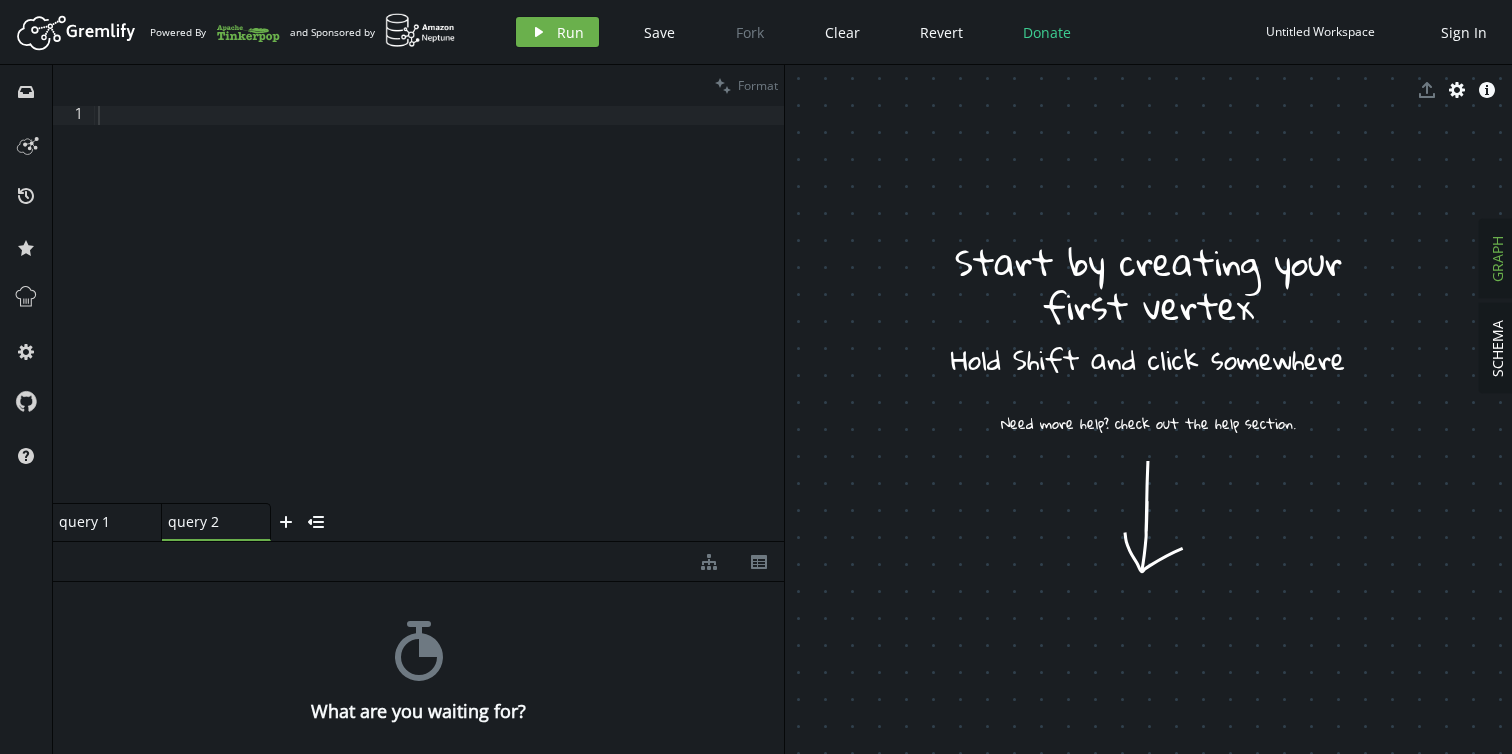 scroll, scrollTop: 0, scrollLeft: 0, axis: both 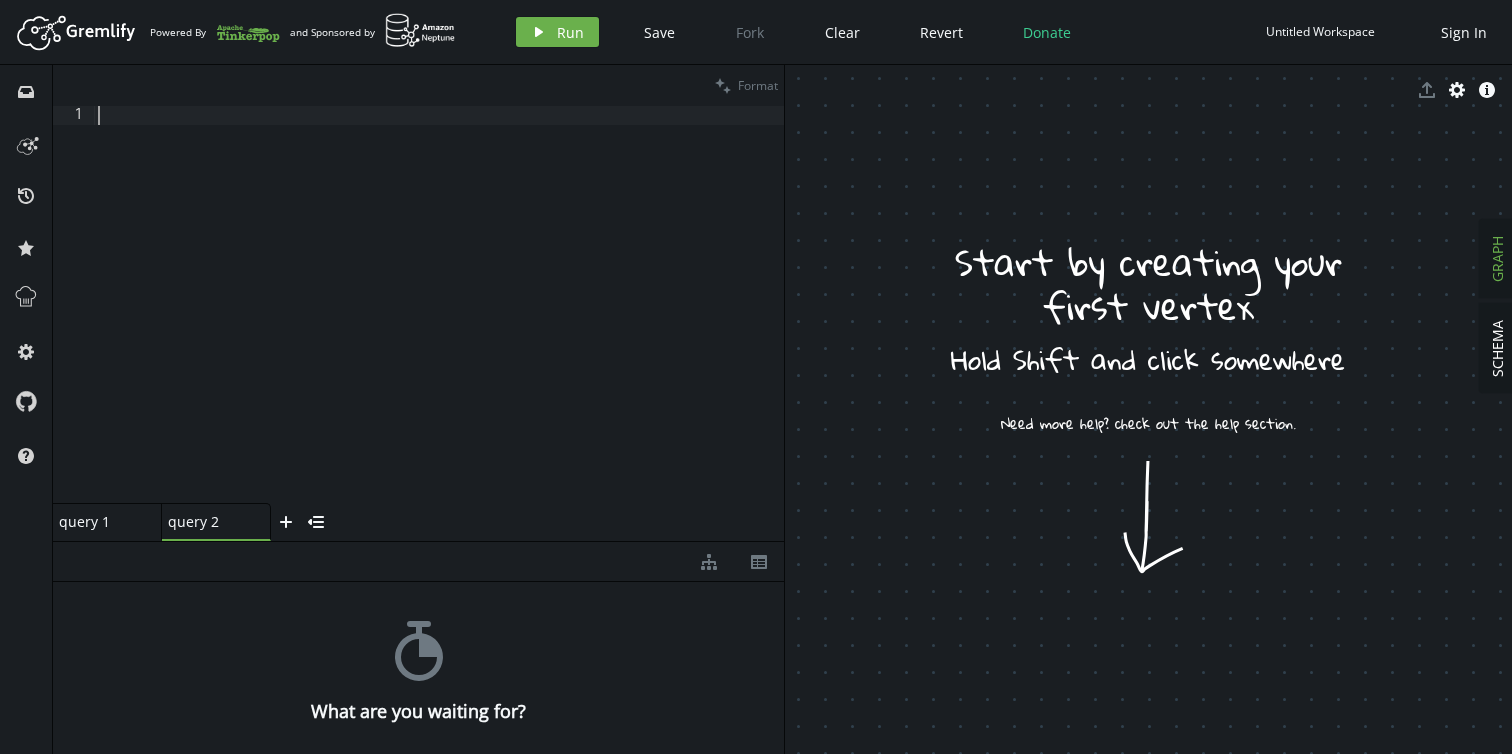 paste 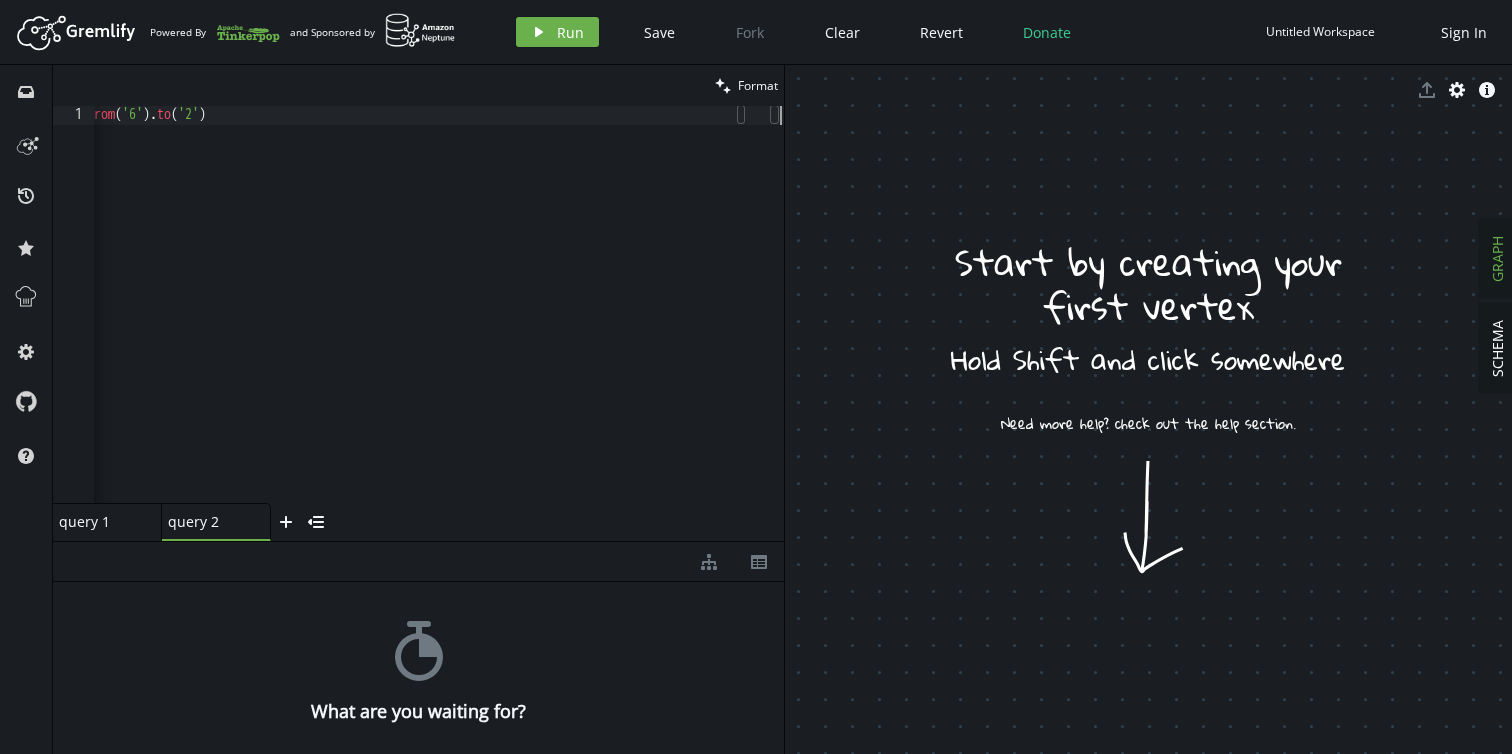 scroll, scrollTop: 0, scrollLeft: 2755, axis: horizontal 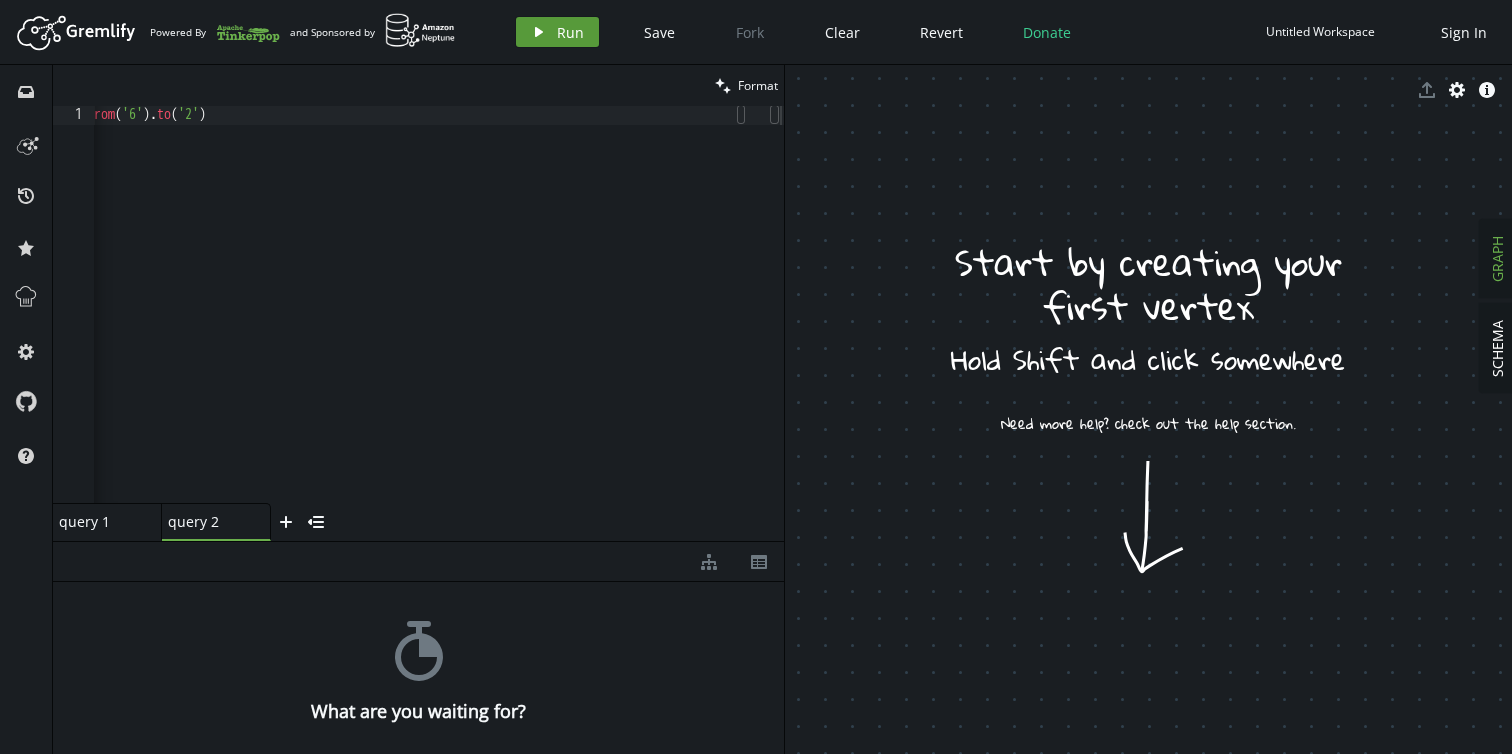 click on "play Run" at bounding box center (557, 32) 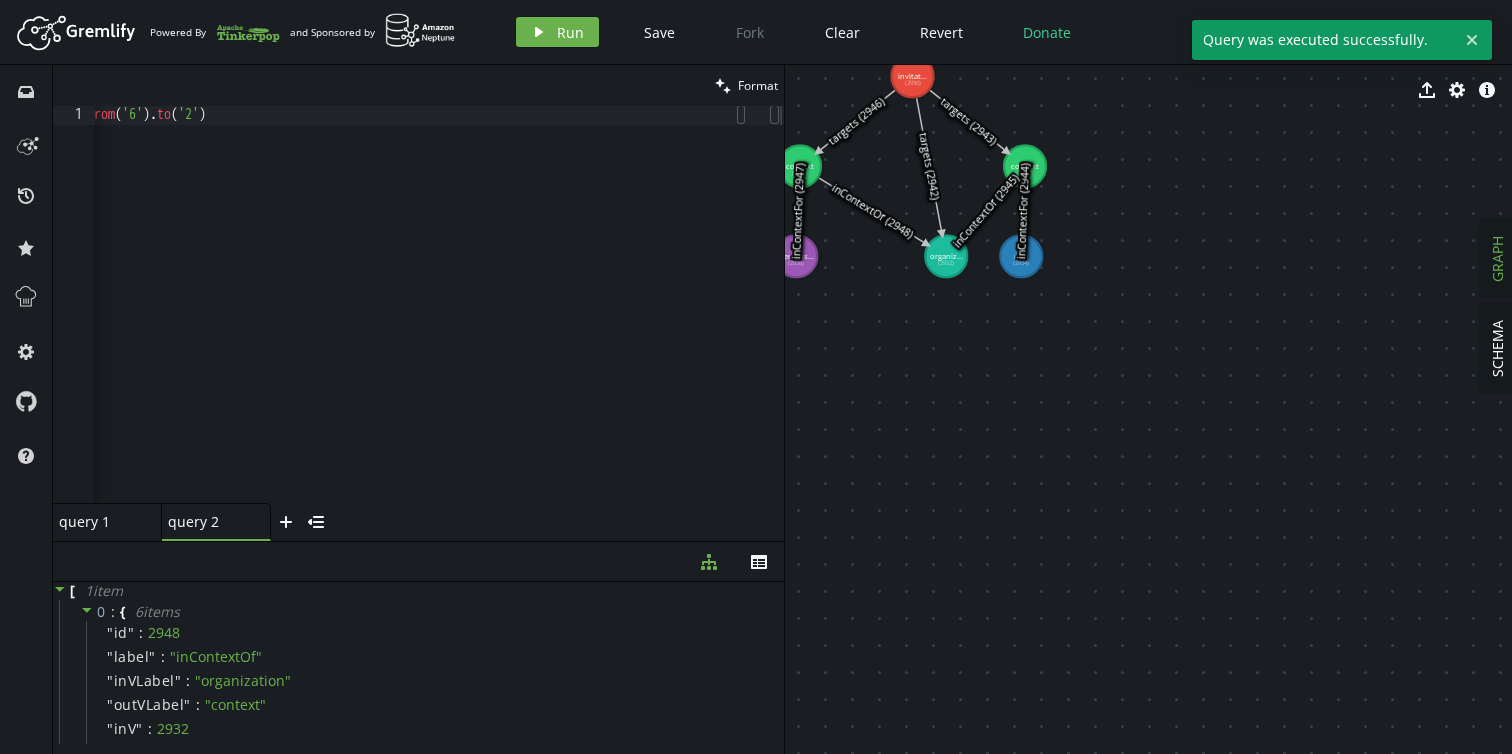 click on "query 1" at bounding box center (99, 521) 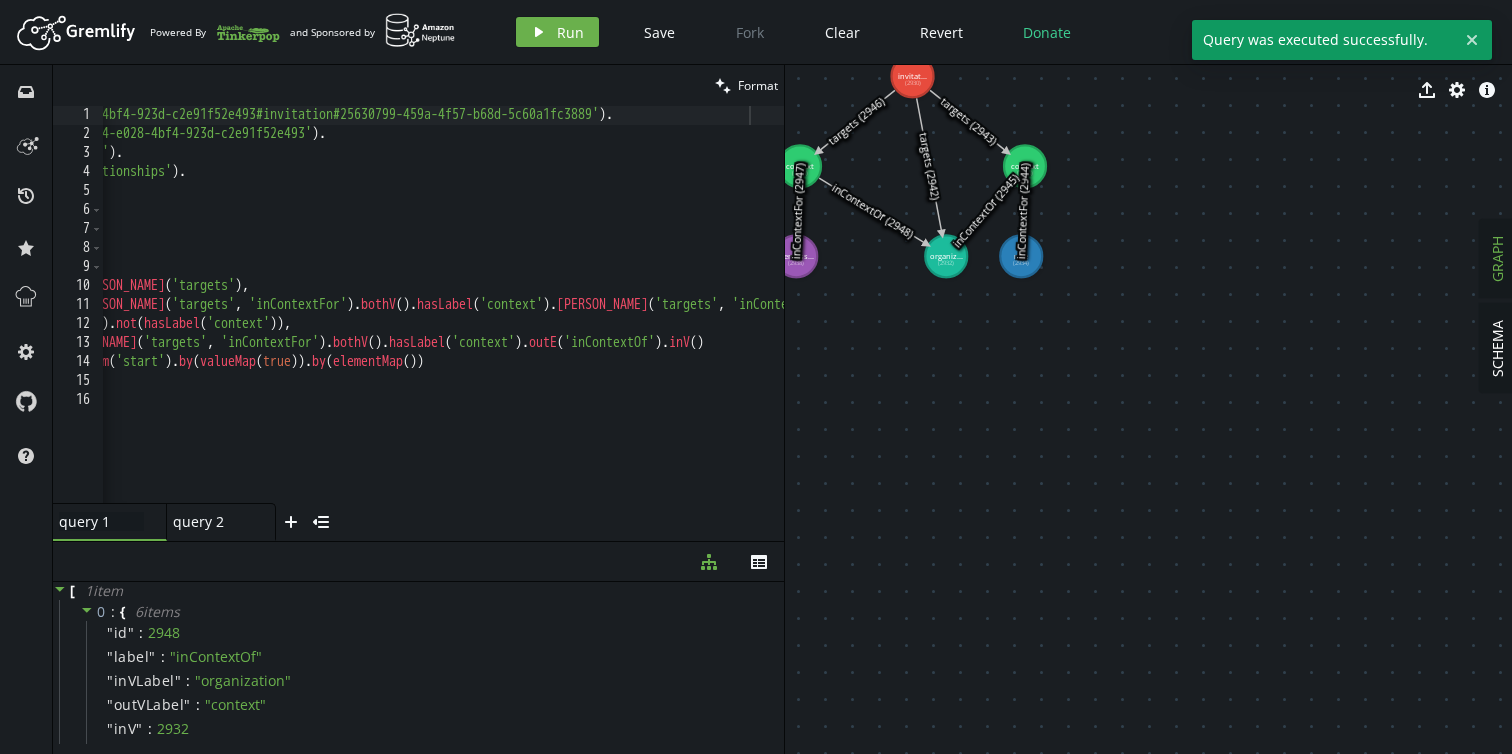 scroll, scrollTop: 0, scrollLeft: 0, axis: both 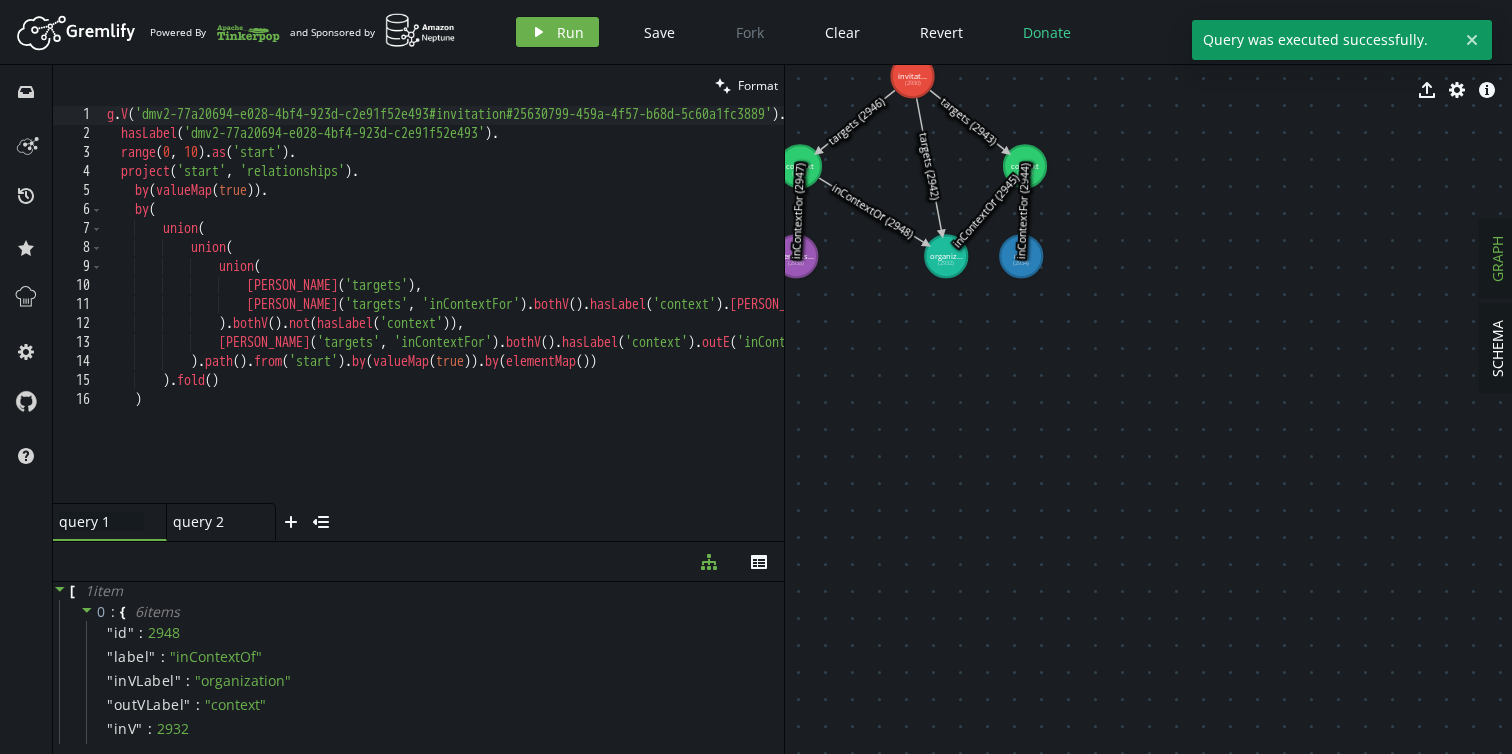 type on "hasLabel('dmv2-77a20694-e028-4bf4-923d-c2e91f52e493')." 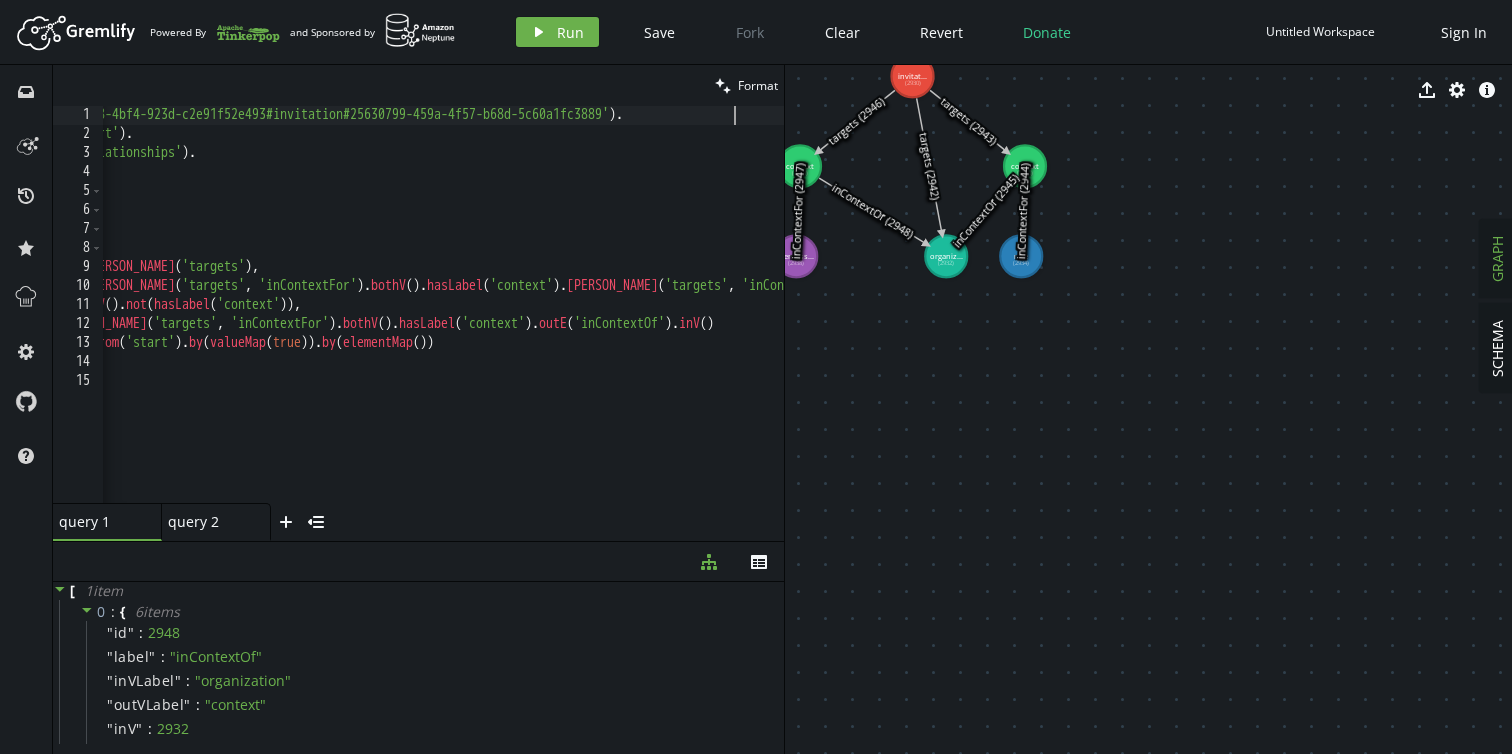 scroll, scrollTop: 0, scrollLeft: 0, axis: both 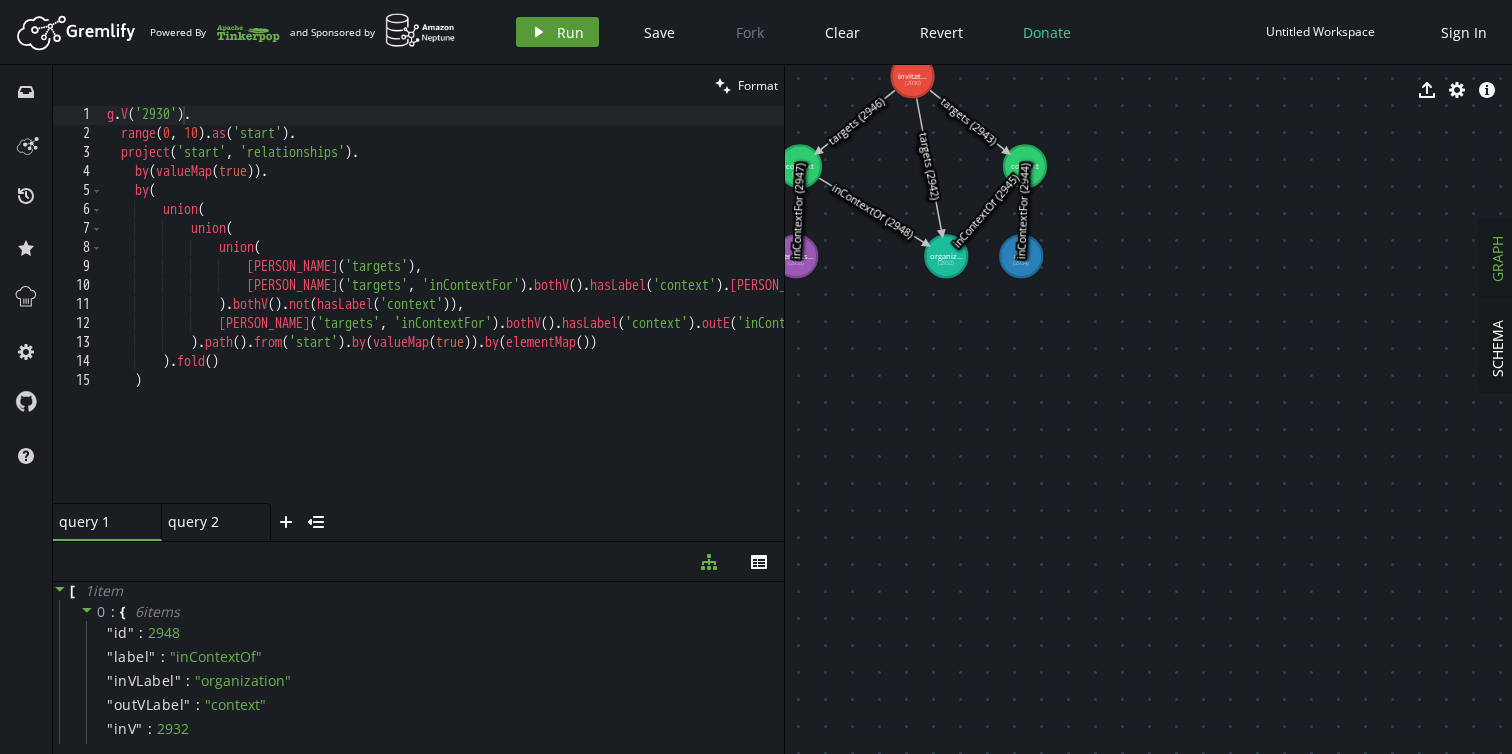click on "play Run" at bounding box center (557, 32) 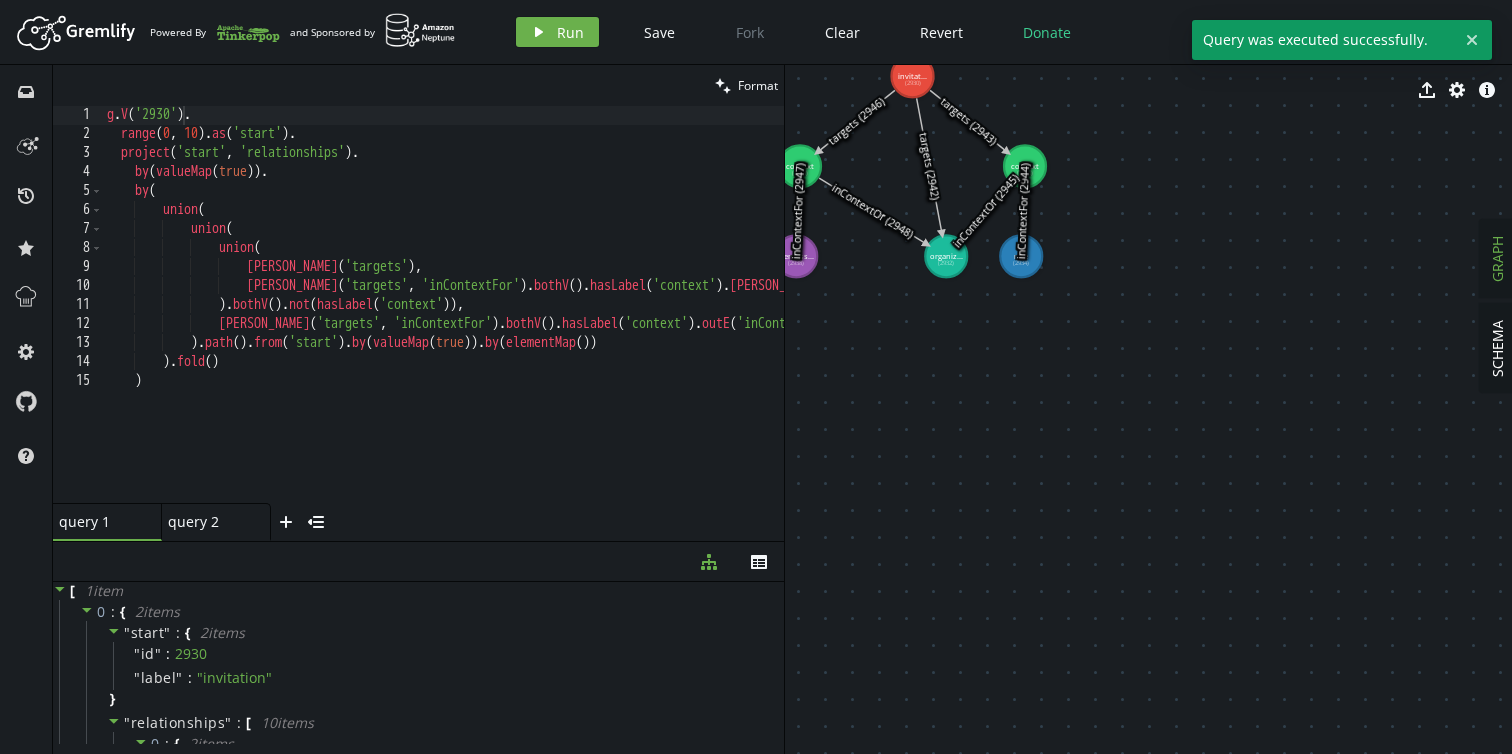 click on "query 1 small-cross   query 2 small-cross plus menu-closed" at bounding box center (418, 522) 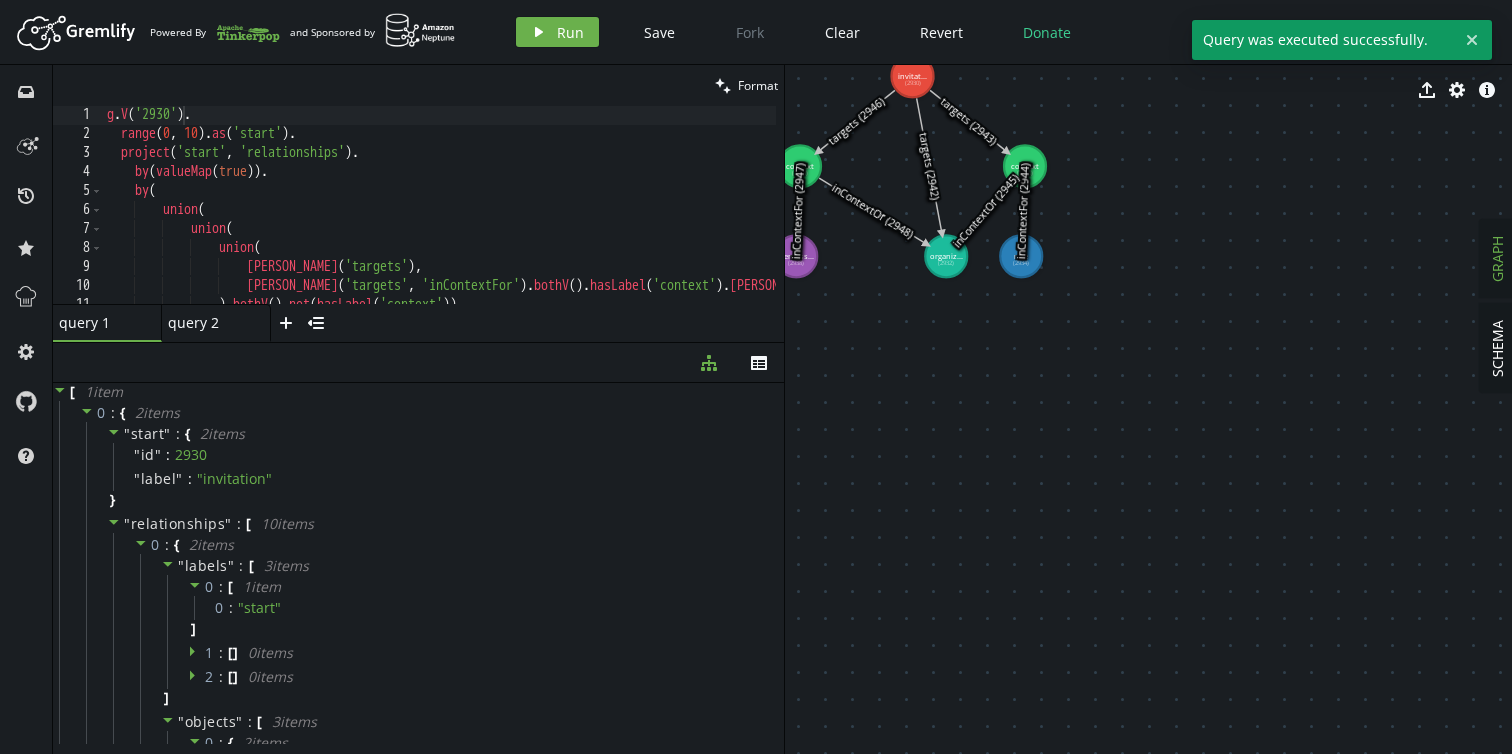drag, startPoint x: 411, startPoint y: 540, endPoint x: 437, endPoint y: 341, distance: 200.6913 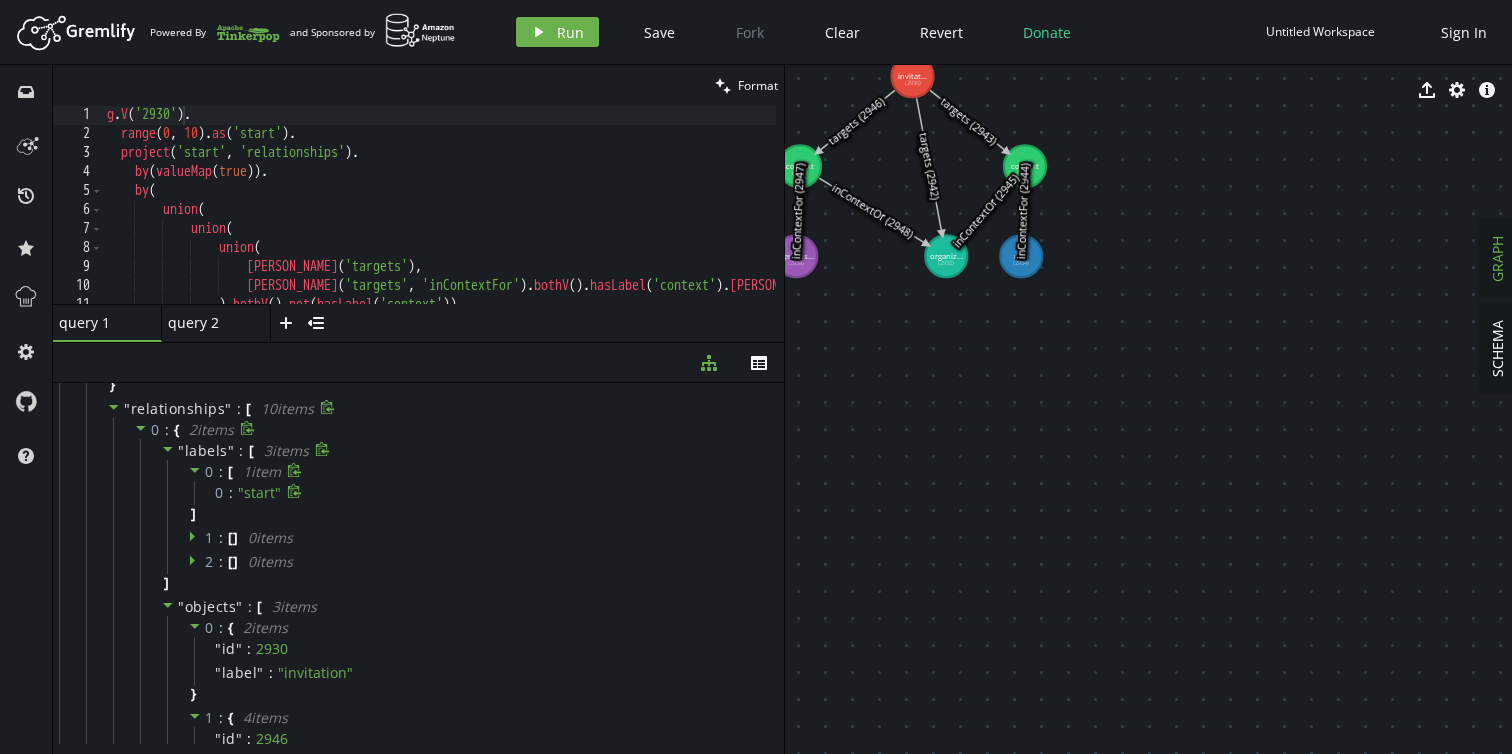 scroll, scrollTop: 135, scrollLeft: 0, axis: vertical 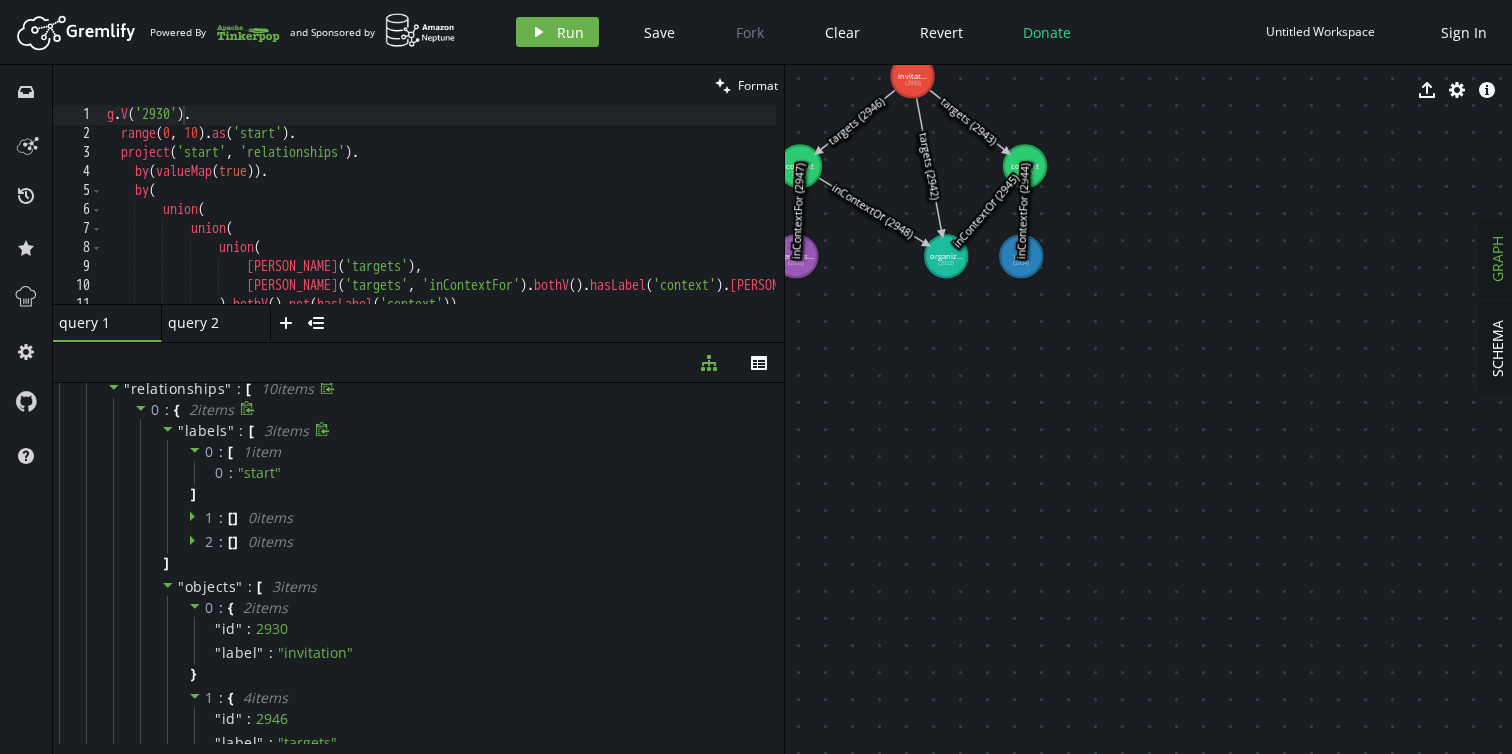 click 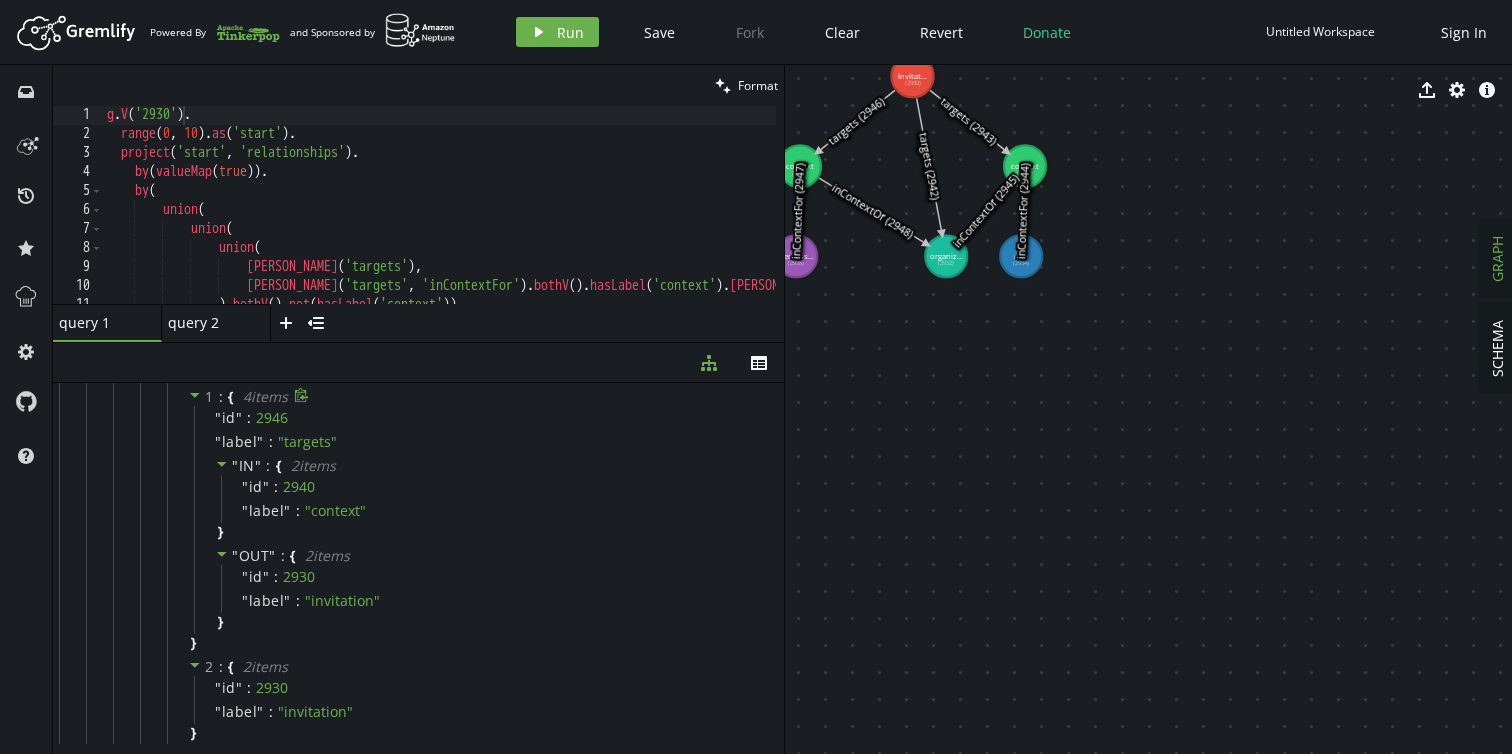 scroll, scrollTop: 307, scrollLeft: 0, axis: vertical 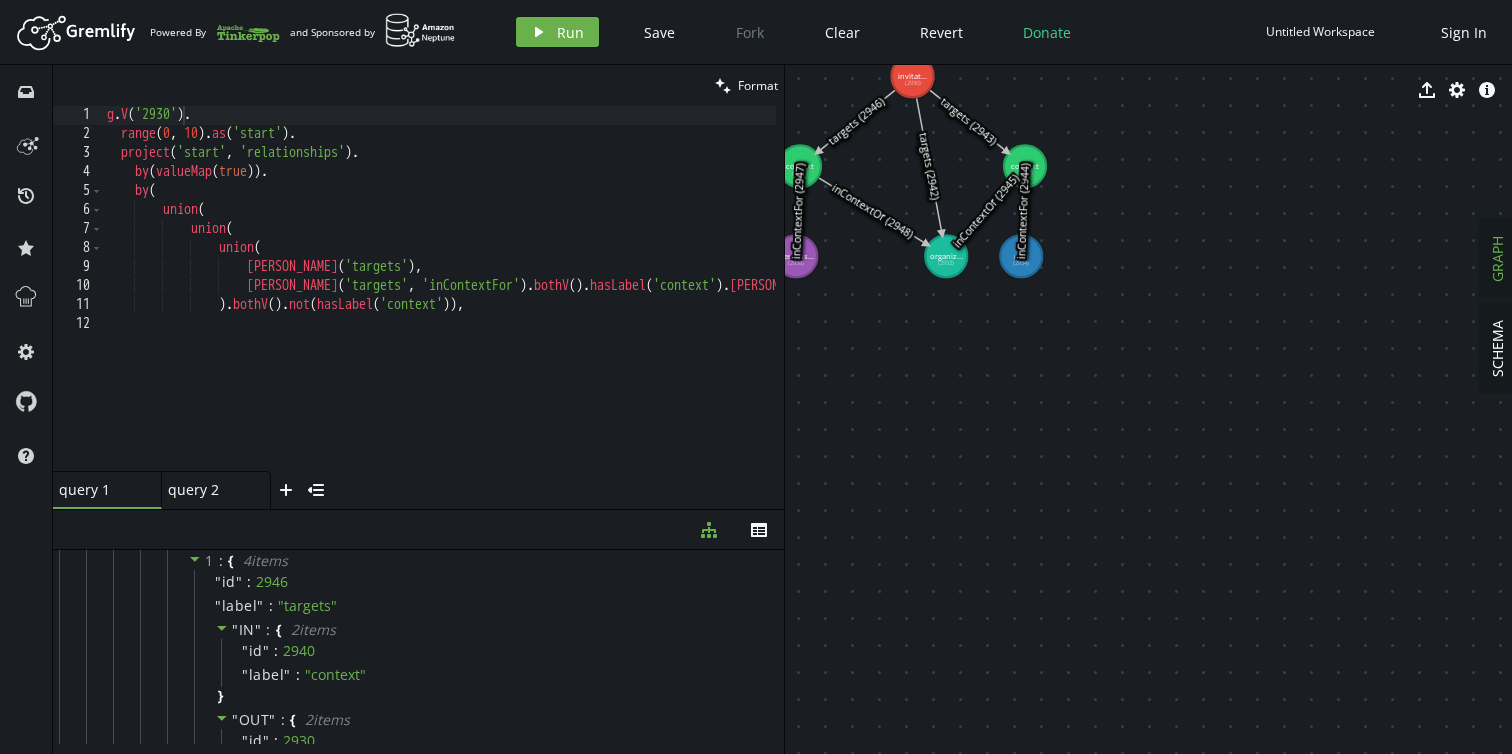 drag, startPoint x: 493, startPoint y: 342, endPoint x: 494, endPoint y: 509, distance: 167.00299 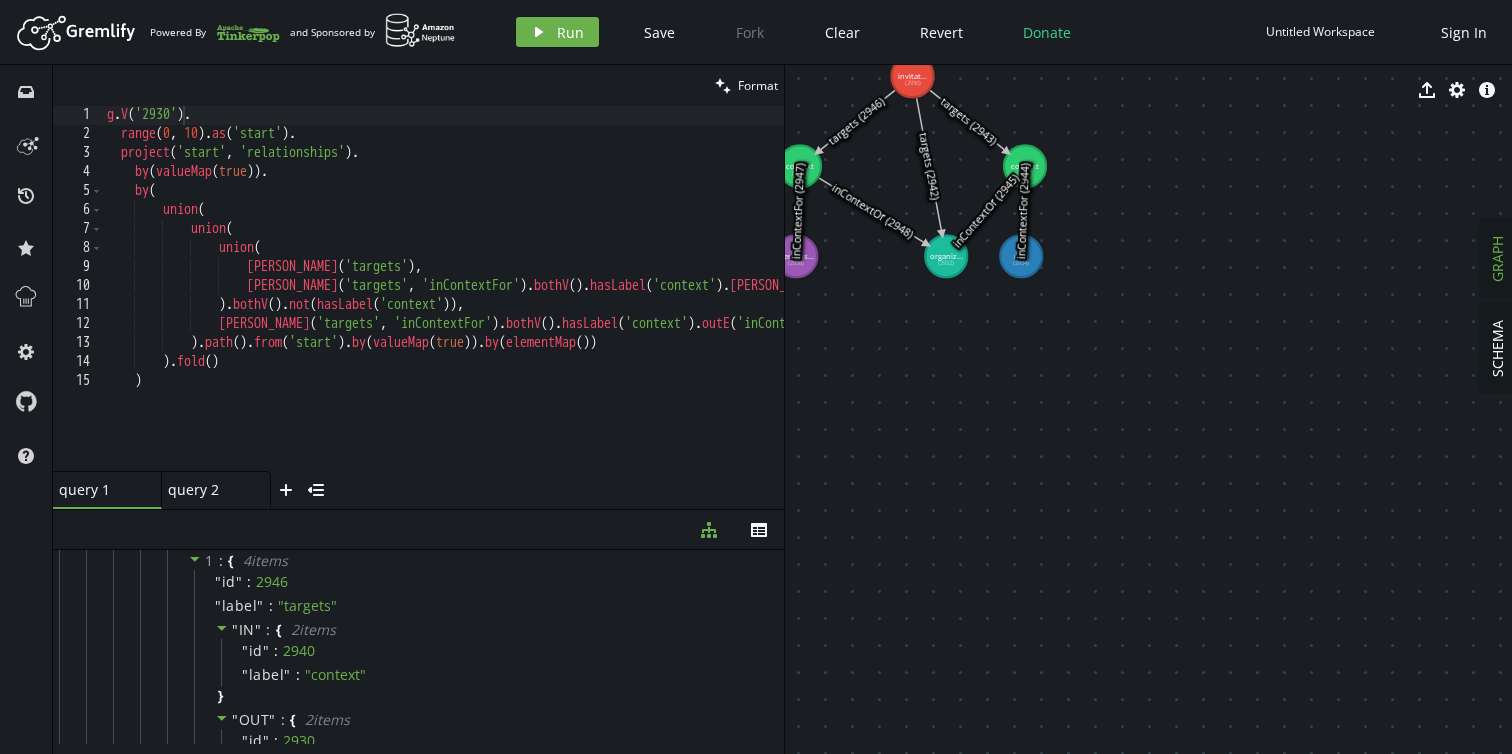 scroll, scrollTop: 0, scrollLeft: 0, axis: both 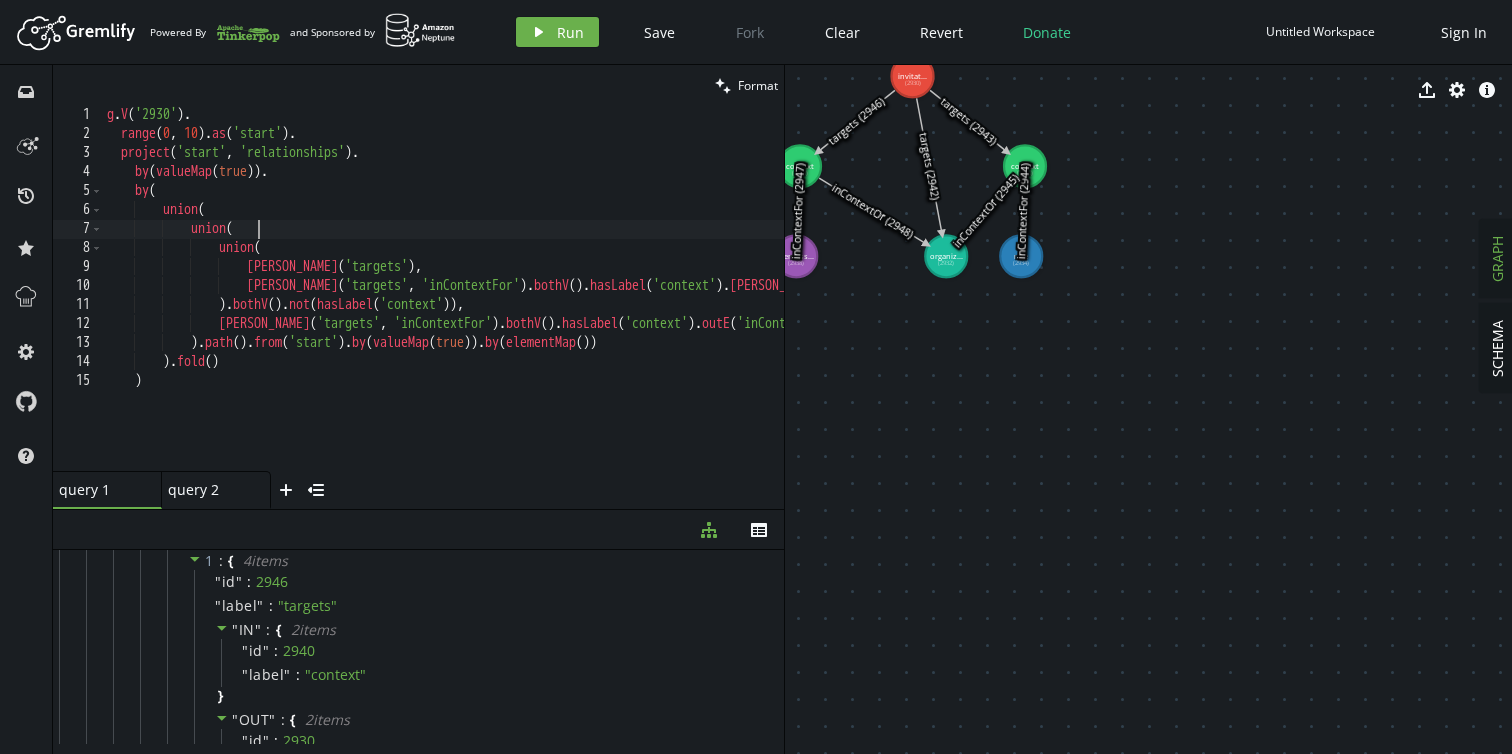 click on "g . V ( '2930' ) .    range ( 0 ,   10 ) . as ( 'start' ) .    project ( 'start' ,   'relationships' ) .      by ( valueMap ( true )) .      by (           union (                union (                     union (                          [PERSON_NAME] ( 'targets' ) ,                          [PERSON_NAME] ( 'targets' ,   'inContextFor' ) . bothV ( ) . hasLabel ( 'context' ) . [PERSON_NAME] ( 'targets' ,   'inContextFor' )                     ) . bothV ( ) . not ( hasLabel ( 'context' )) ,                     [PERSON_NAME] ( 'targets' ,   'inContextFor' ) . bothV ( ) . hasLabel ( 'context' ) . outE ( 'inContextOf' ) . inV ( )                ) . path ( ) . from ( 'start' ) . by ( valueMap ( true )) . by ( elementMap ( ))           ) . fold ( )      )" at bounding box center [581, 303] 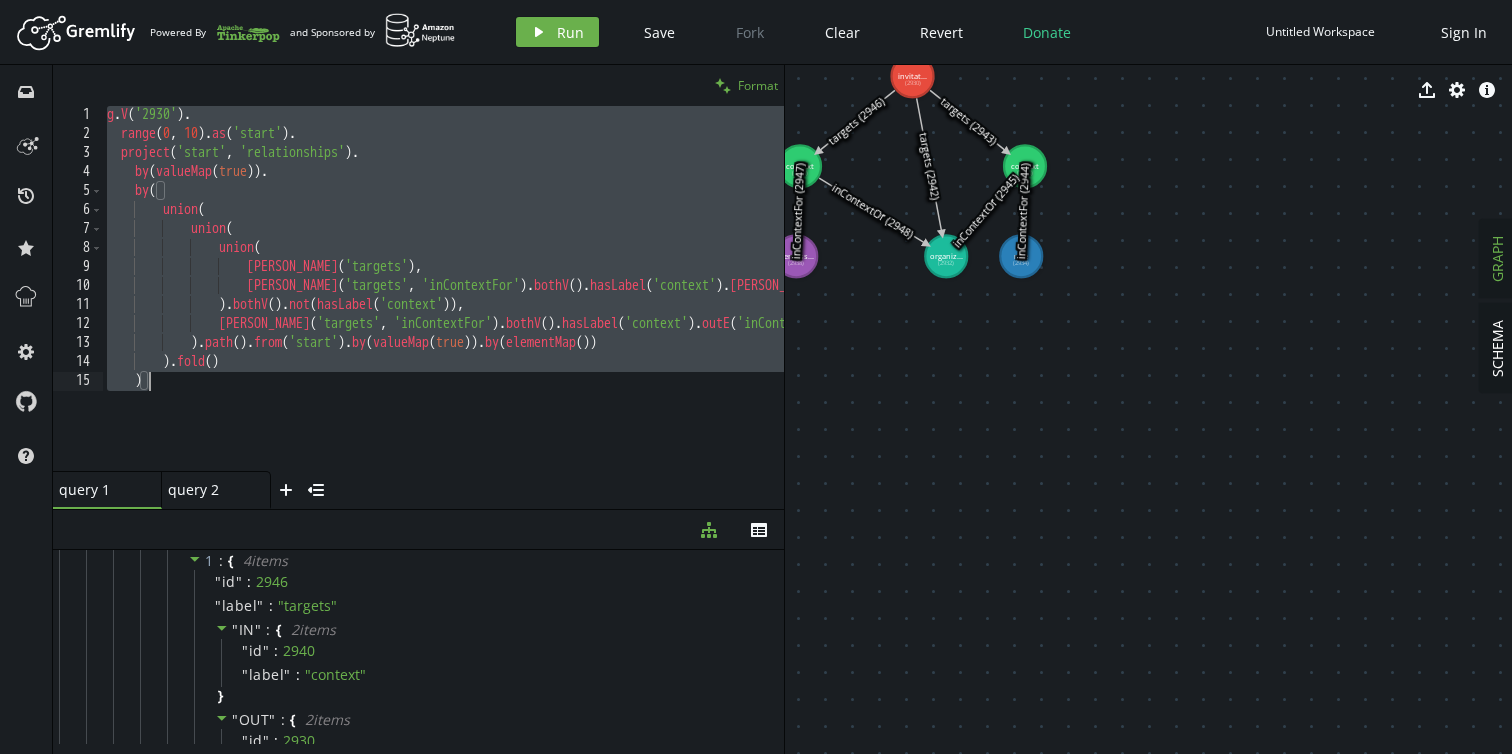 paste 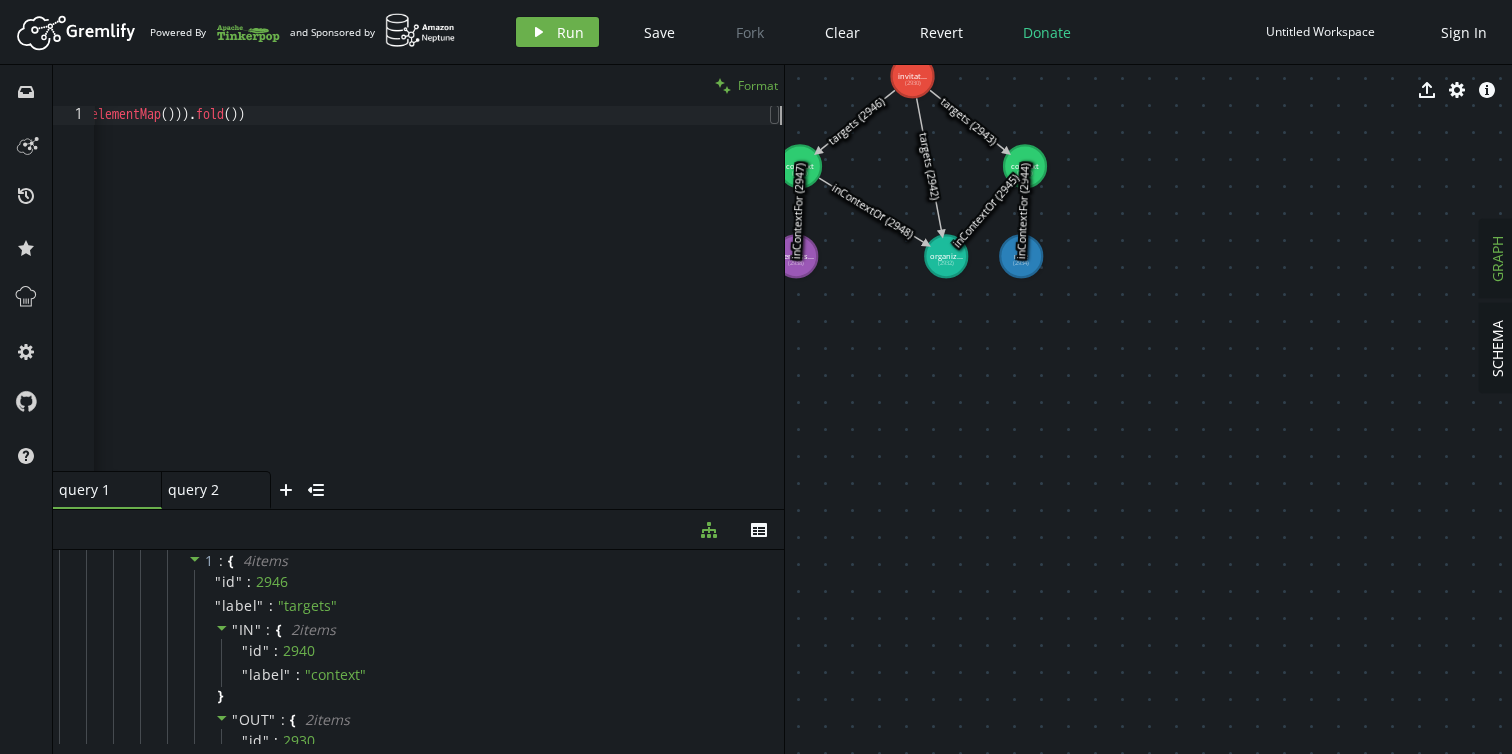 click on "Format" at bounding box center (758, 85) 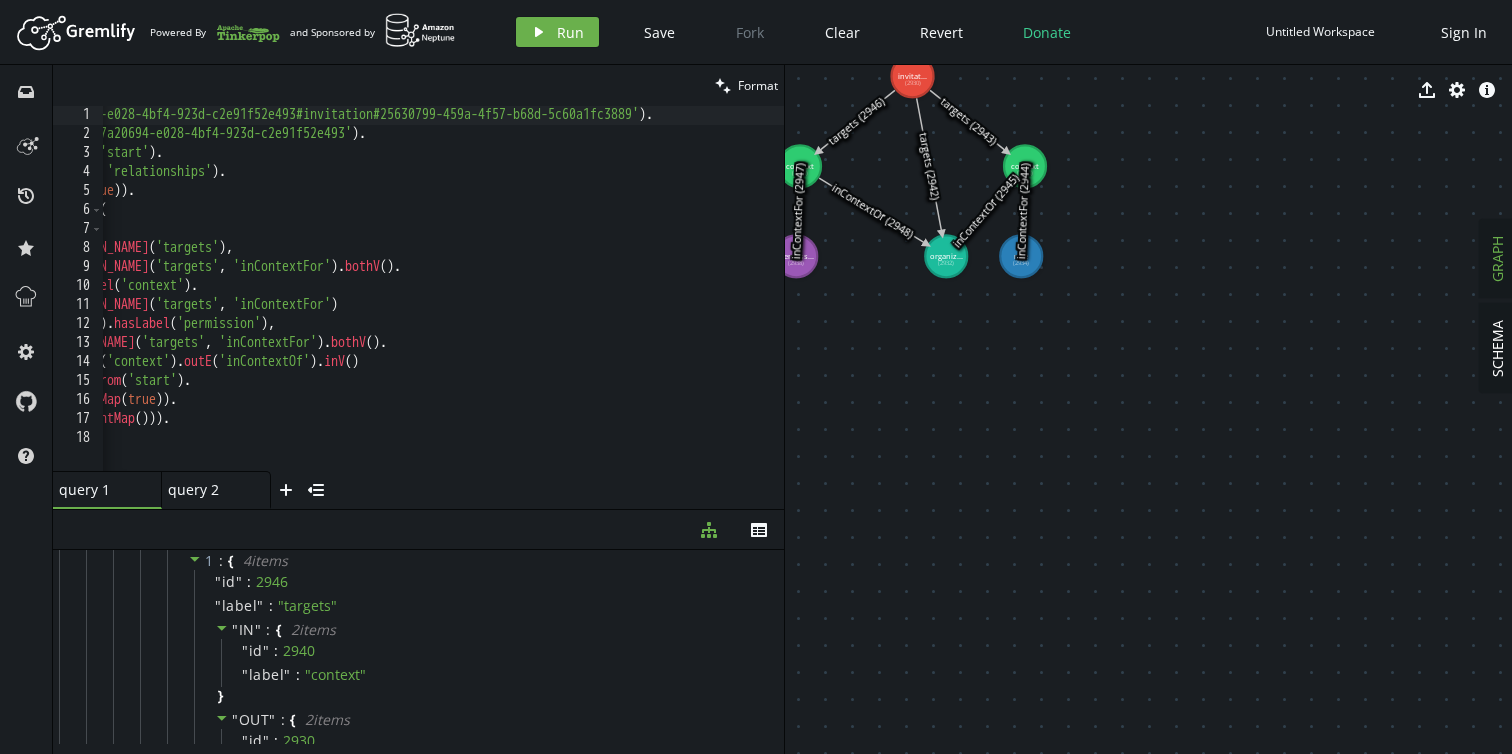 scroll, scrollTop: 0, scrollLeft: 133, axis: horizontal 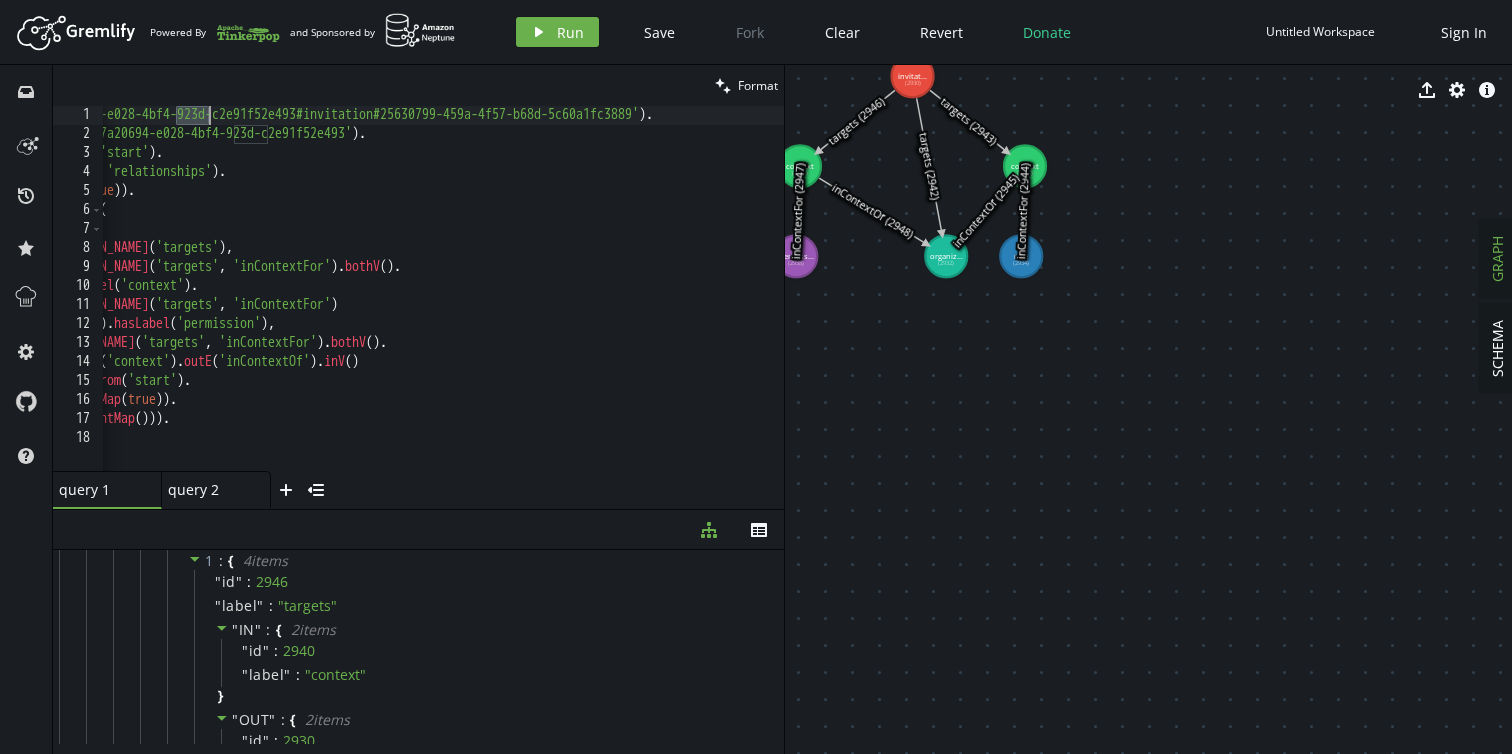 click on "g . V ( 'dmv2-77a20694-e028-4bf4-923d-c2e91f52e493#invitation#25630799-459a-4f57-b68d-5c60a1fc3889' ) .    hasLabel ( 'dmv2-77a20694-e028-4bf4-923d-c2e91f52e493' ) .    range ( 0 ,   10 ) . as ( 'start' ) .    project ( 'start' ,   'relationships' ) .      by ( valueMap ( true )) .      by ( union ( union (              union (                [PERSON_NAME] ( 'targets' ) ,                [PERSON_NAME] ( 'targets' ,   'inContextFor' ) . bothV ( ) .                hasLabel ( 'context' ) .                [PERSON_NAME] ( 'targets' ,   'inContextFor' )              ) . bothV ( ) . hasLabel ( 'permission' ) ,              [PERSON_NAME] ( 'targets' ,   'inContextFor' ) . bothV ( ) .              hasLabel ( 'context' ) . outE ( 'inContextOf' ) . inV ( )           ) . path ( ) . from ( 'start' ) .              by ( valueMap ( true )) .              by ( elementMap ( ))) .         fold ( ))" at bounding box center (381, 303) 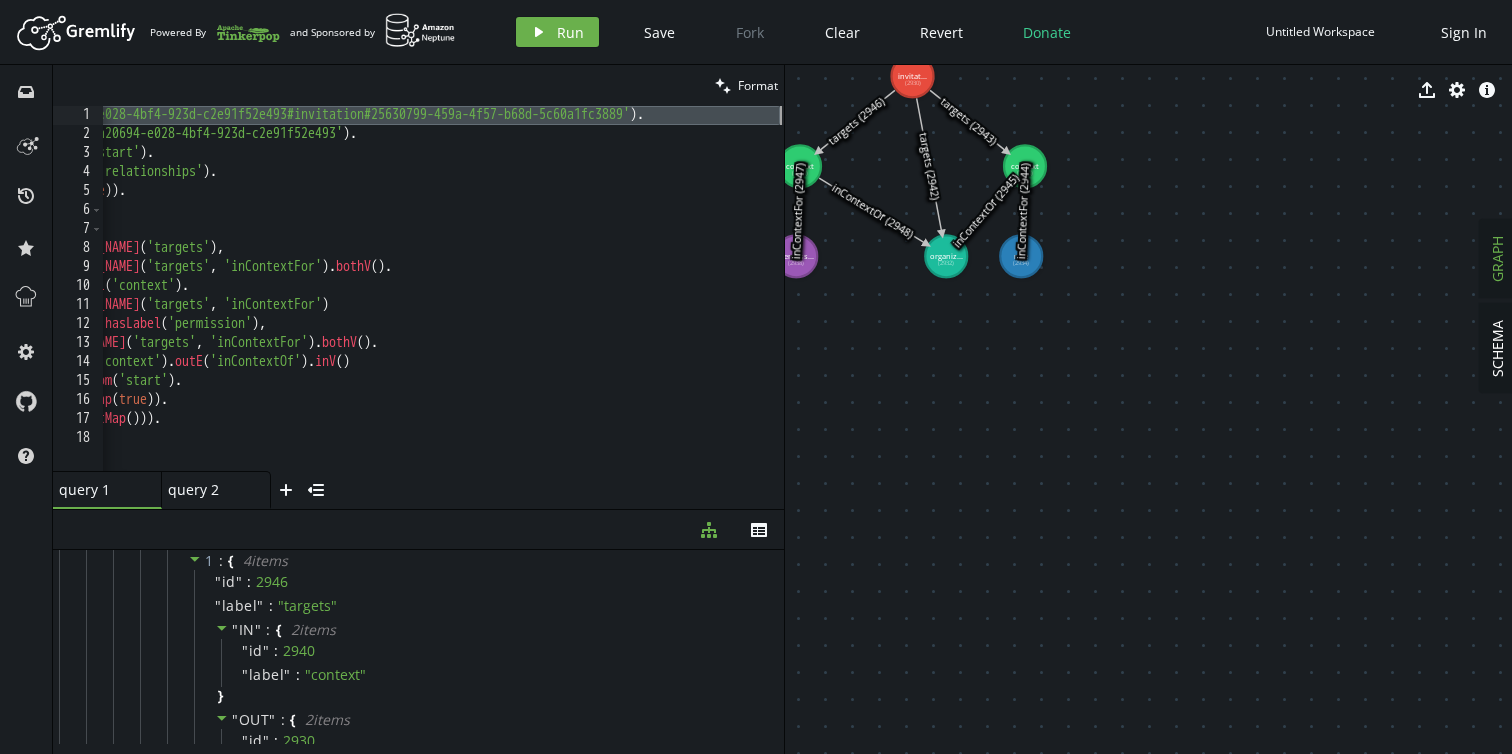scroll, scrollTop: 0, scrollLeft: 142, axis: horizontal 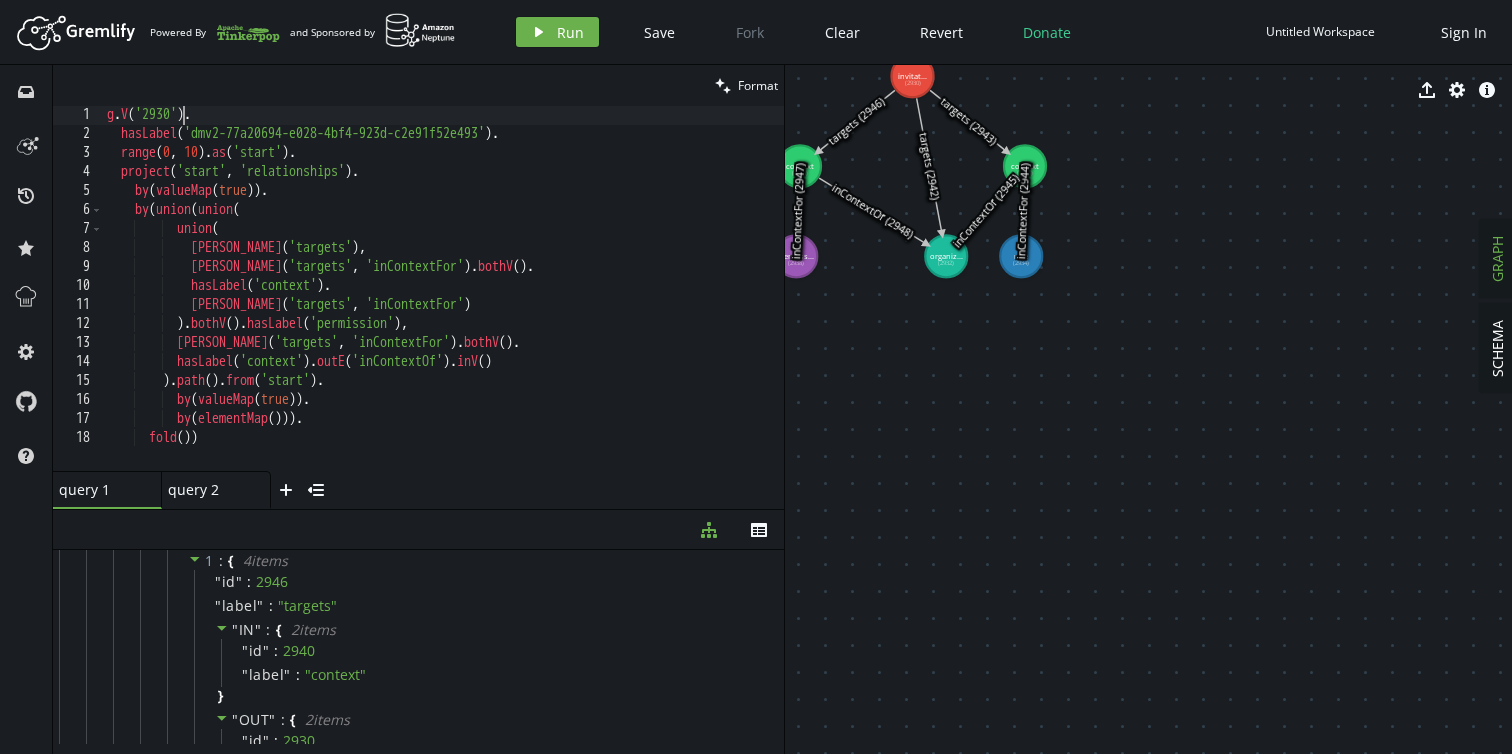 type on "hasLabel('dmv2-77a20694-e028-4bf4-923d-c2e91f52e493')." 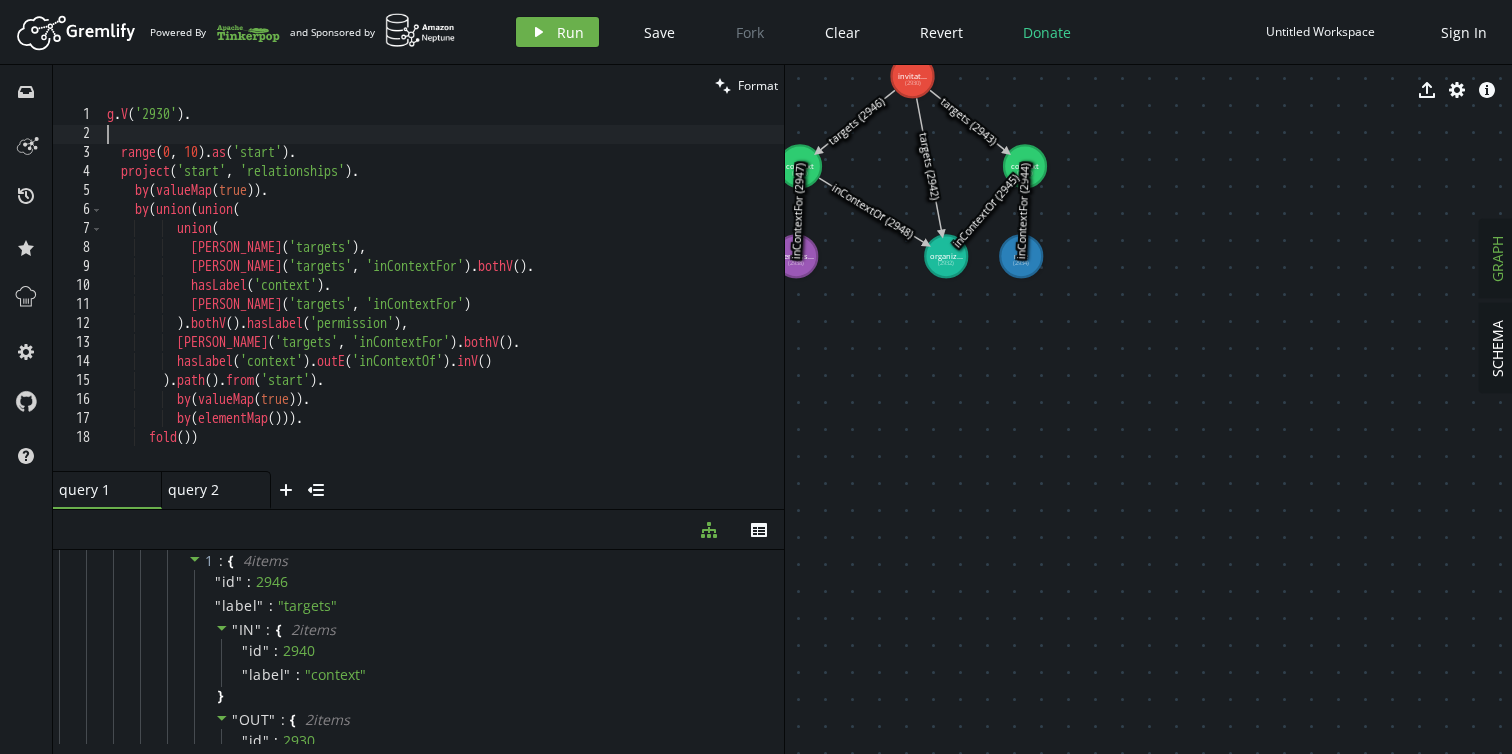 scroll, scrollTop: 0, scrollLeft: 0, axis: both 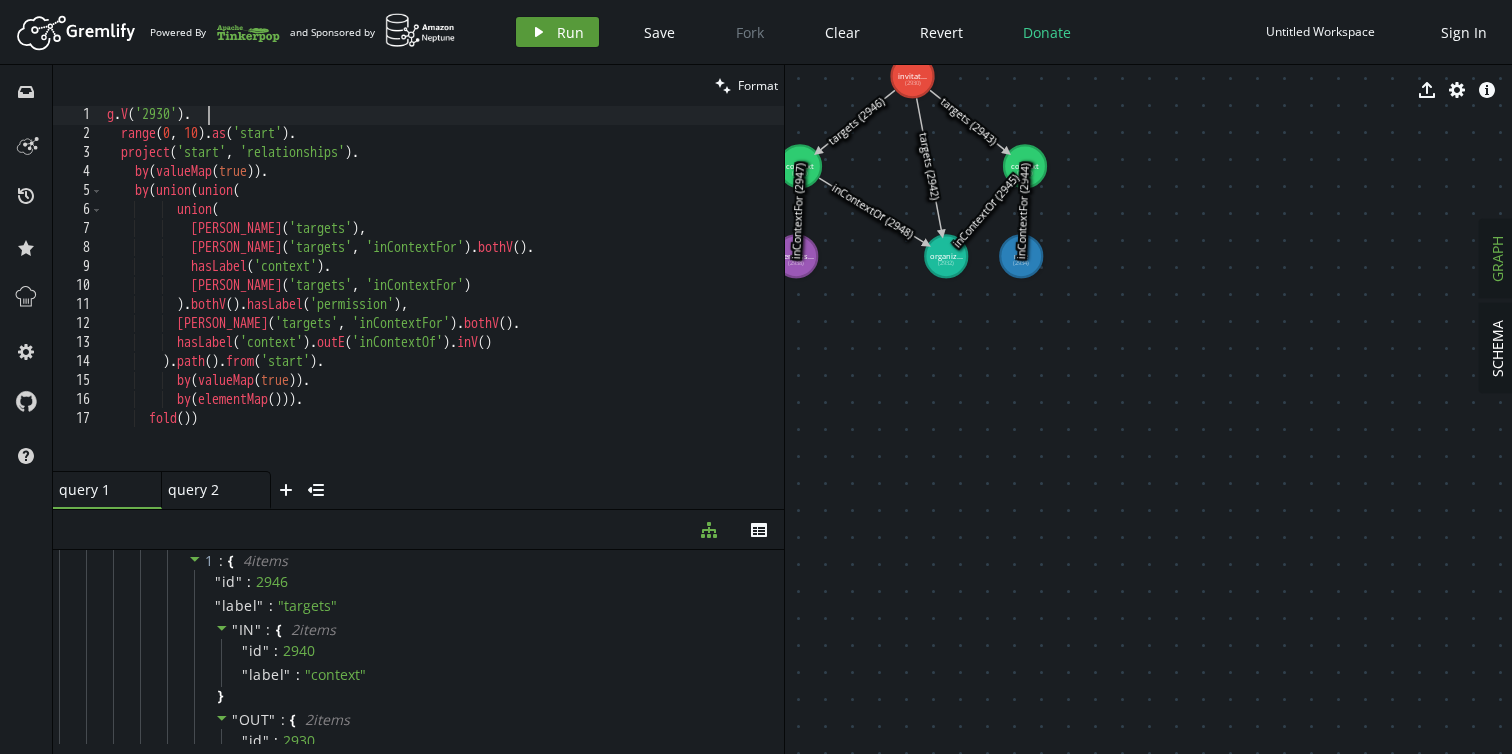 click on "Run" at bounding box center (570, 32) 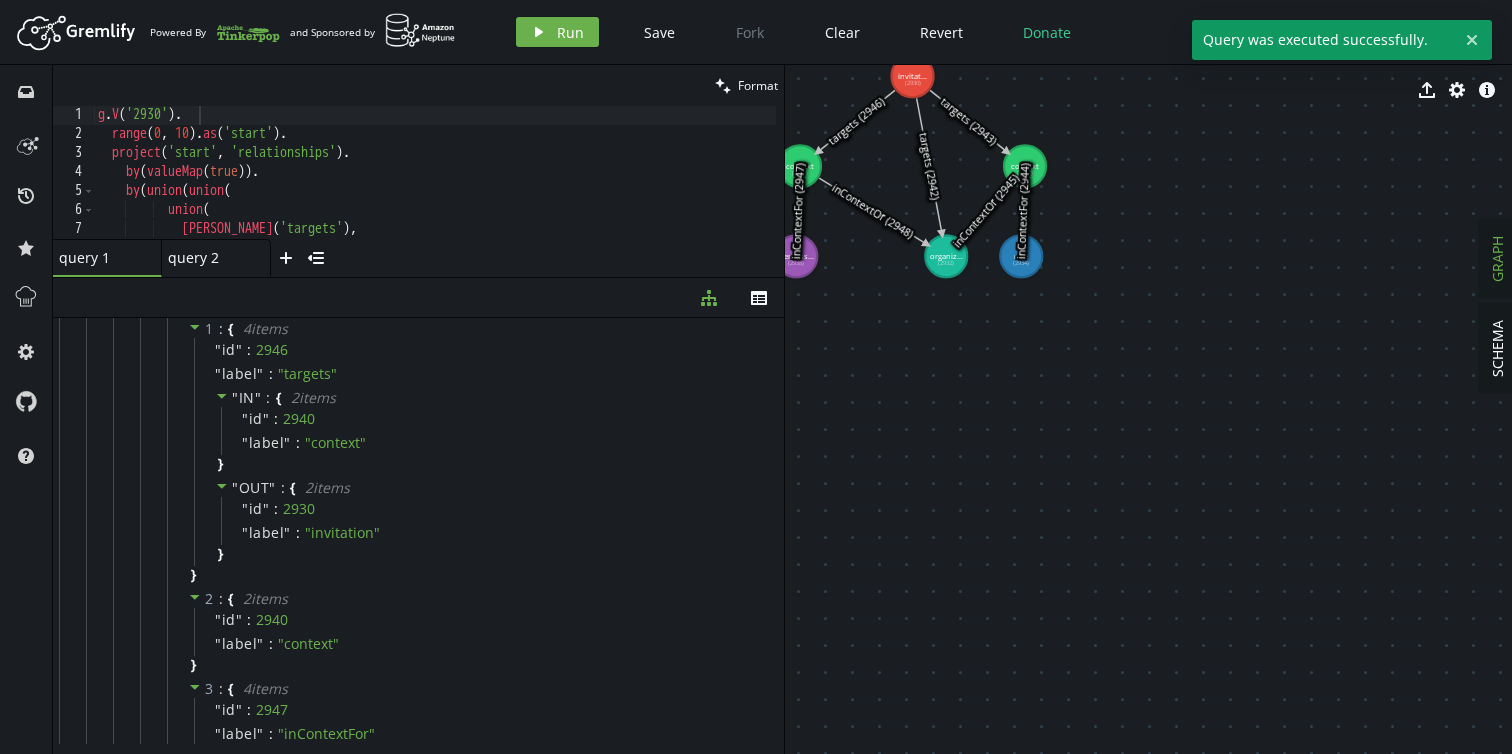 drag, startPoint x: 456, startPoint y: 509, endPoint x: 487, endPoint y: 277, distance: 234.06195 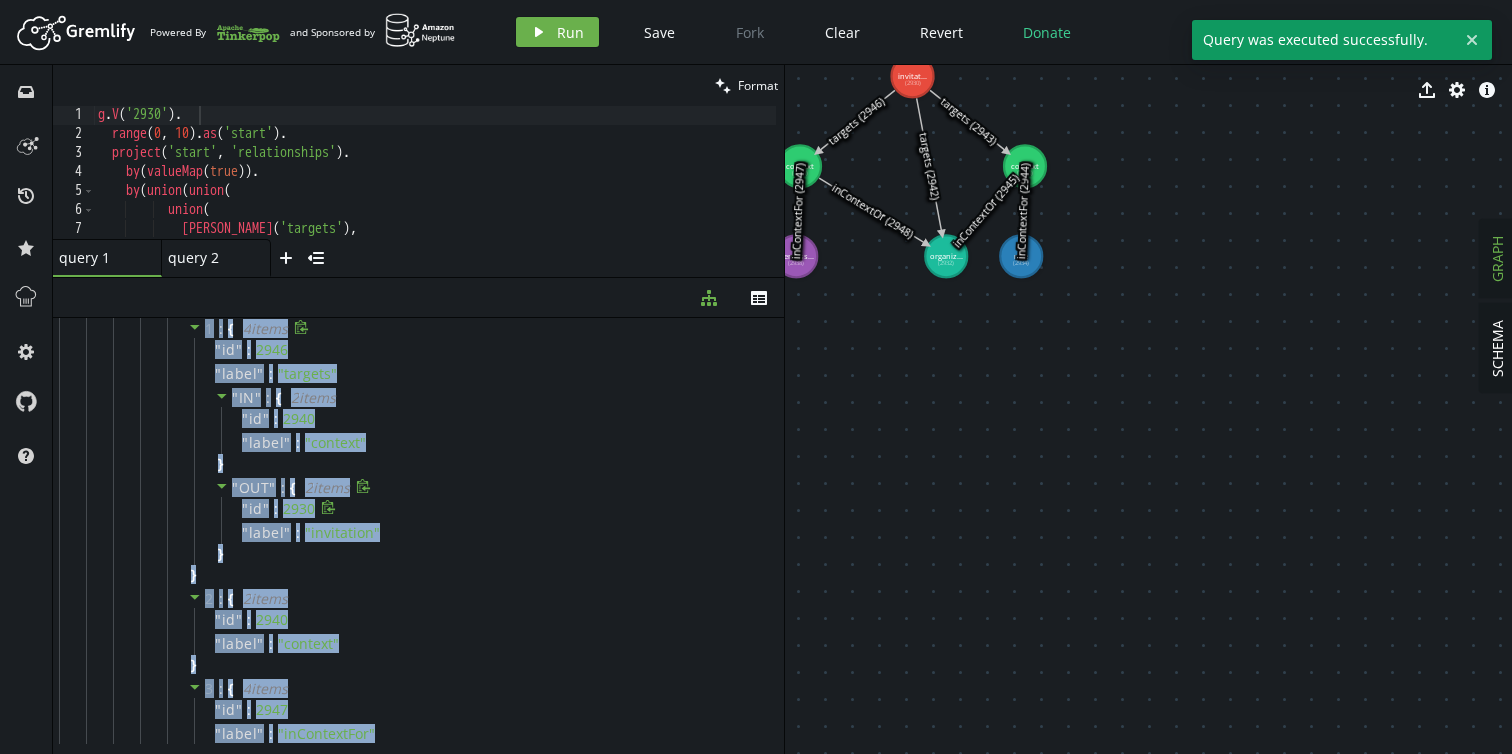 click on "" id " : 2930" at bounding box center [487, 509] 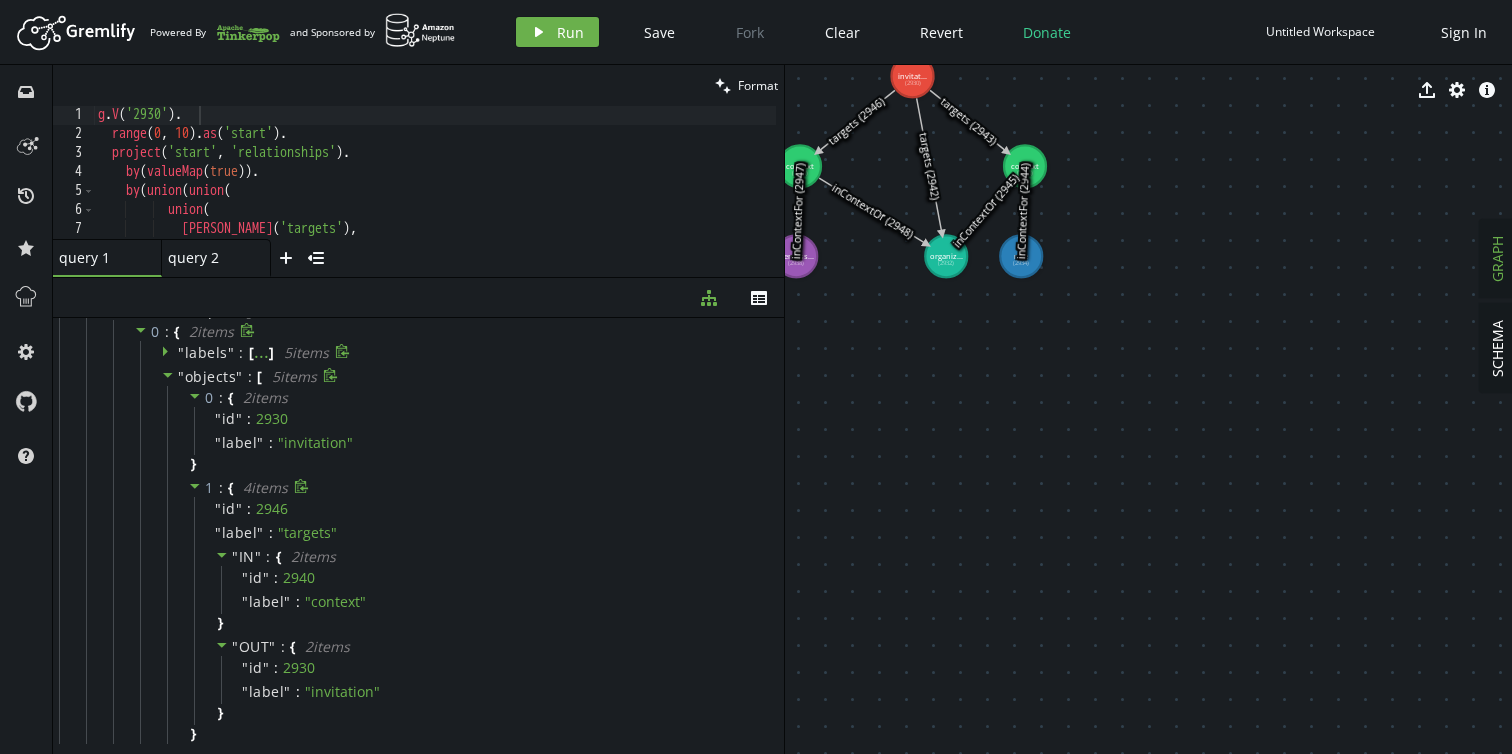scroll, scrollTop: 152, scrollLeft: 0, axis: vertical 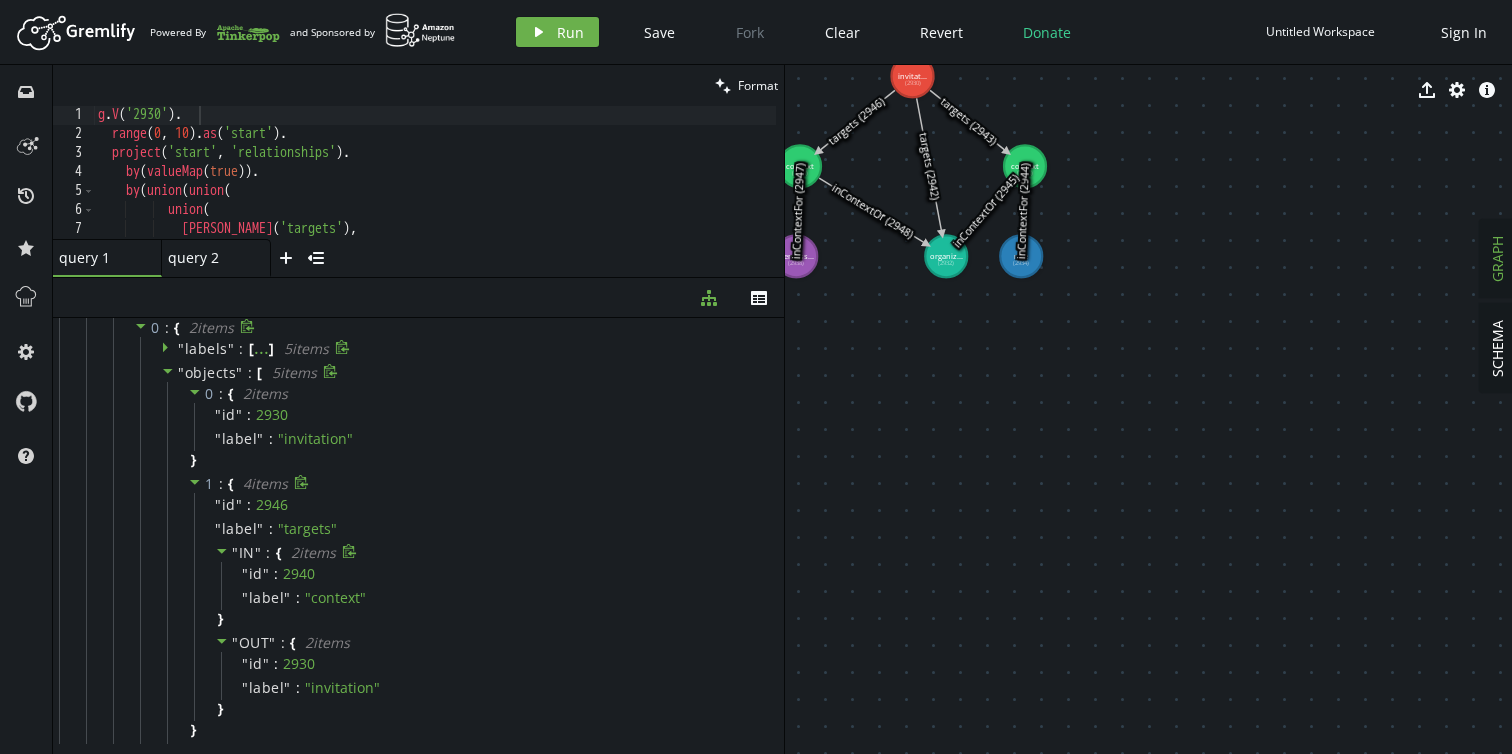 click 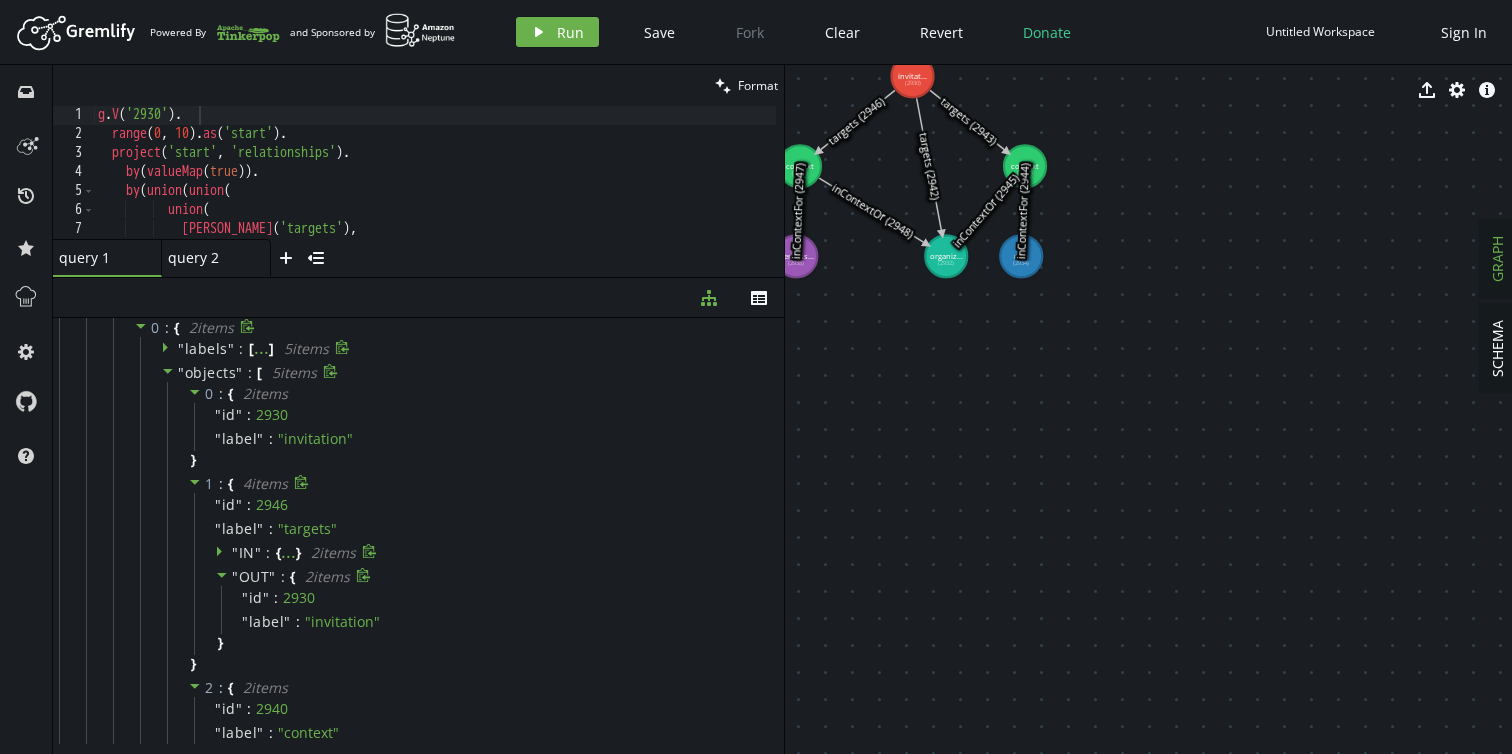 click 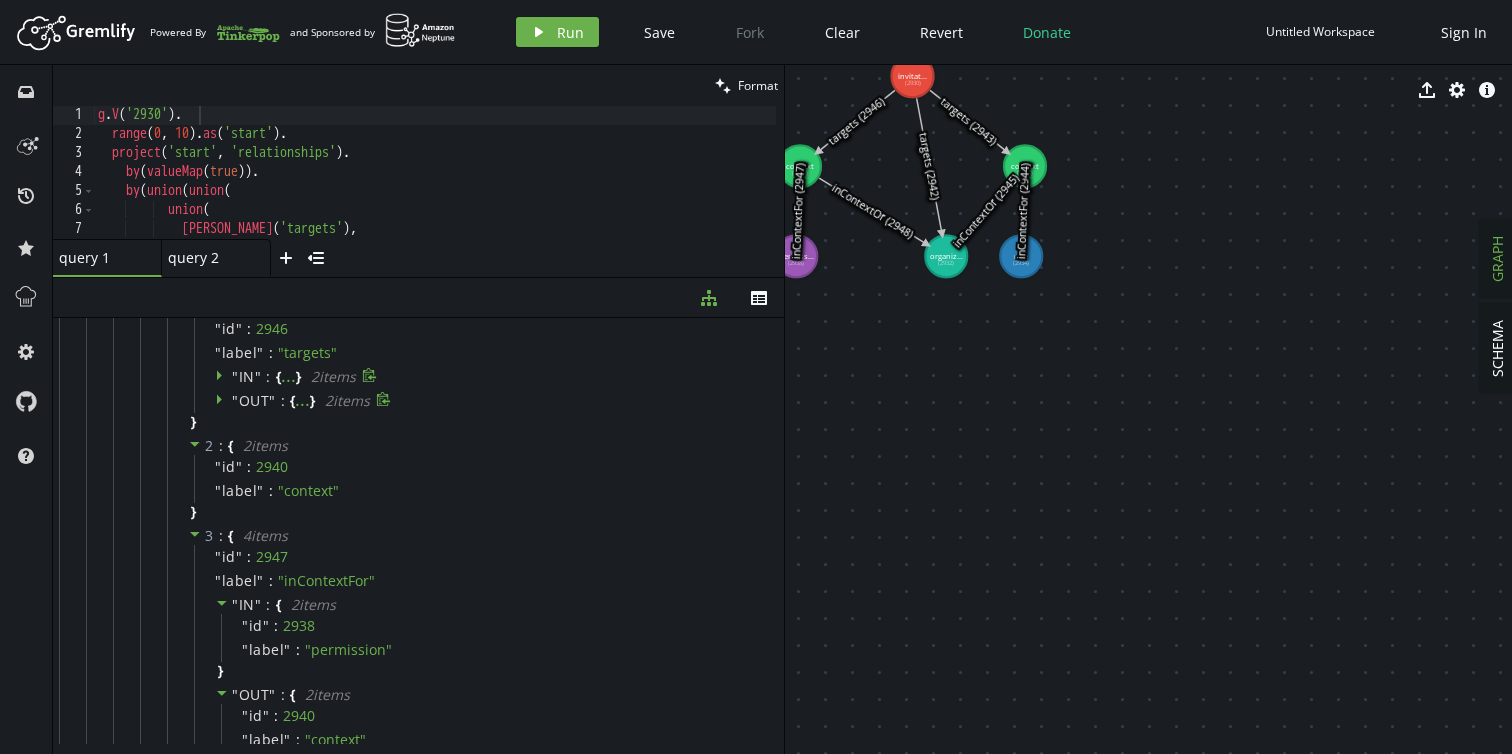 scroll, scrollTop: 347, scrollLeft: 0, axis: vertical 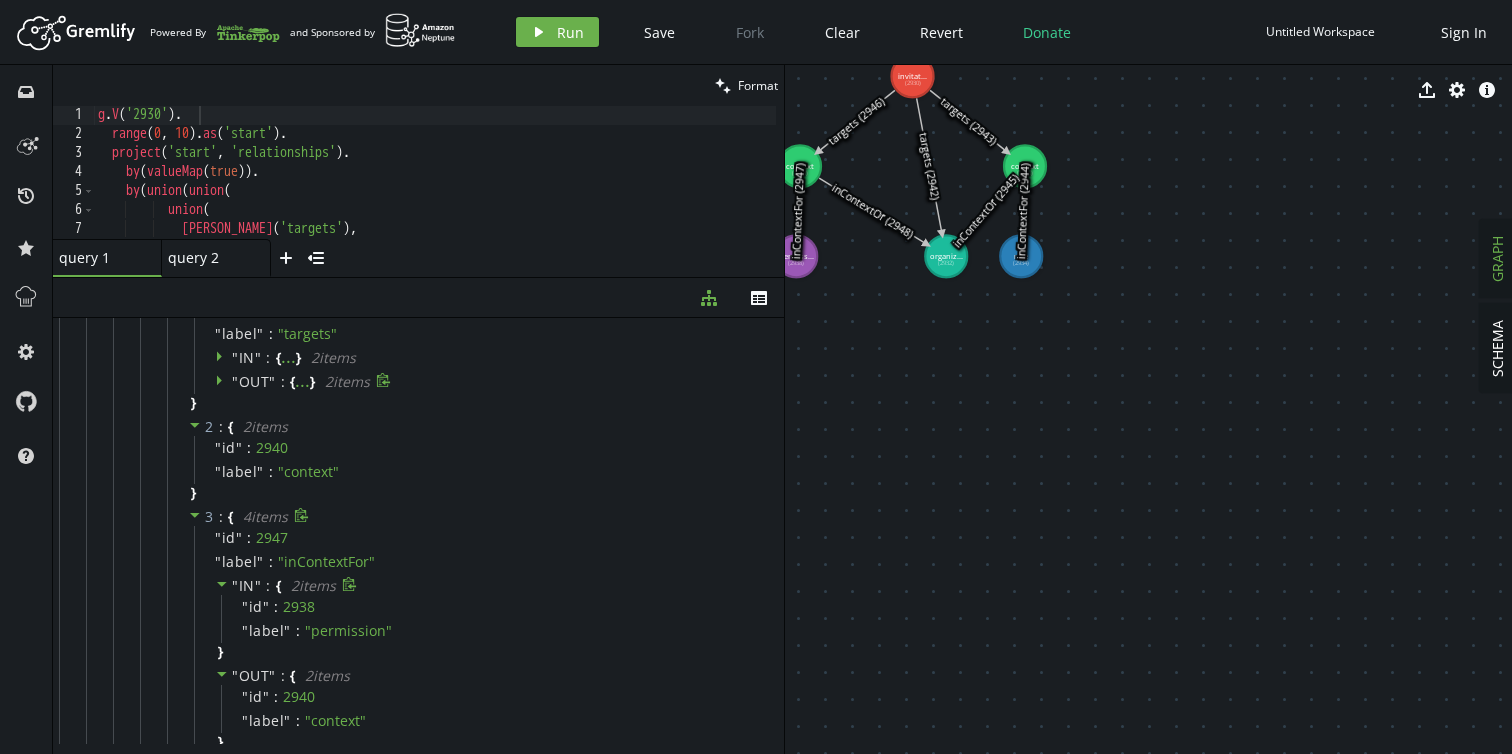 click 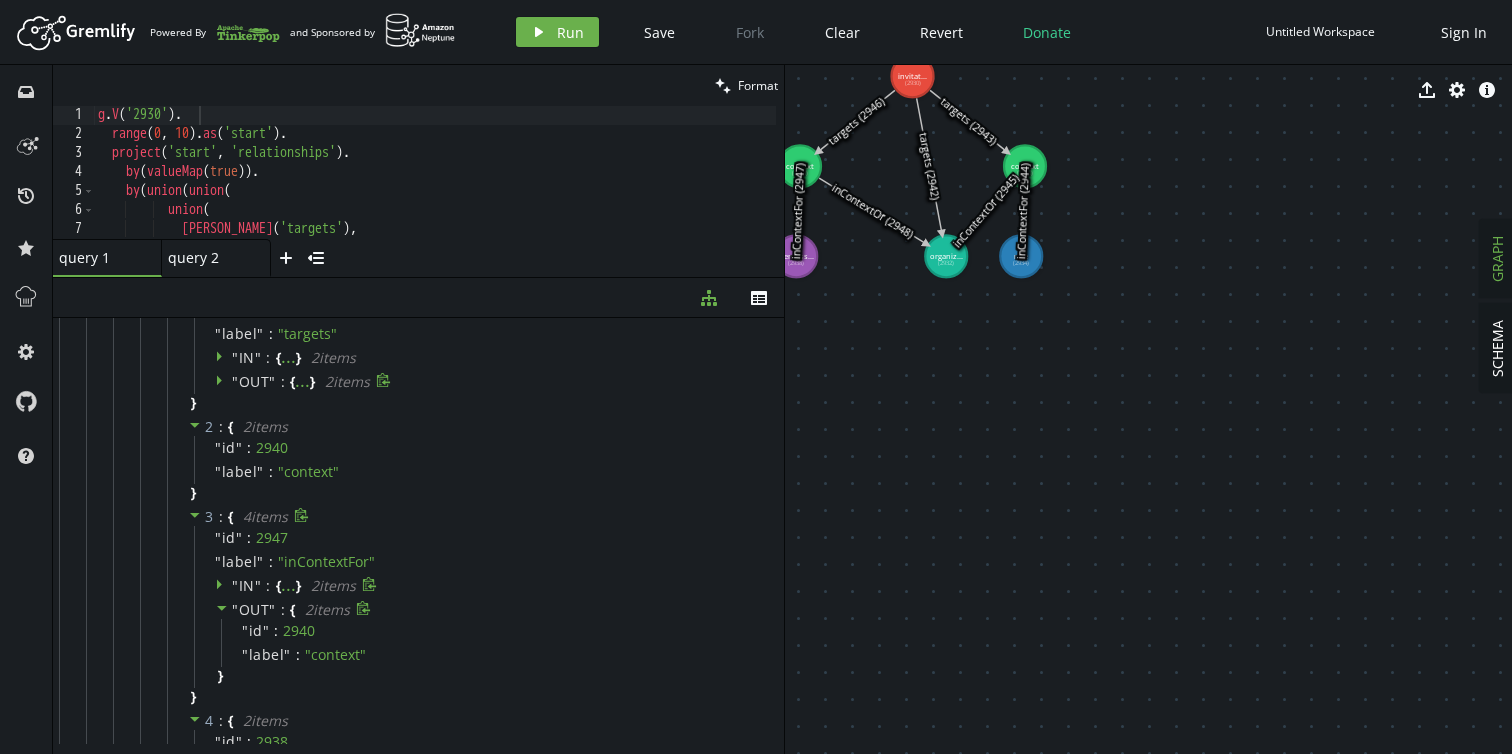 click 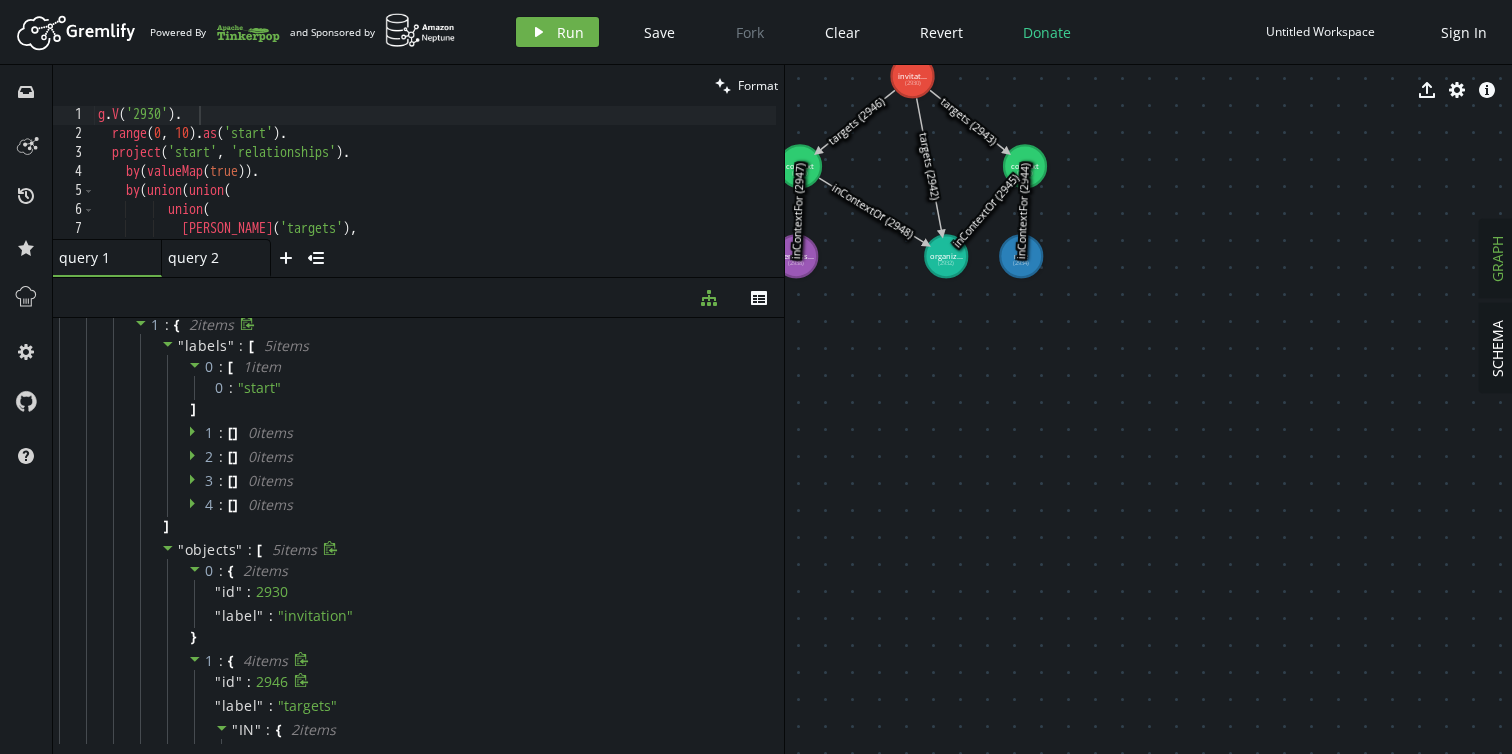 scroll, scrollTop: 768, scrollLeft: 0, axis: vertical 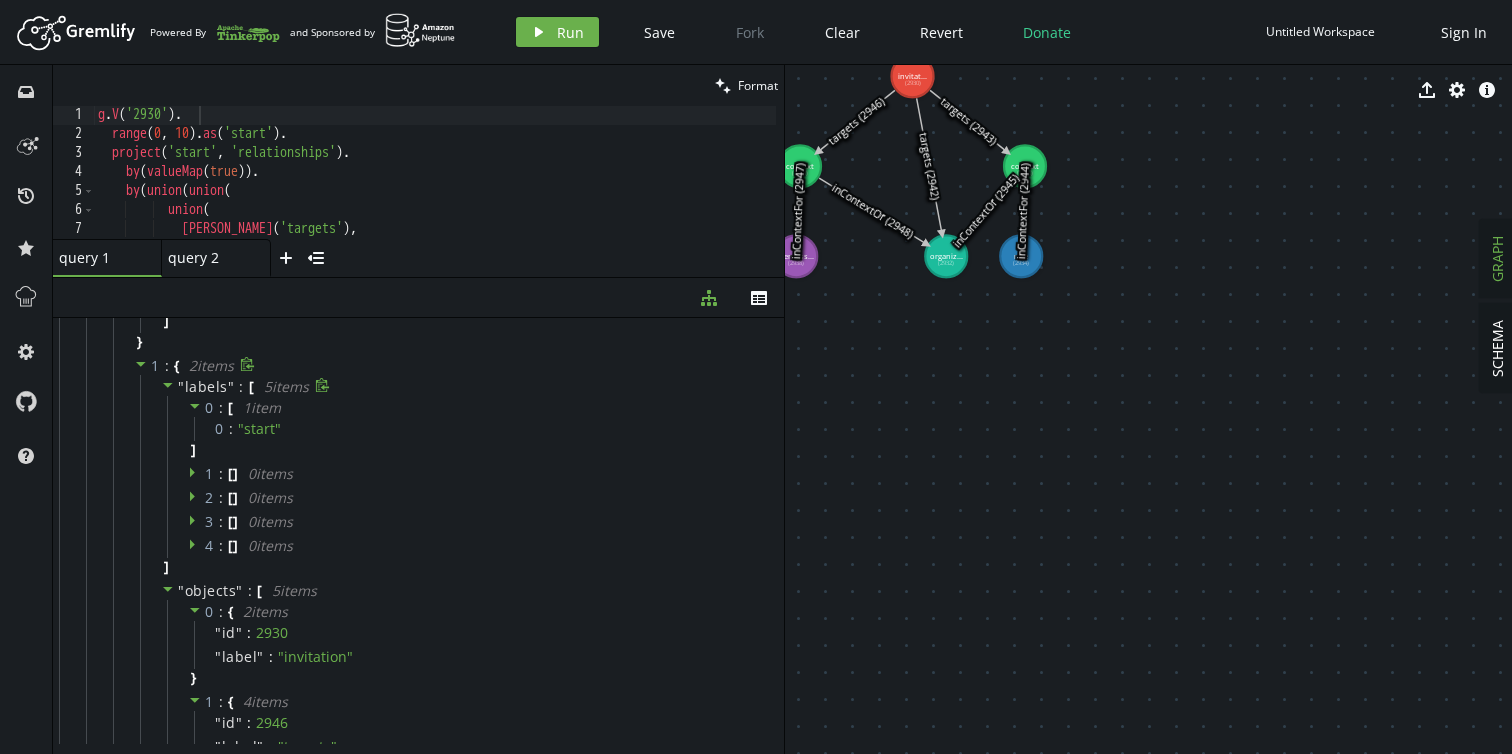 click 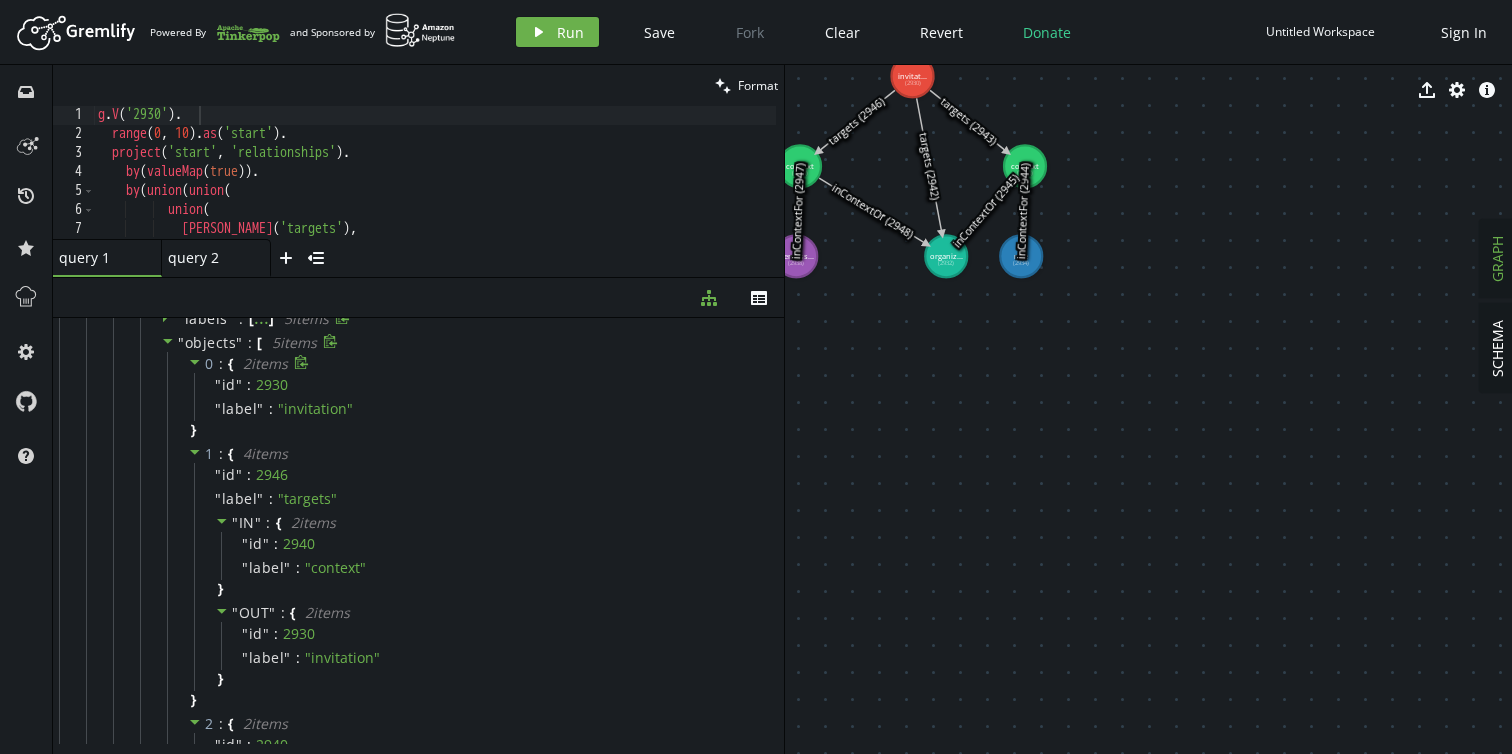 scroll, scrollTop: 902, scrollLeft: 0, axis: vertical 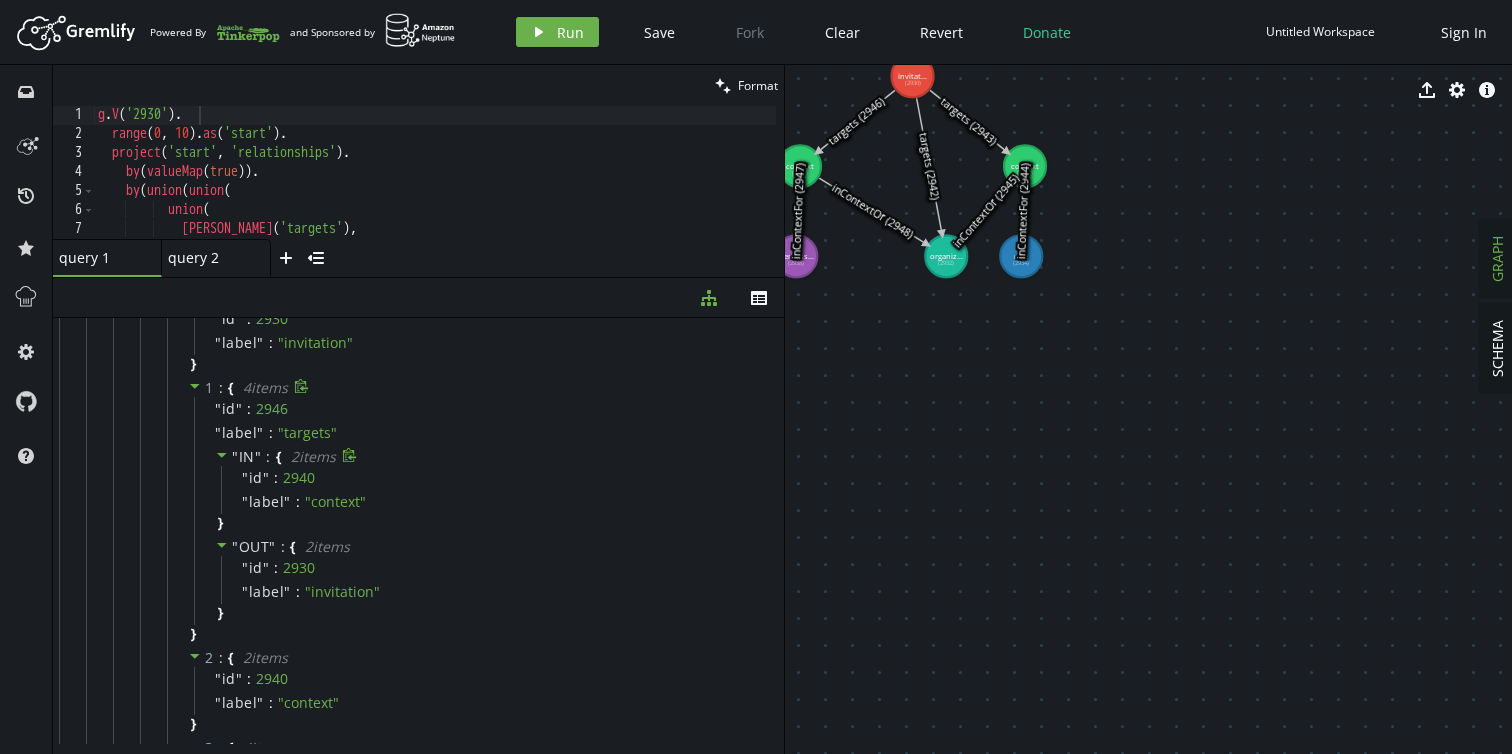 click 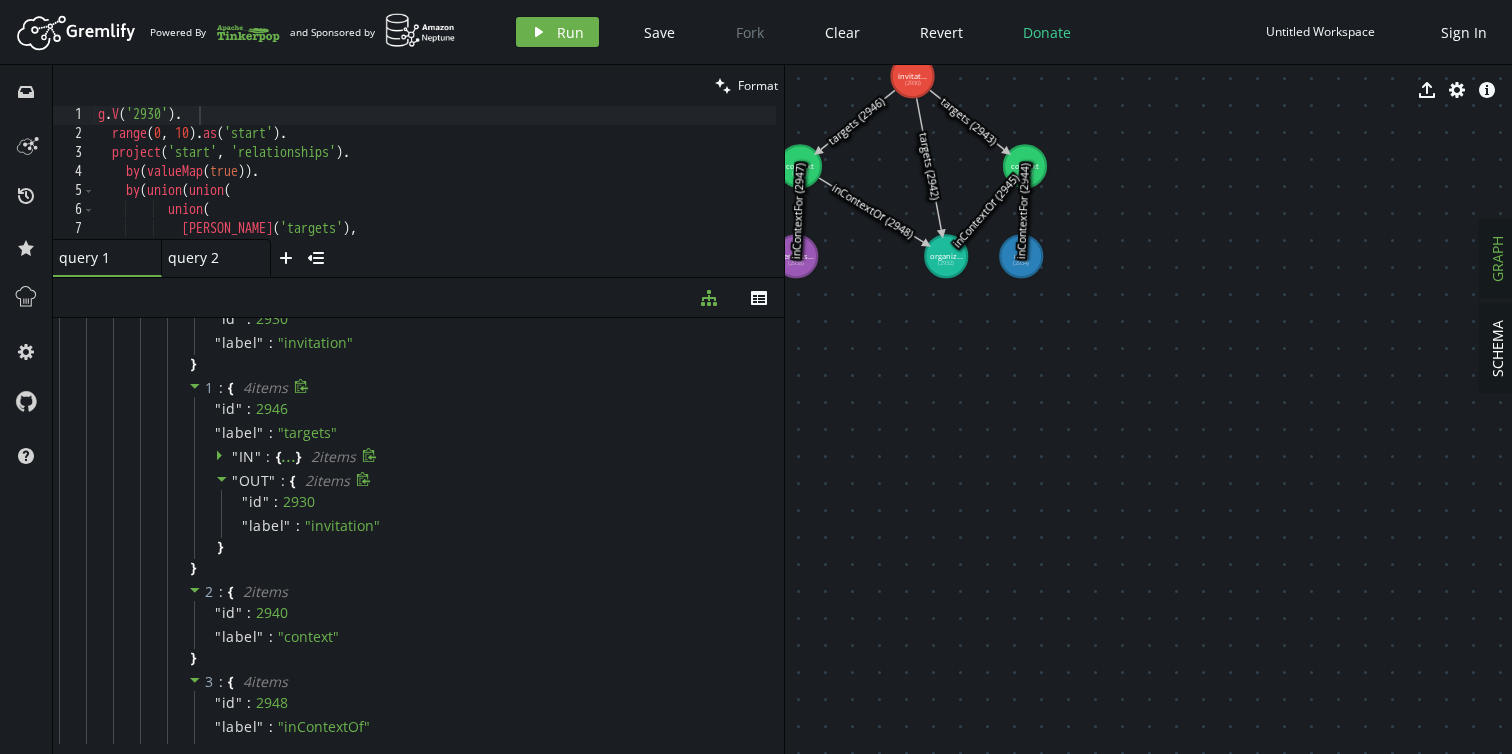click 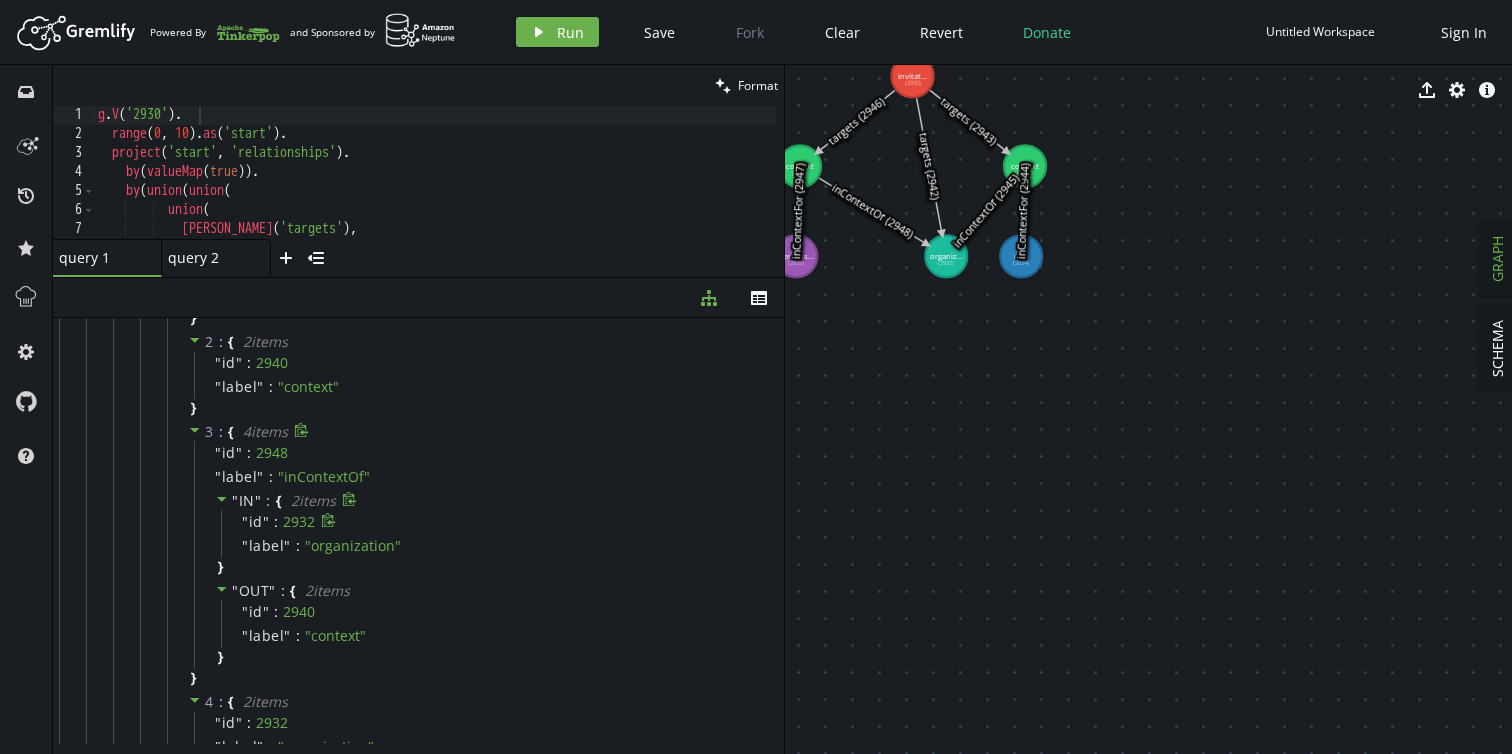 scroll, scrollTop: 1090, scrollLeft: 0, axis: vertical 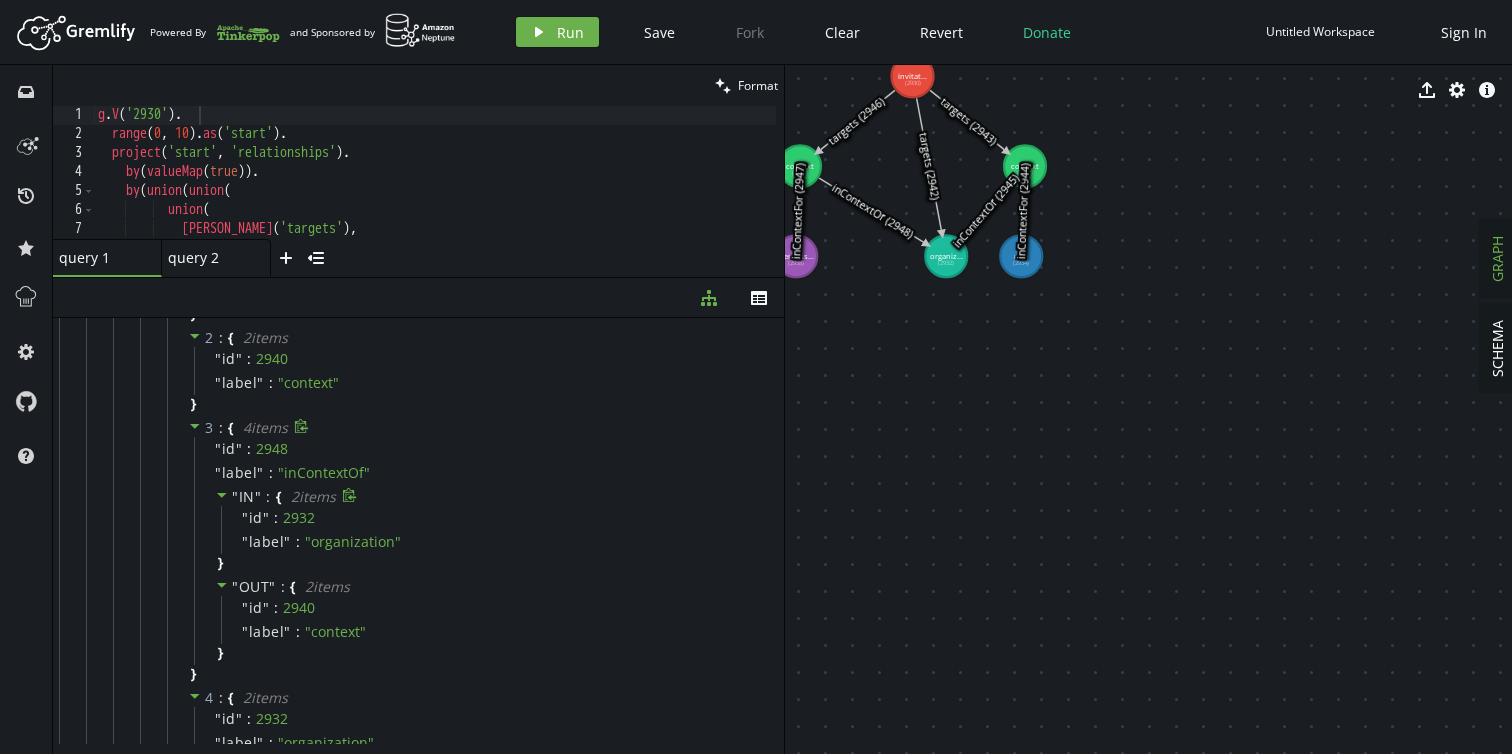 click 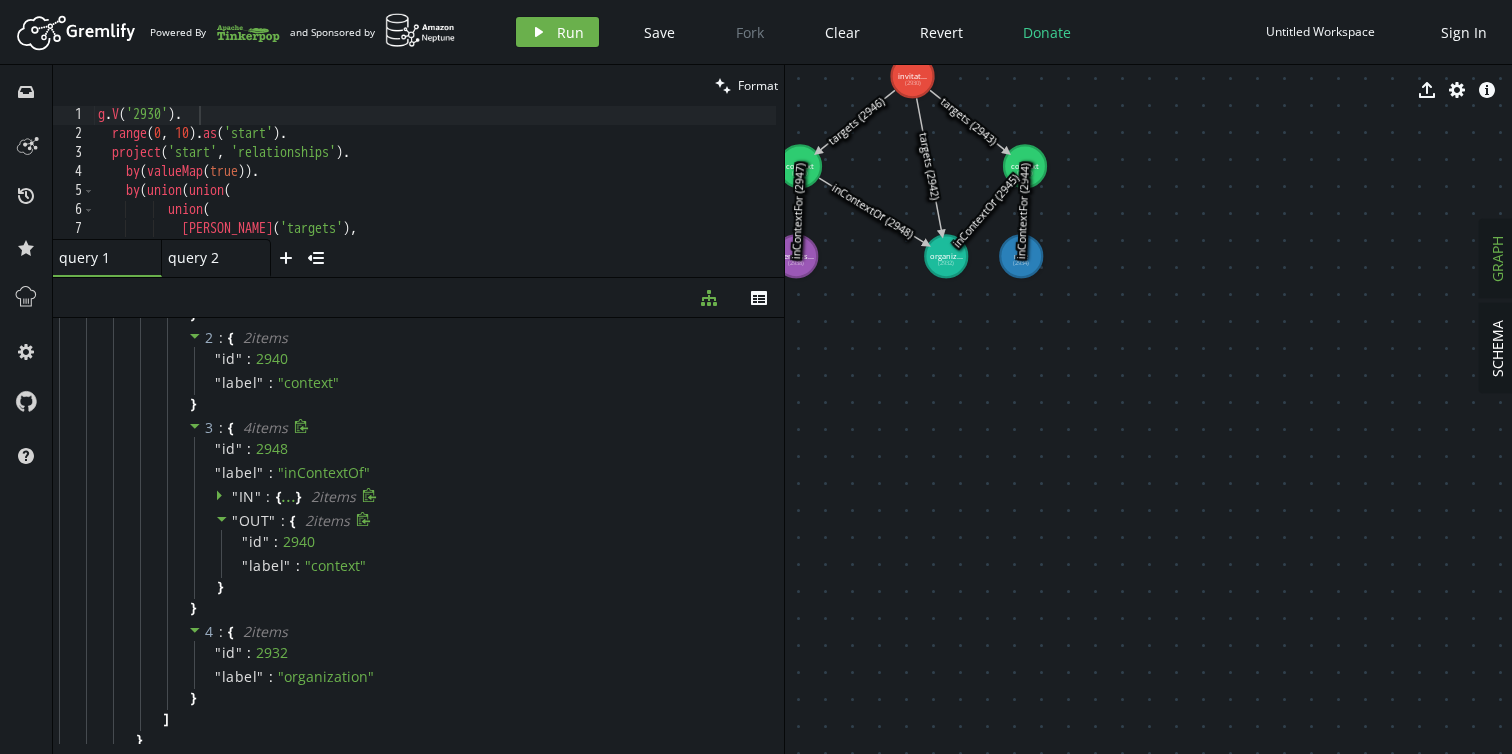 click 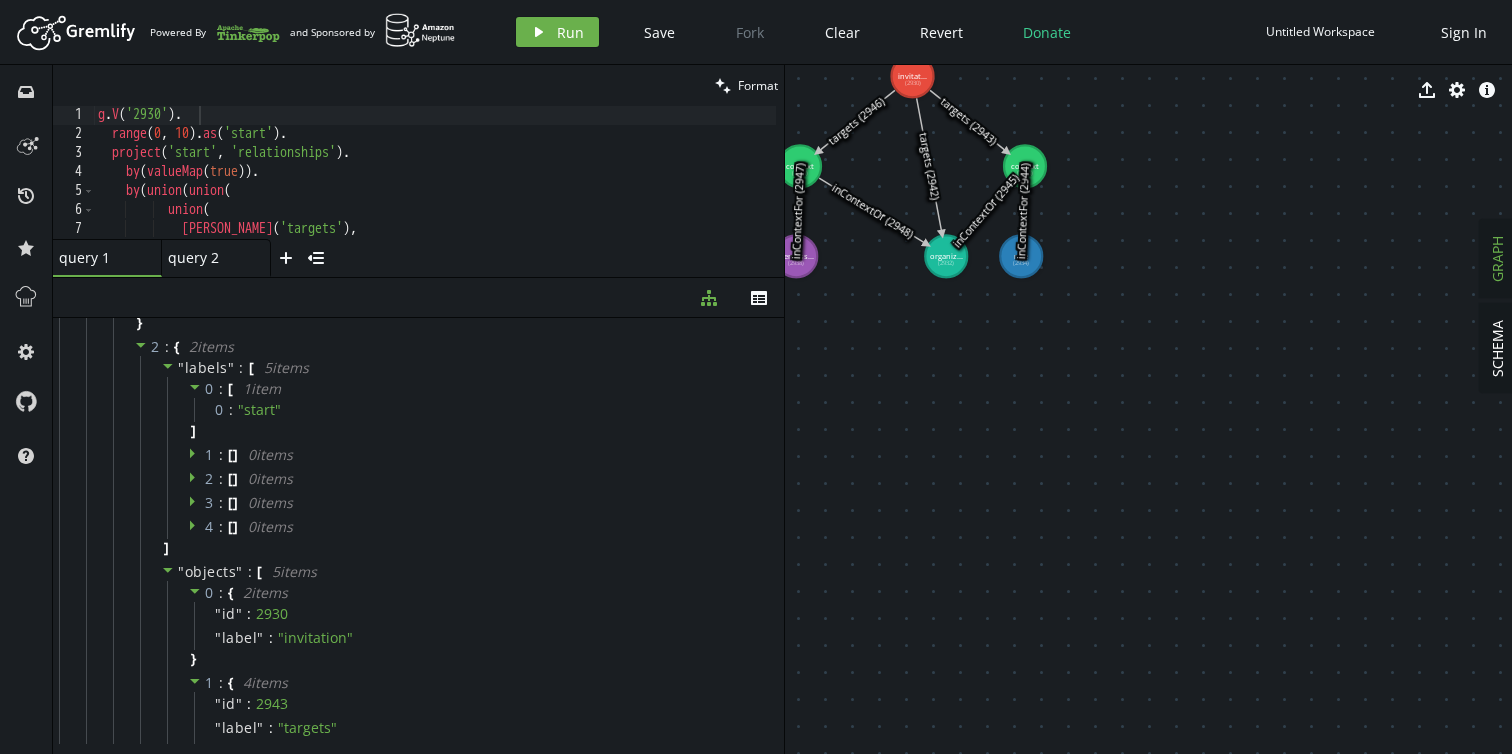 scroll, scrollTop: 1442, scrollLeft: 0, axis: vertical 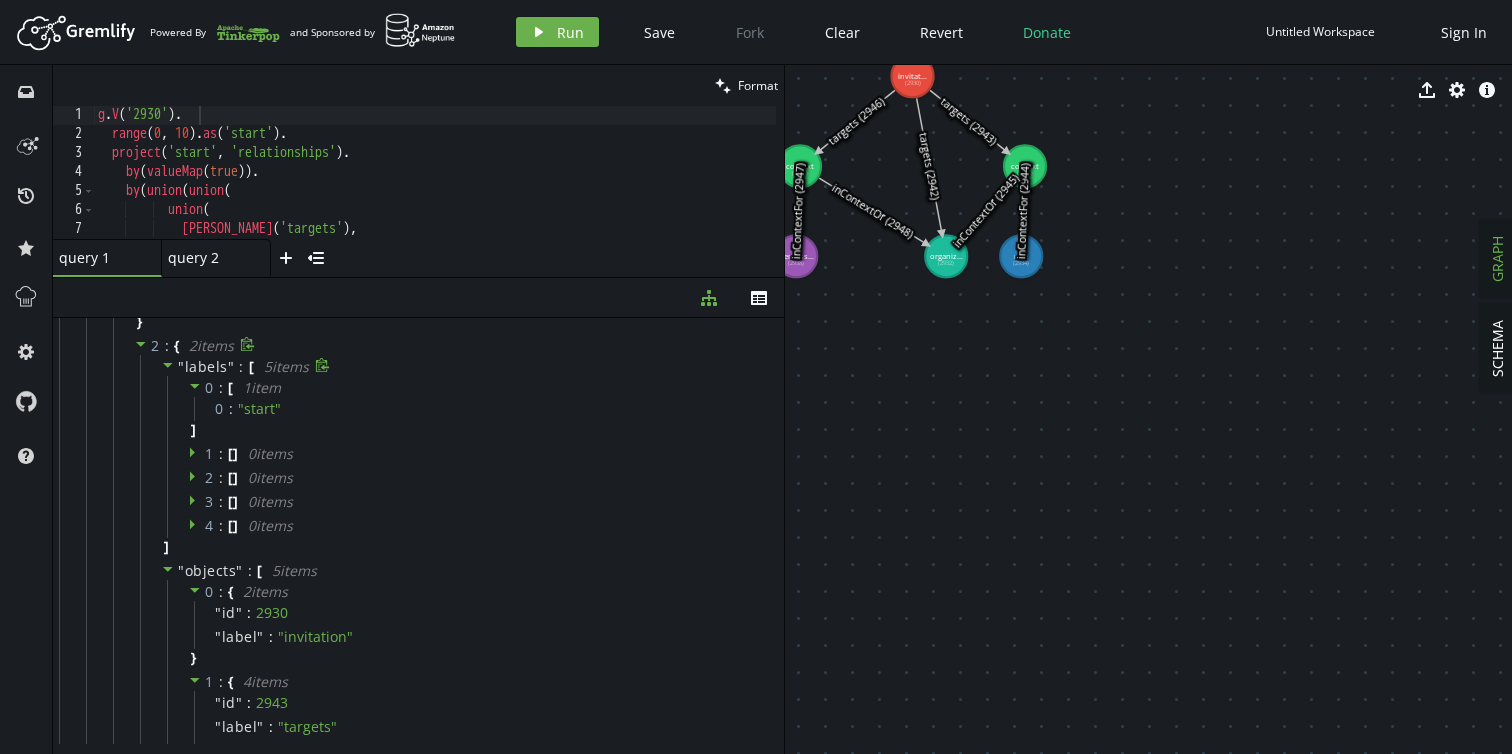 click 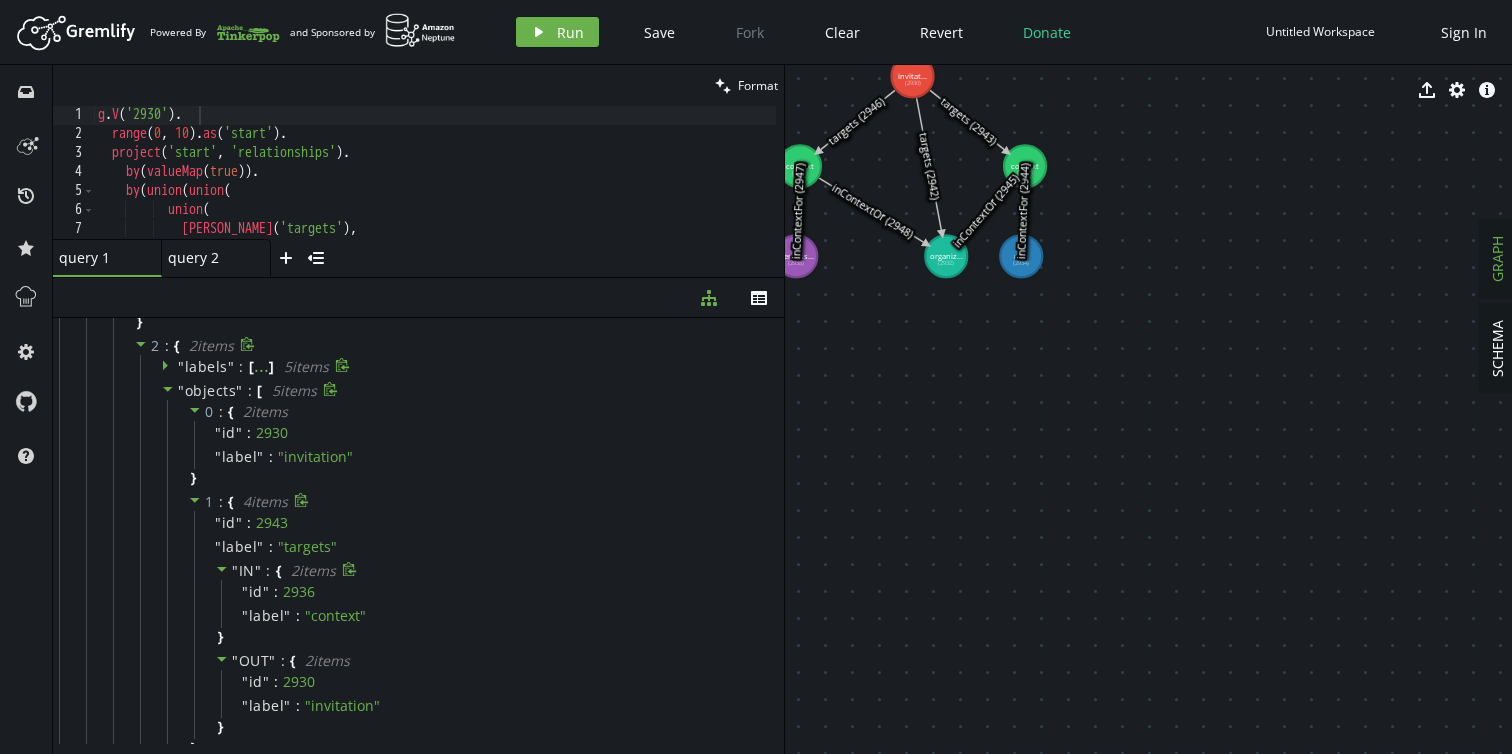 click 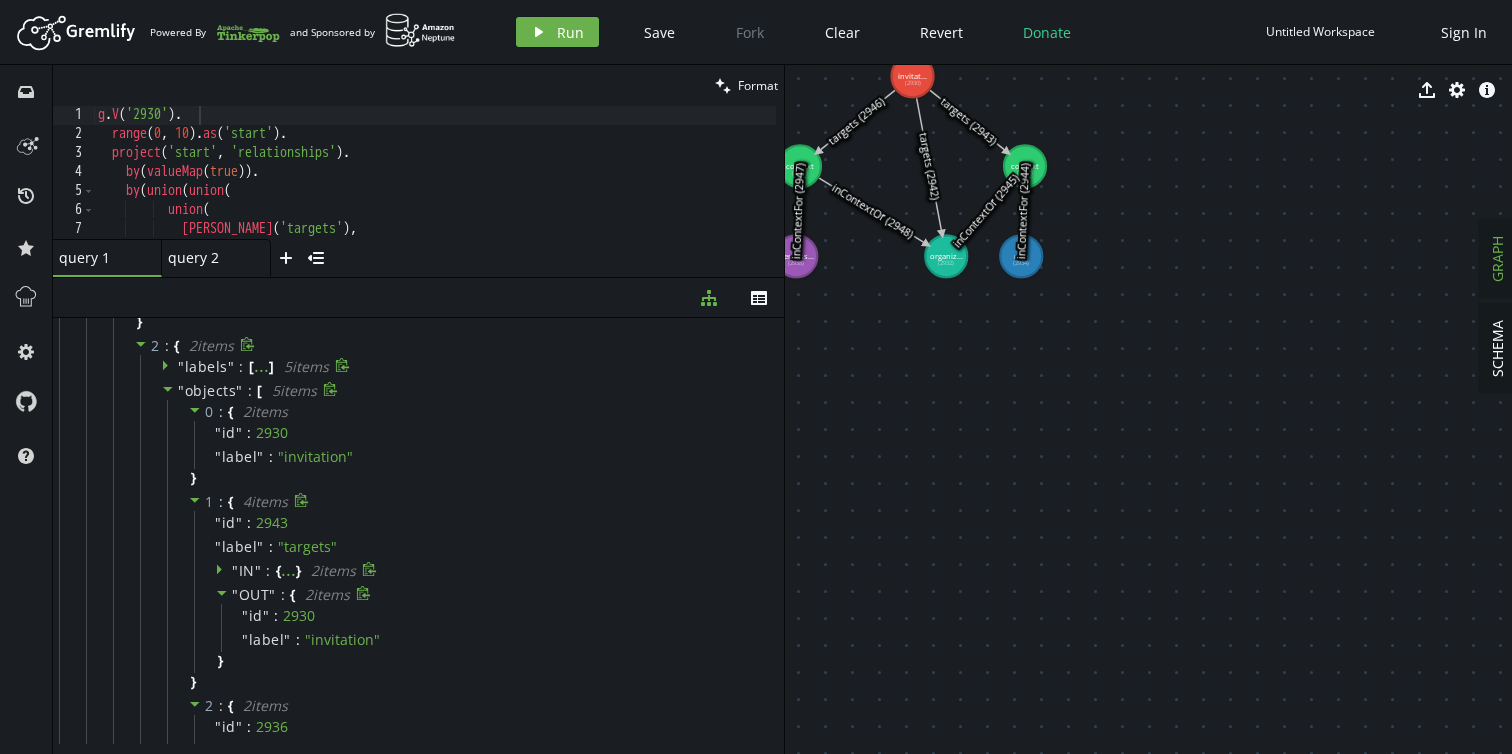 click 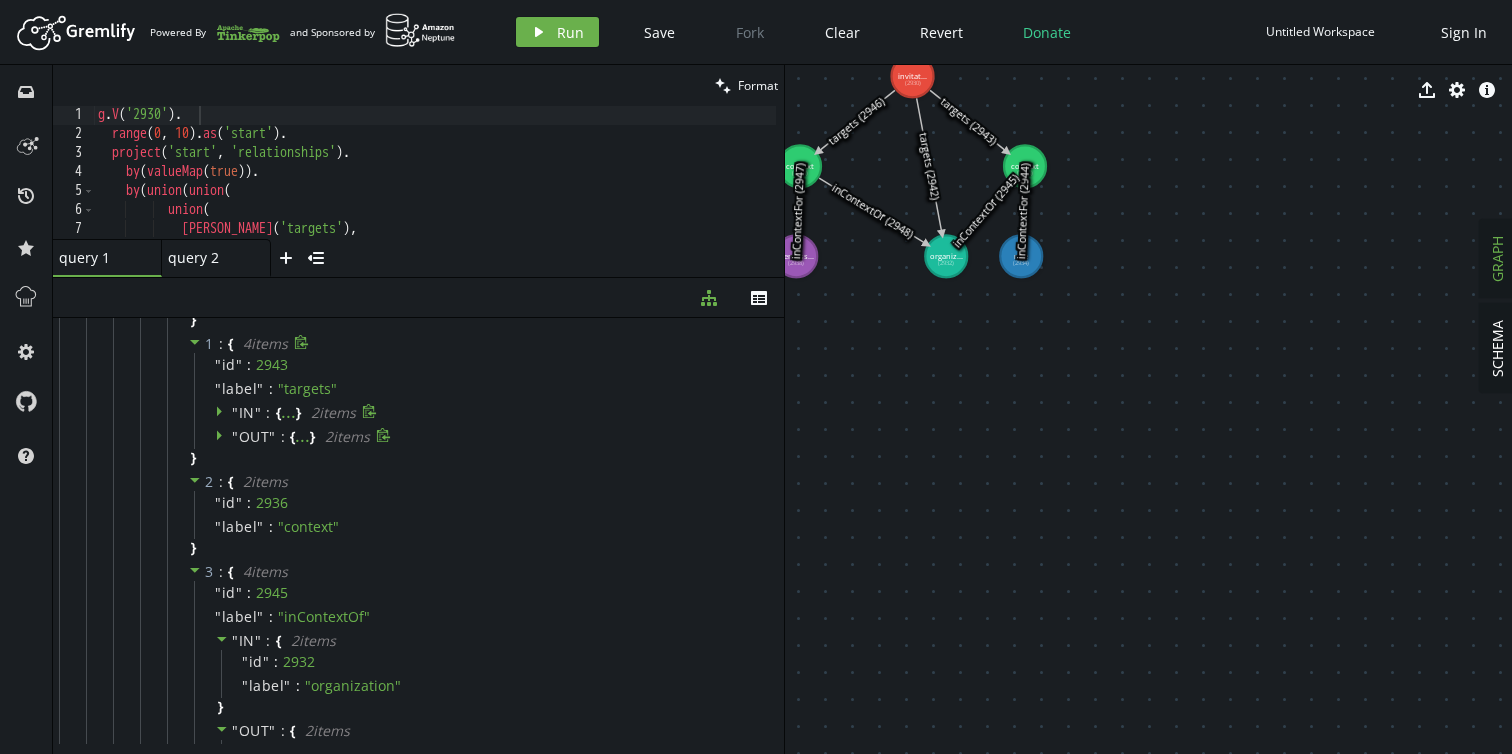 scroll, scrollTop: 1601, scrollLeft: 0, axis: vertical 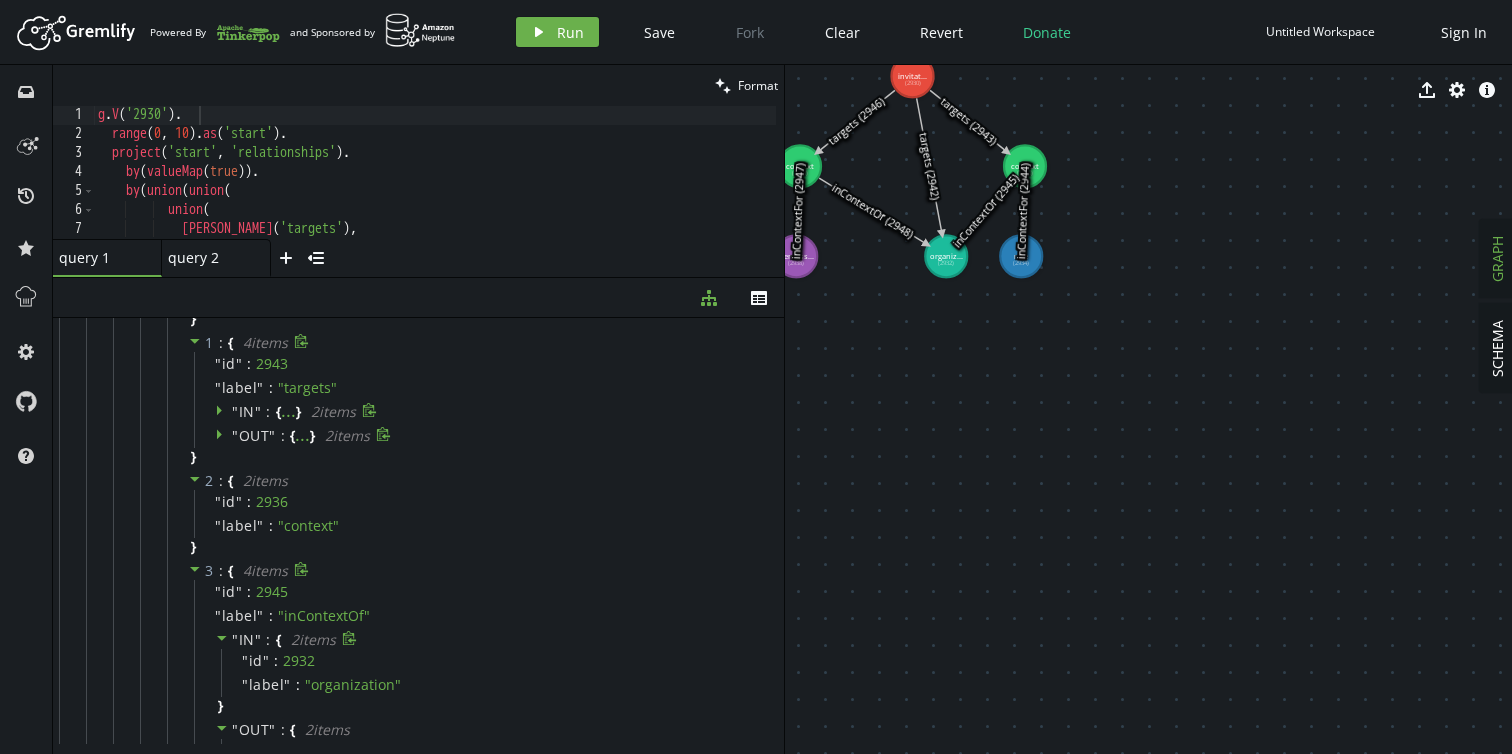 click 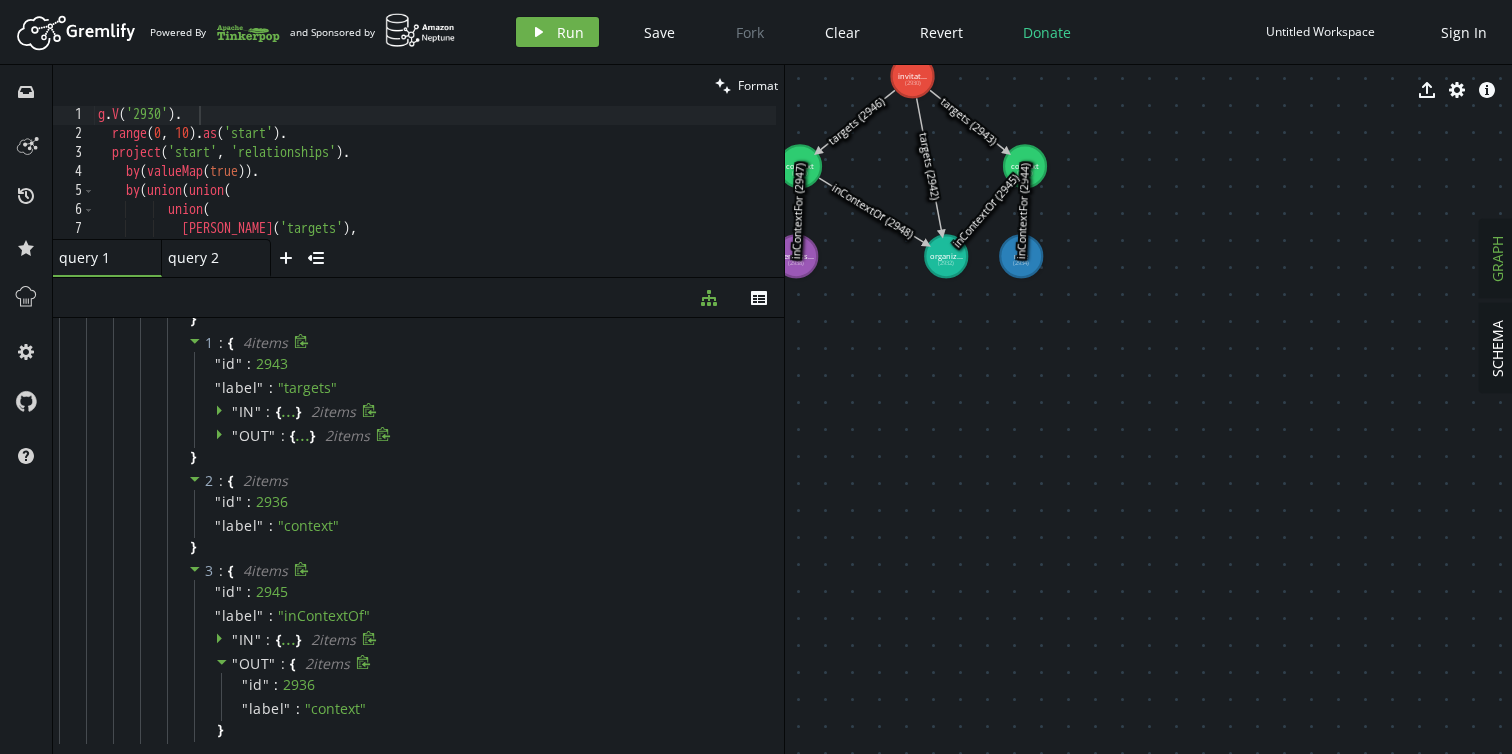 click 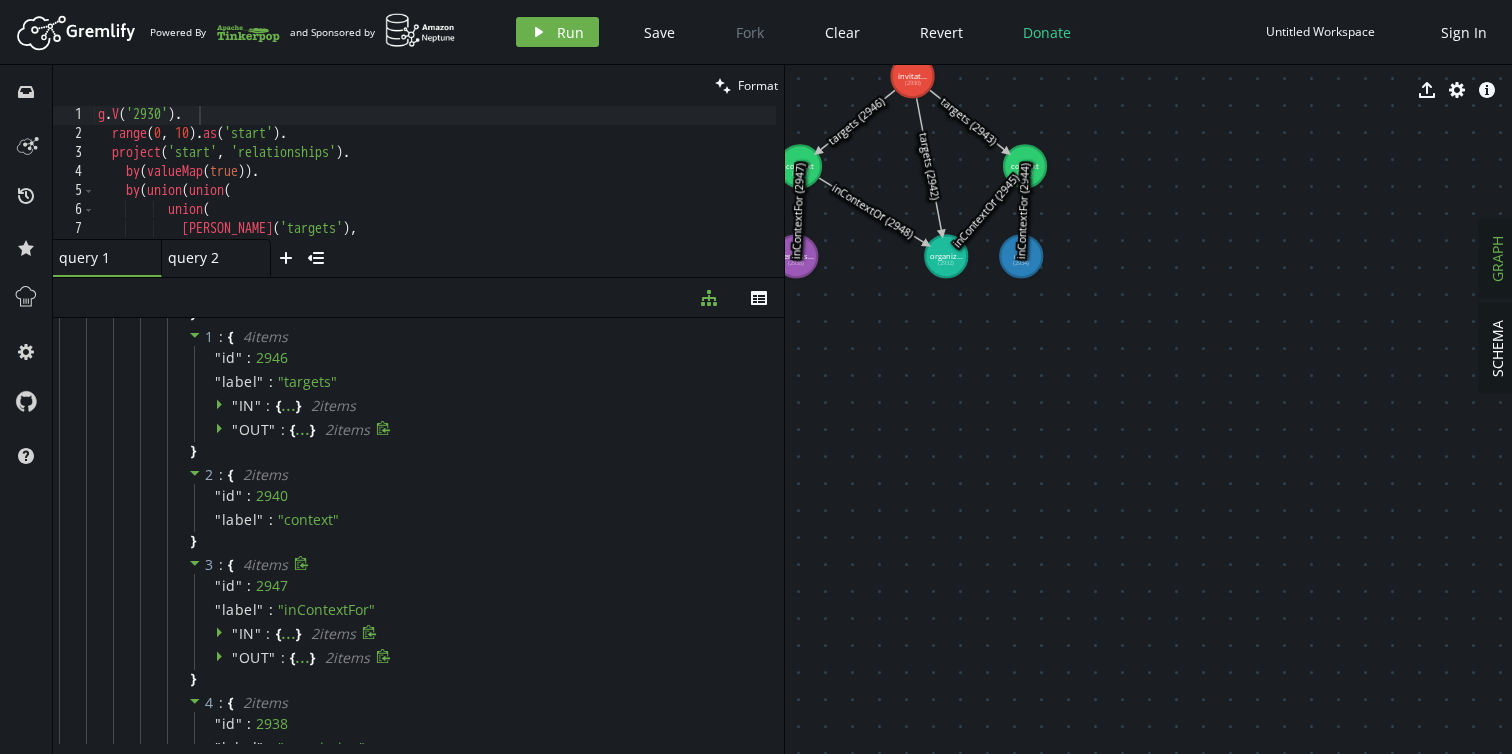 scroll, scrollTop: 297, scrollLeft: 0, axis: vertical 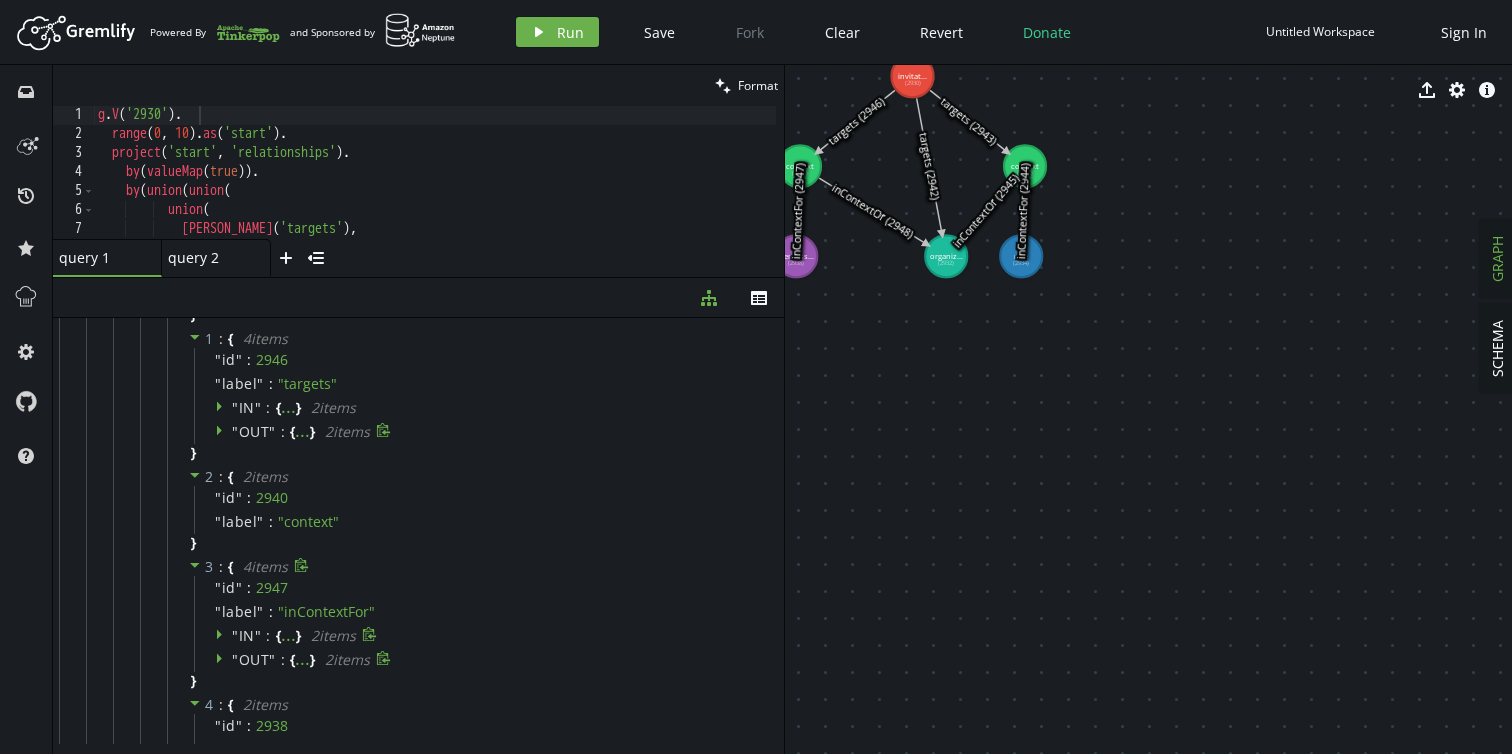 click on "g . V ( '2930' ) .    range ( 0 ,   10 ) . as ( 'start' ) .    project ( 'start' ,   'relationships' ) .      by ( valueMap ( true )) .      by ( union ( union (              union (                [PERSON_NAME] ( 'targets' ) ,                [PERSON_NAME] ( 'targets' ,   'inContextFor' ) . bothV ( ) ." at bounding box center (435, 191) 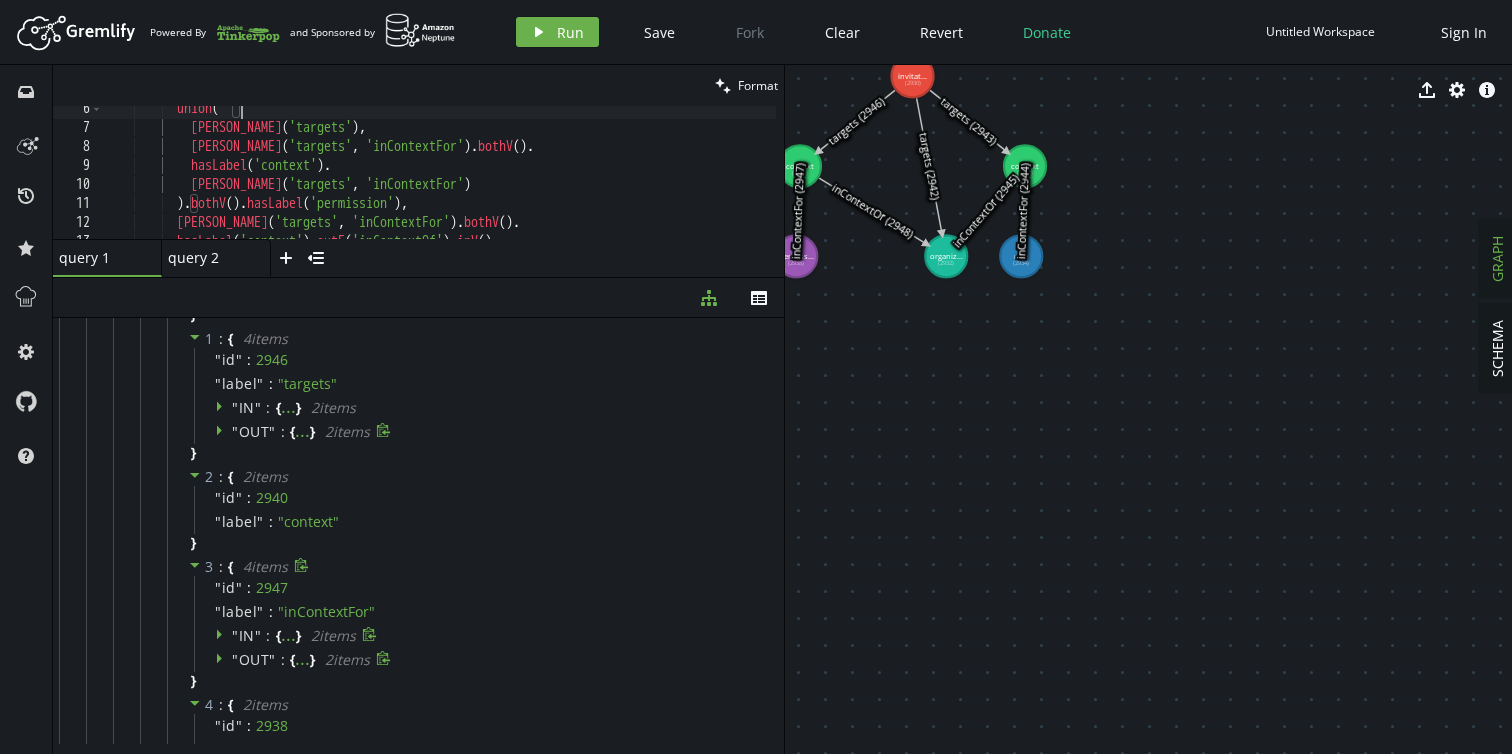 scroll, scrollTop: 190, scrollLeft: 0, axis: vertical 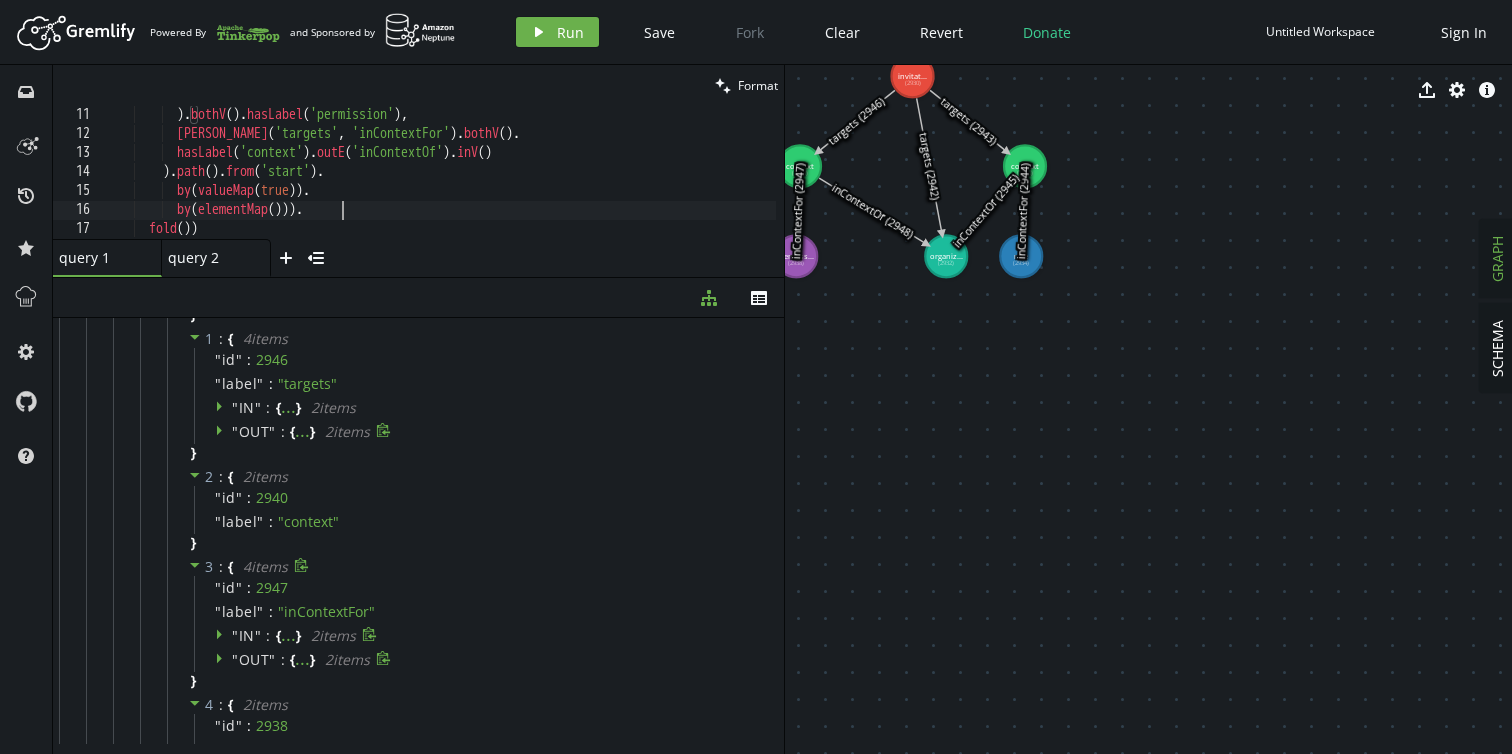 click on ") . bothV ( ) . hasLabel ( 'permission' ) ,              [PERSON_NAME] ( 'targets' ,   'inContextFor' ) . bothV ( ) .              hasLabel ( 'context' ) . outE ( 'inContextOf' ) . inV ( )           ) . path ( ) . from ( 'start' ) .              by ( valueMap ( true )) .              by ( elementMap ( ))) .         fold ( ))" at bounding box center [439, 191] 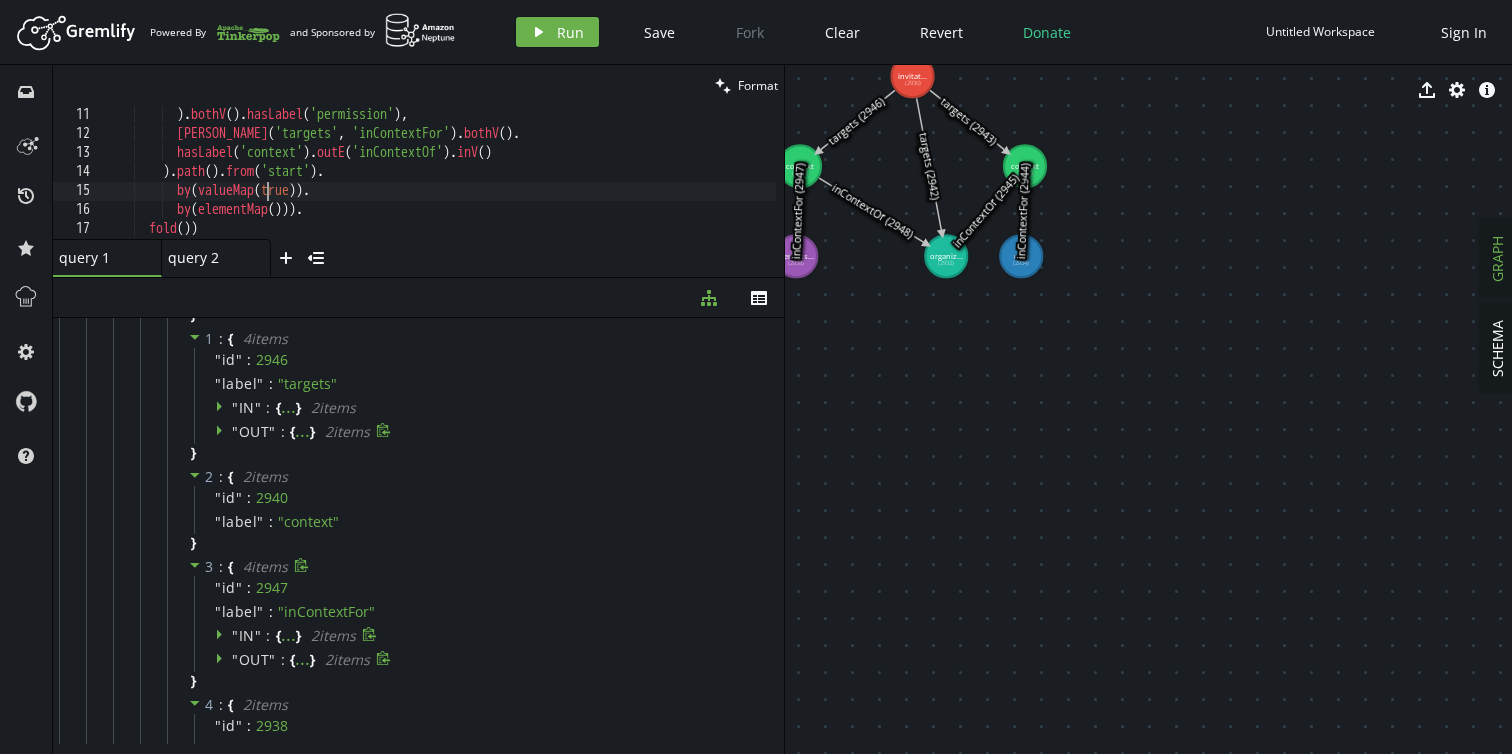 click on ") . bothV ( ) . hasLabel ( 'permission' ) ,              [PERSON_NAME] ( 'targets' ,   'inContextFor' ) . bothV ( ) .              hasLabel ( 'context' ) . outE ( 'inContextOf' ) . inV ( )           ) . path ( ) . from ( 'start' ) .              by ( valueMap ( true )) .              by ( elementMap ( ))) .         fold ( ))" at bounding box center [439, 191] 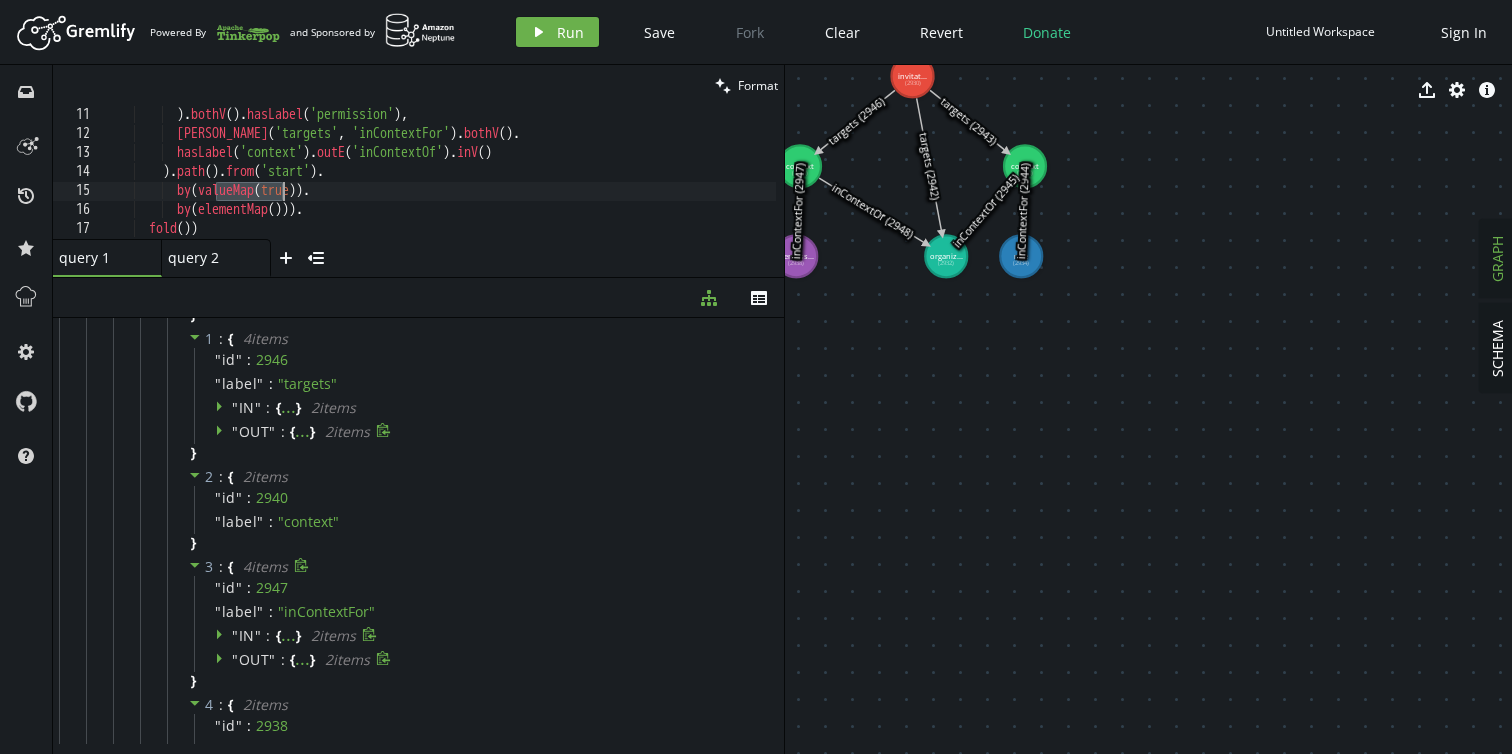 click on ") . bothV ( ) . hasLabel ( 'permission' ) ,              [PERSON_NAME] ( 'targets' ,   'inContextFor' ) . bothV ( ) .              hasLabel ( 'context' ) . outE ( 'inContextOf' ) . inV ( )           ) . path ( ) . from ( 'start' ) .              by ( valueMap ( true )) .              by ( elementMap ( ))) .         fold ( ))" at bounding box center [439, 191] 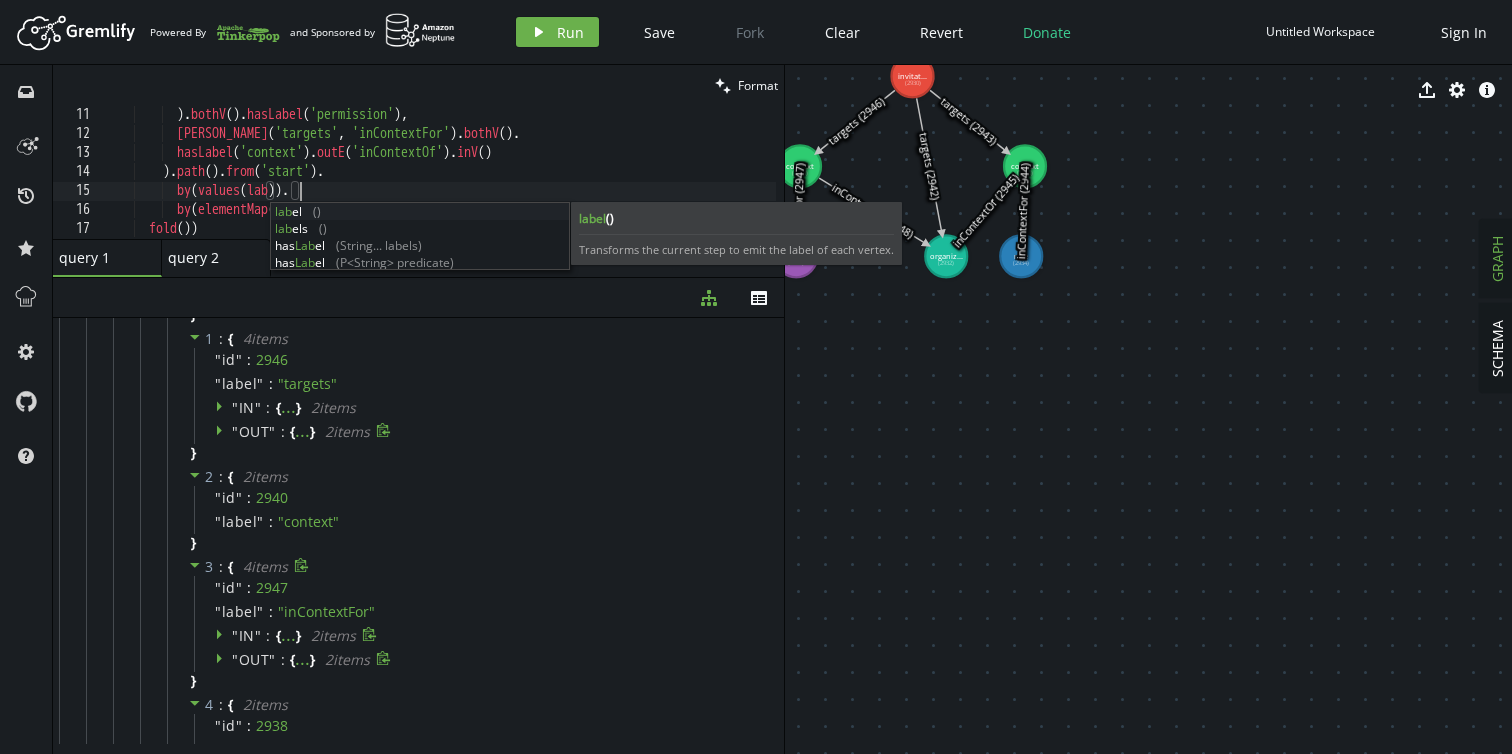 scroll, scrollTop: 0, scrollLeft: 209, axis: horizontal 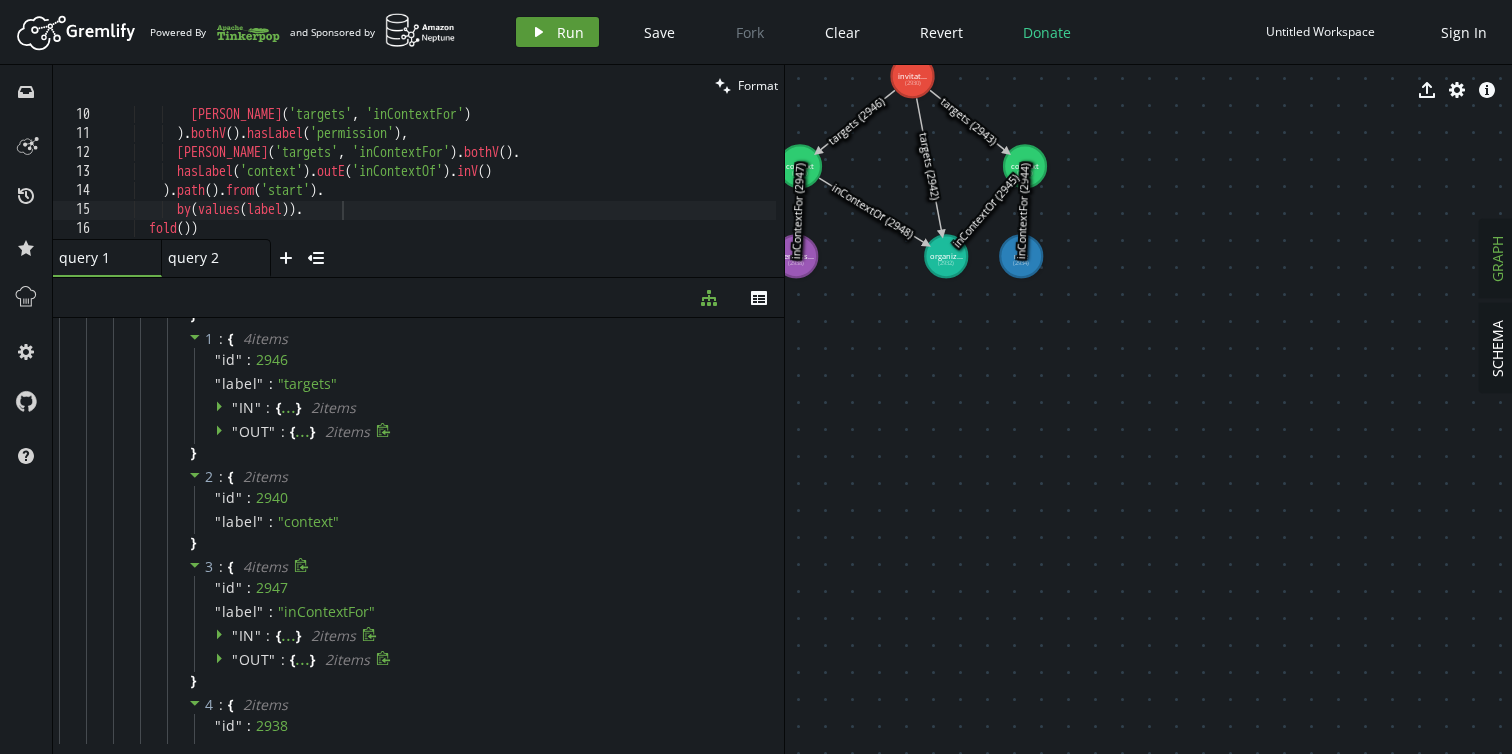 click on "play Run" at bounding box center (557, 32) 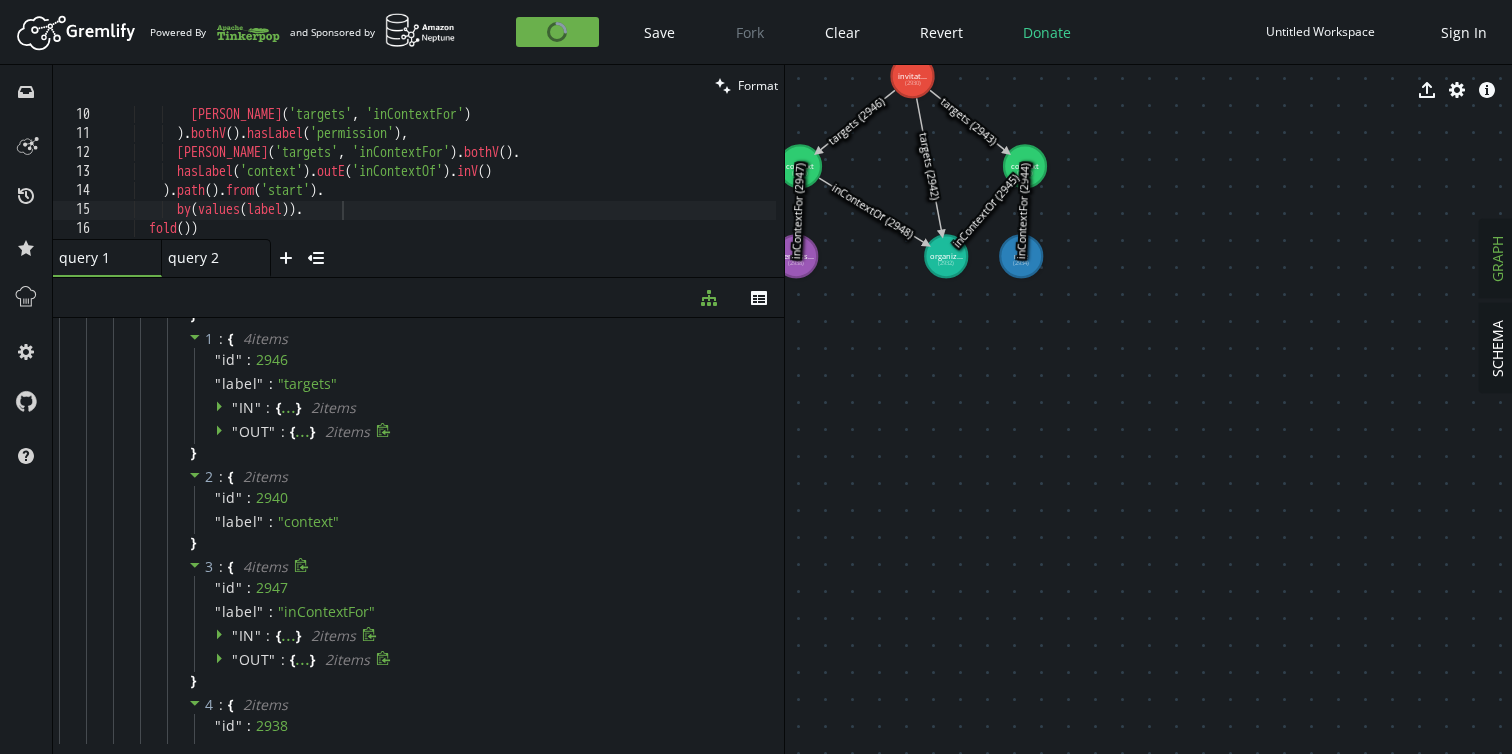 scroll, scrollTop: 0, scrollLeft: 0, axis: both 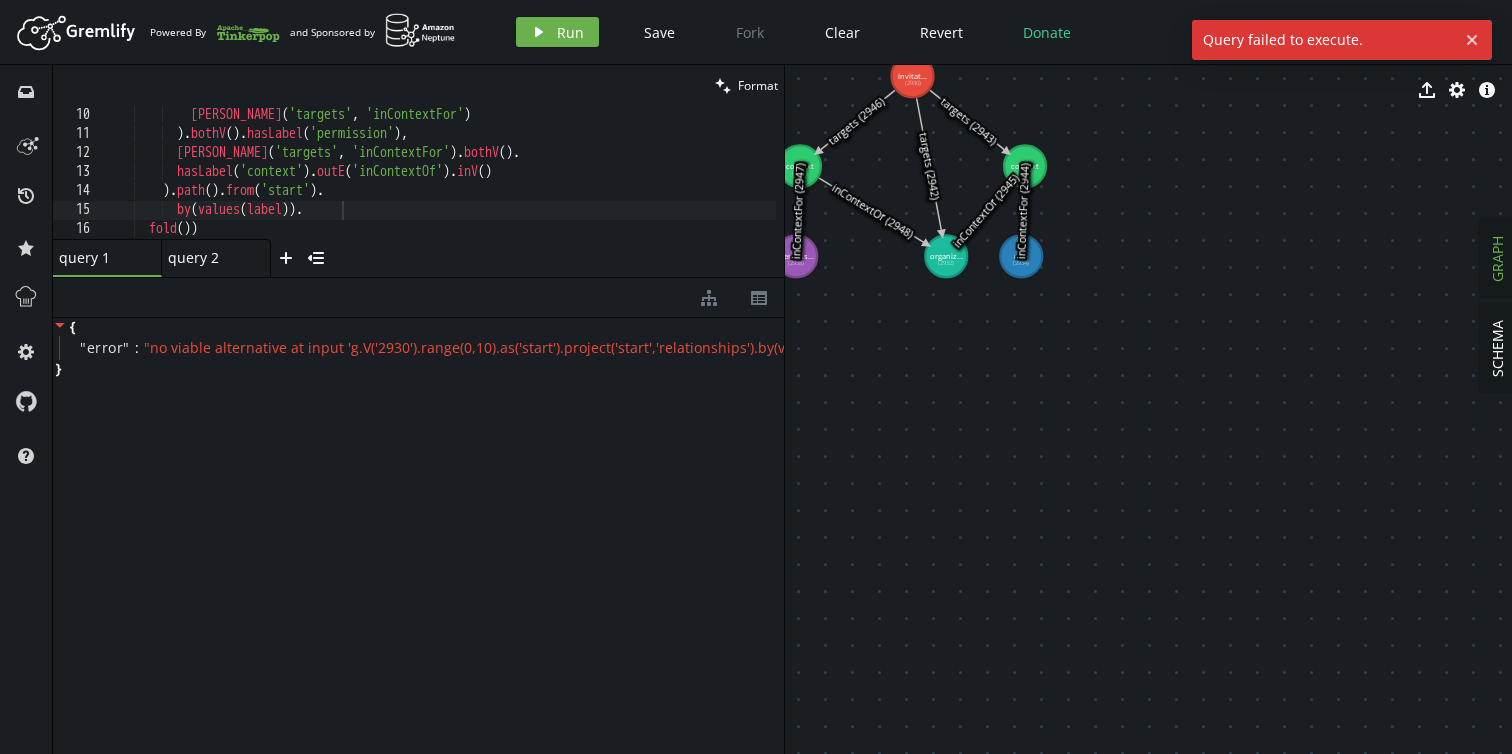 click on "[PERSON_NAME] ( 'targets' ,   'inContextFor' )              ) . bothV ( ) . hasLabel ( 'permission' ) ,              [PERSON_NAME] ( 'targets' ,   'inContextFor' ) . bothV ( ) .              hasLabel ( 'context' ) . outE ( 'inContextOf' ) . inV ( )           ) . path ( ) . from ( 'start' ) .              by ( values ( label )) .         fold ( ))" at bounding box center [439, 191] 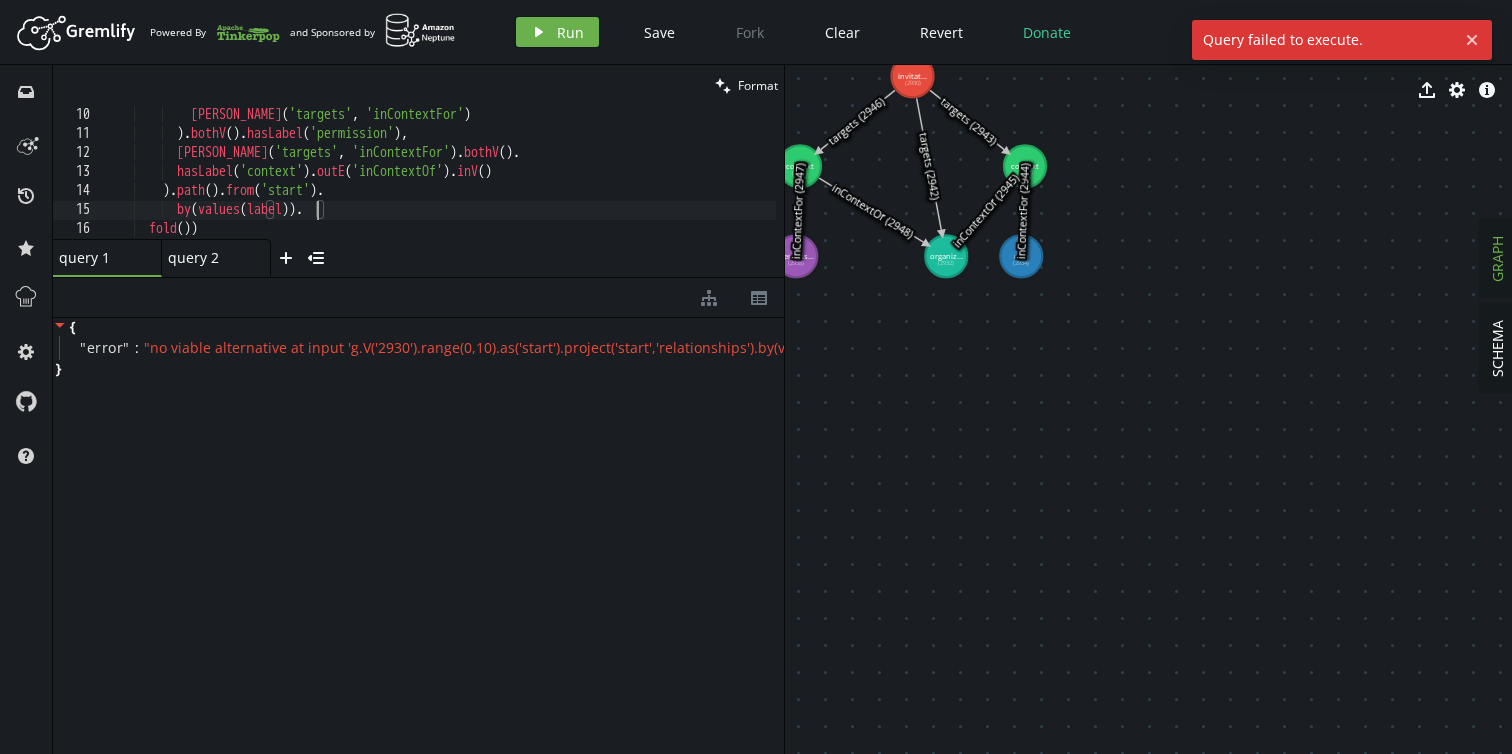 scroll, scrollTop: 0, scrollLeft: 226, axis: horizontal 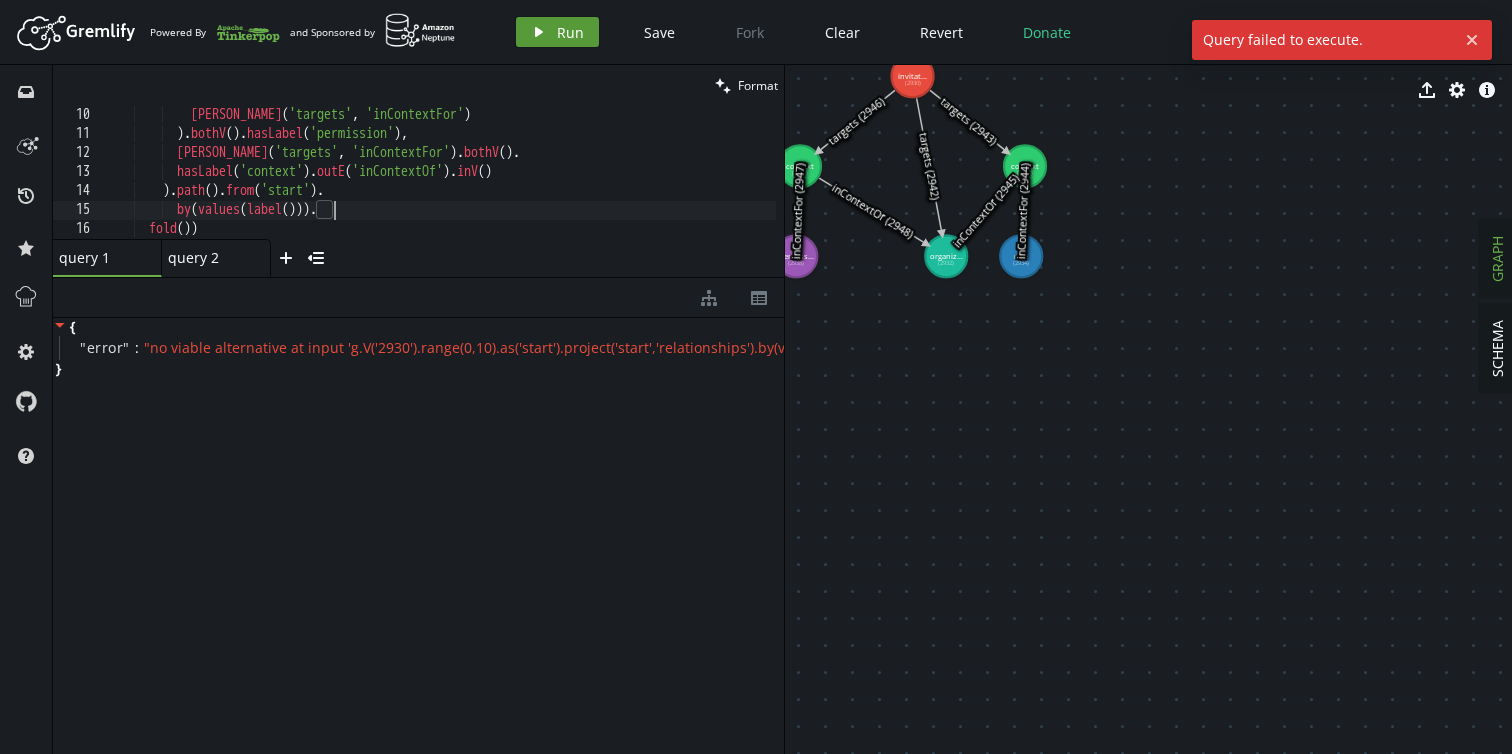 click on "Run" at bounding box center [570, 32] 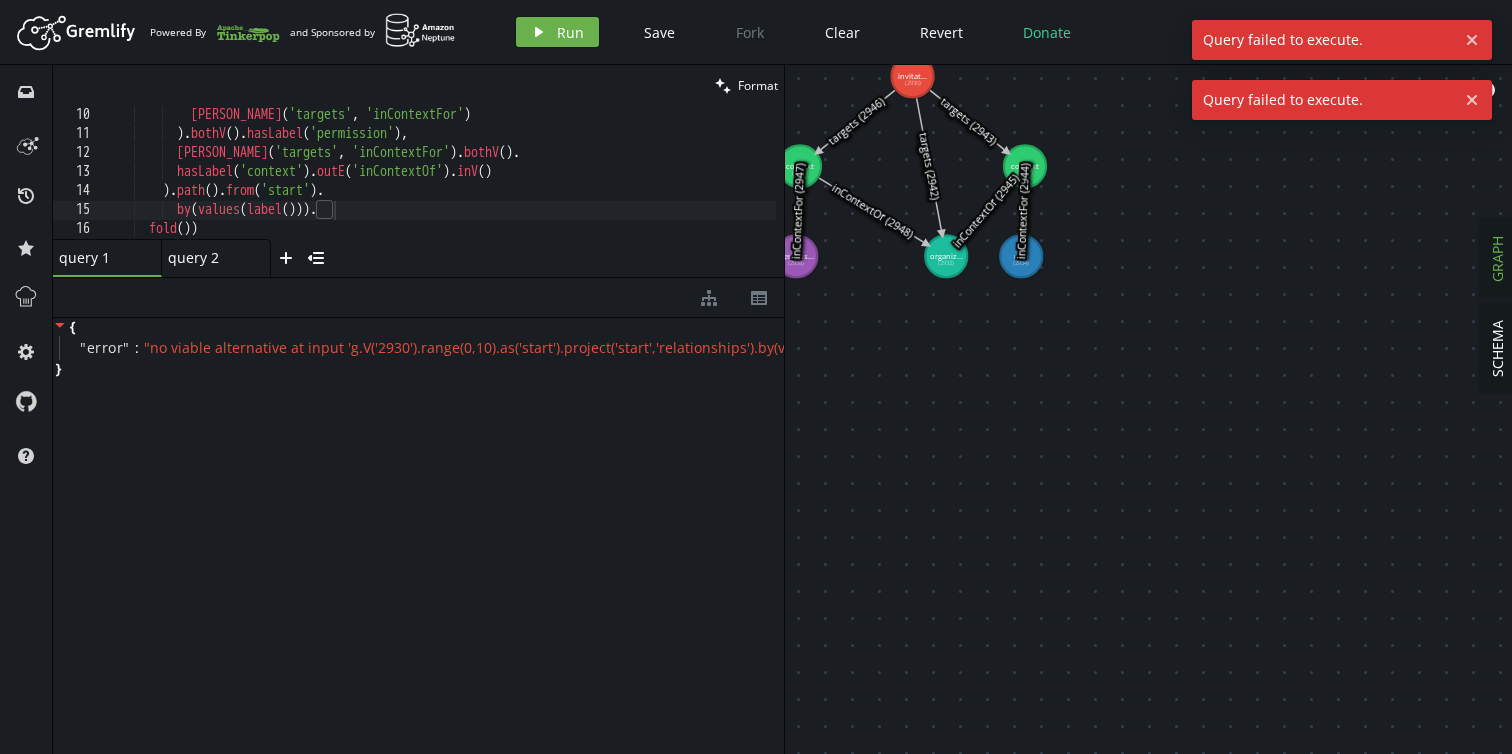 click on "[PERSON_NAME] ( 'targets' ,   'inContextFor' )              ) . bothV ( ) . hasLabel ( 'permission' ) ,              [PERSON_NAME] ( 'targets' ,   'inContextFor' ) . bothV ( ) .              hasLabel ( 'context' ) . outE ( 'inContextOf' ) . inV ( )           ) . path ( ) . from ( 'start' ) .              by ( values ( label ( ))) .         fold ( ))" at bounding box center (439, 191) 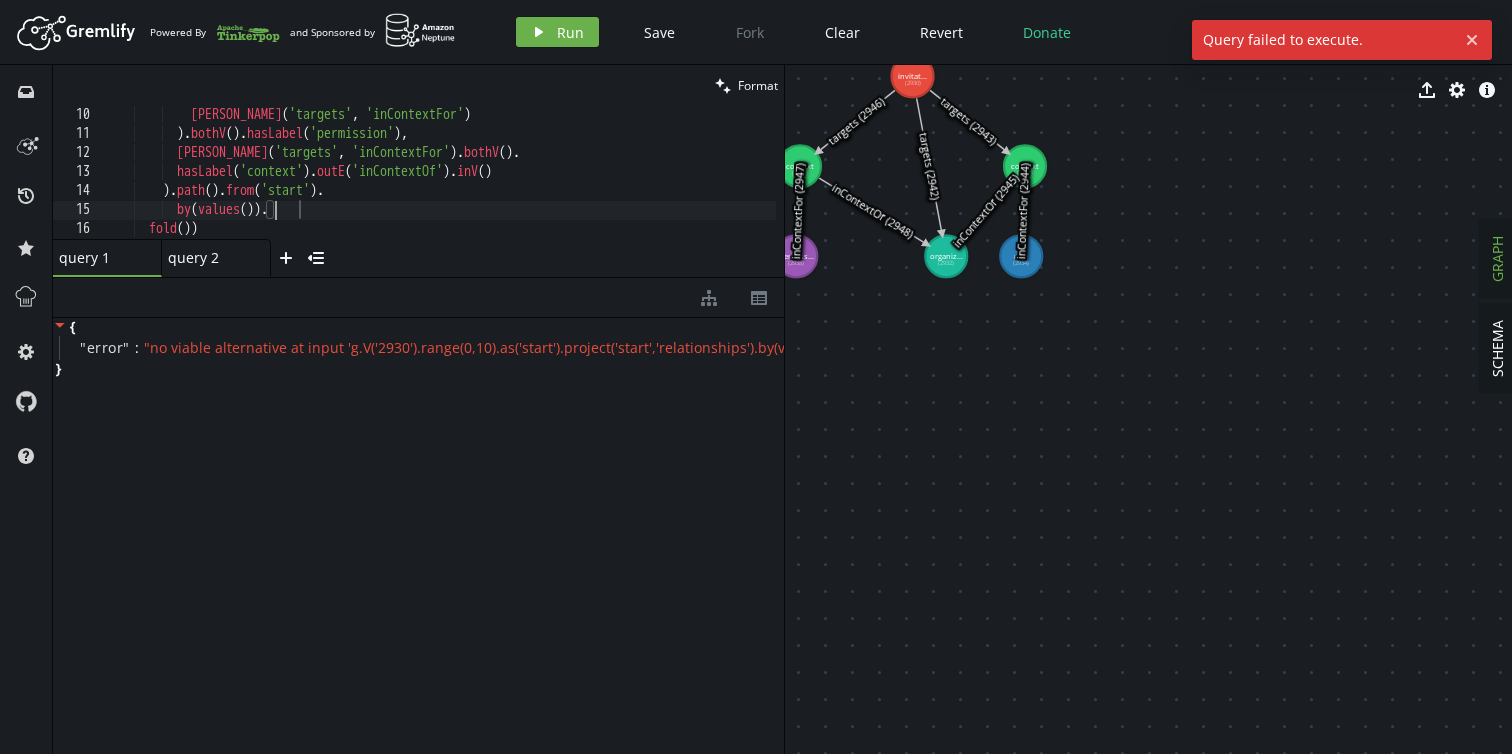 scroll, scrollTop: 0, scrollLeft: 192, axis: horizontal 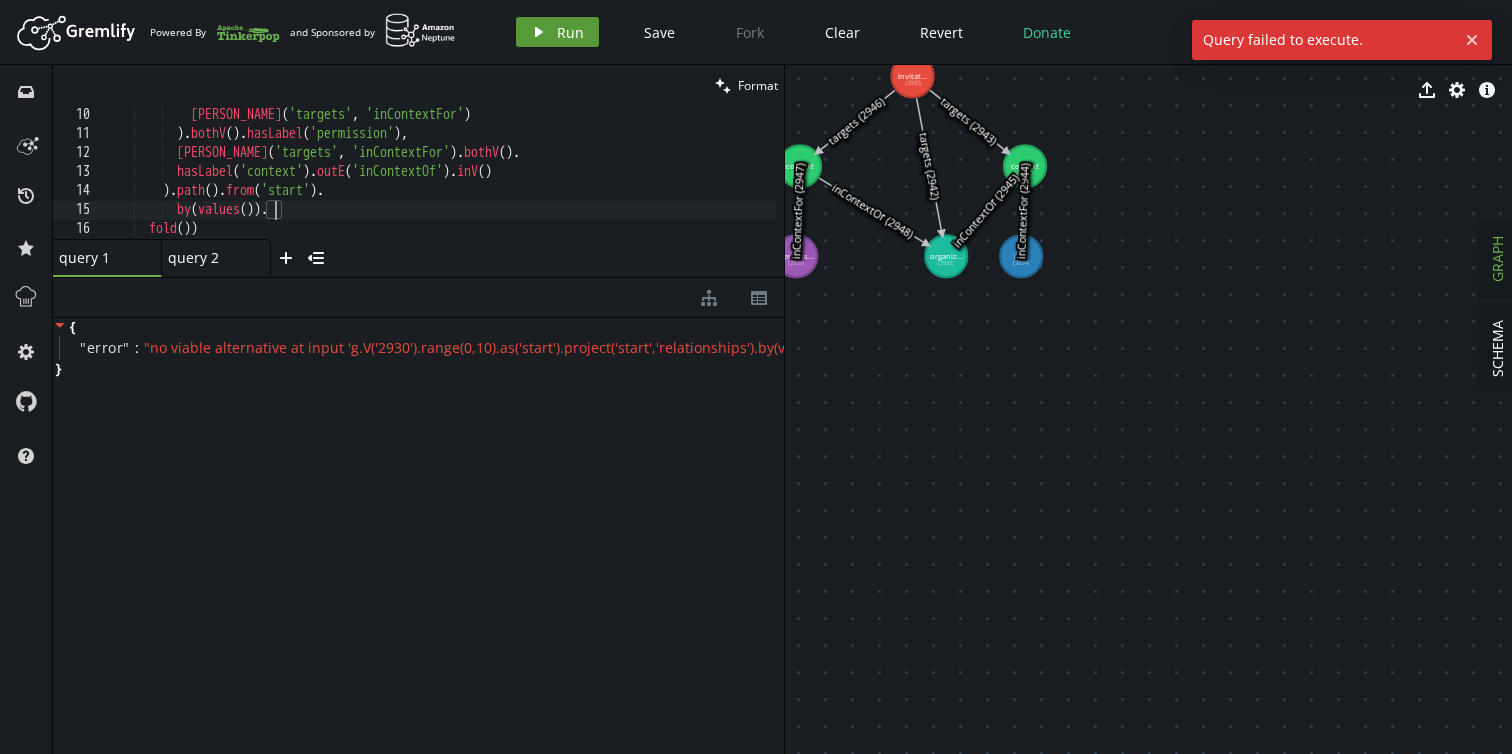 click on "Run" at bounding box center (570, 32) 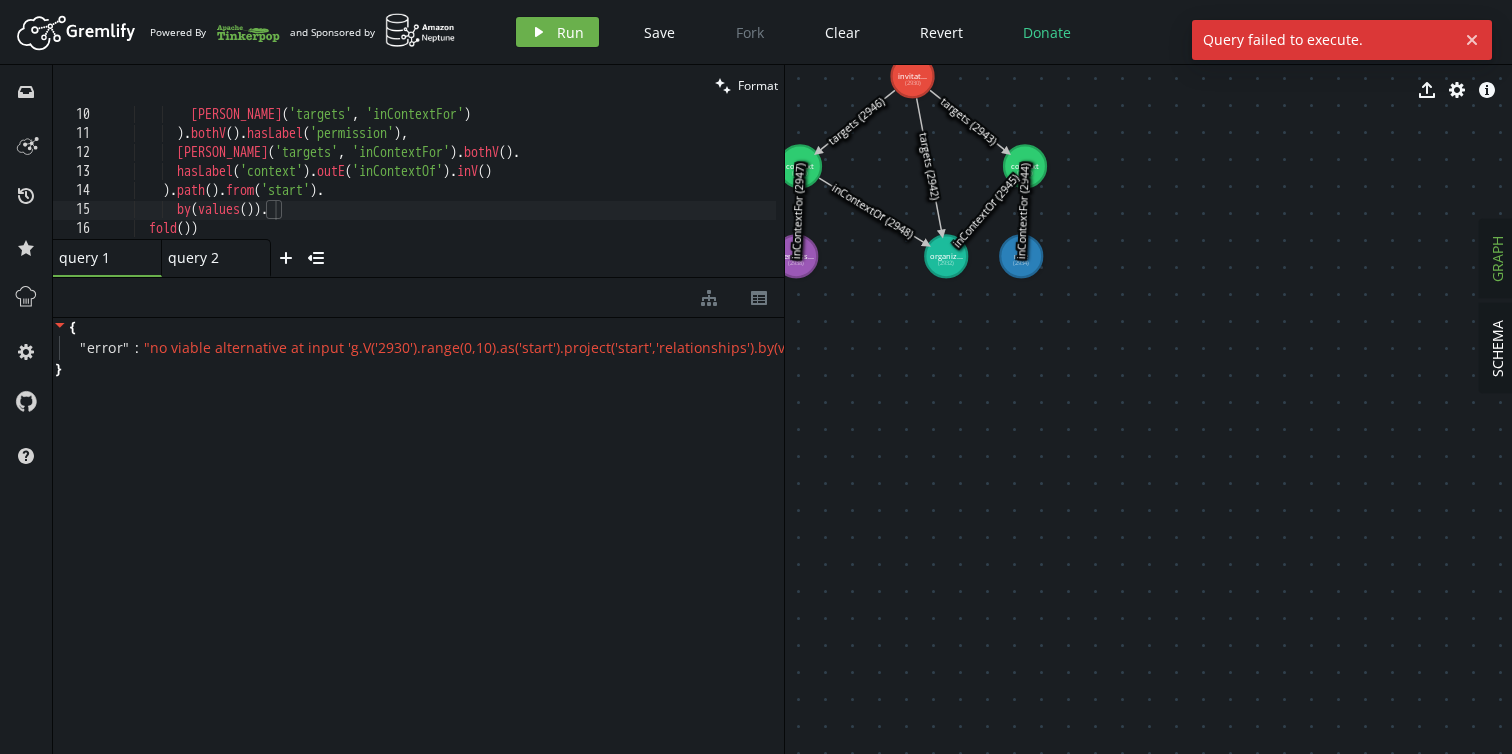 click on "[PERSON_NAME] ( 'targets' ,   'inContextFor' )              ) . bothV ( ) . hasLabel ( 'permission' ) ,              [PERSON_NAME] ( 'targets' ,   'inContextFor' ) . bothV ( ) .              hasLabel ( 'context' ) . outE ( 'inContextOf' ) . inV ( )           ) . path ( ) . from ( 'start' ) .              by ( values ( )) .         fold ( ))" at bounding box center [439, 191] 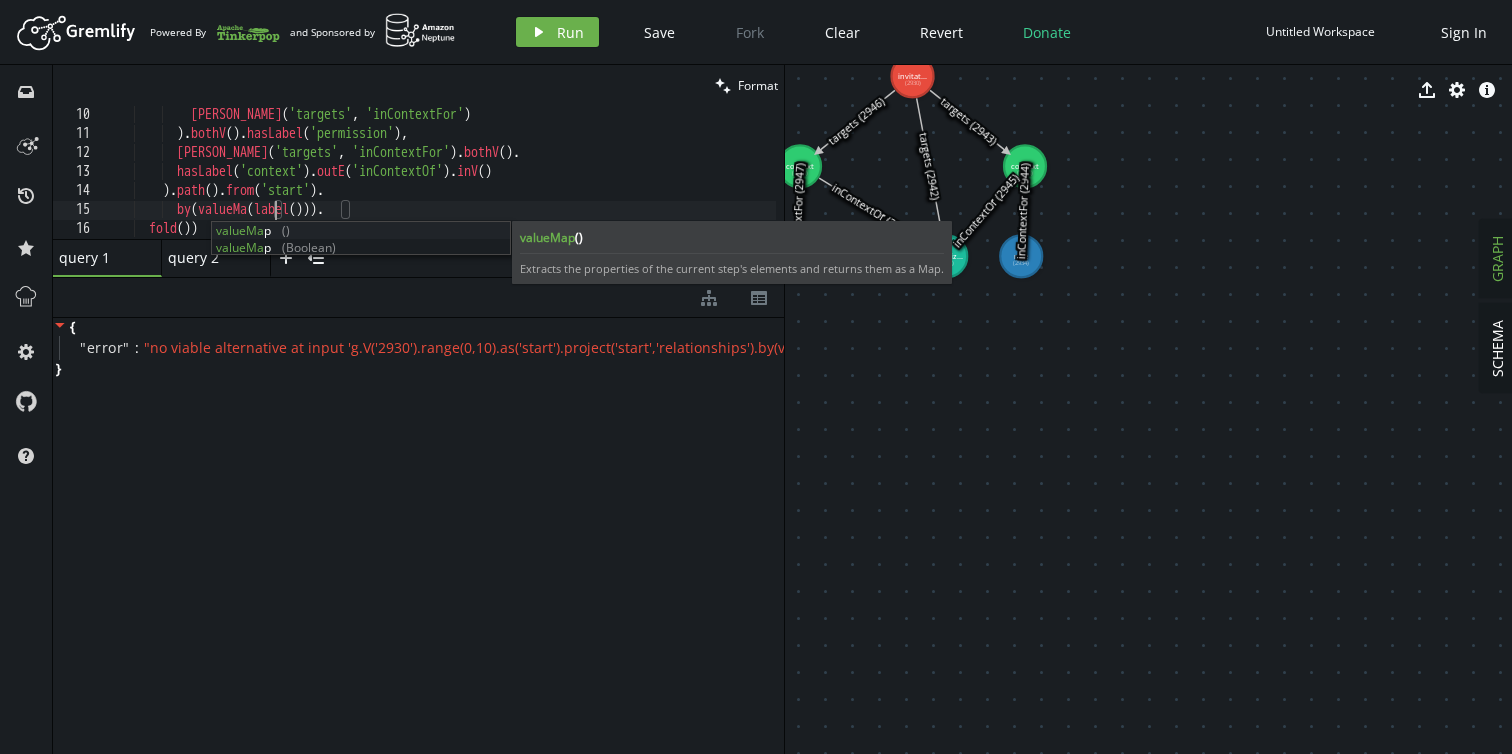 scroll, scrollTop: 0, scrollLeft: 176, axis: horizontal 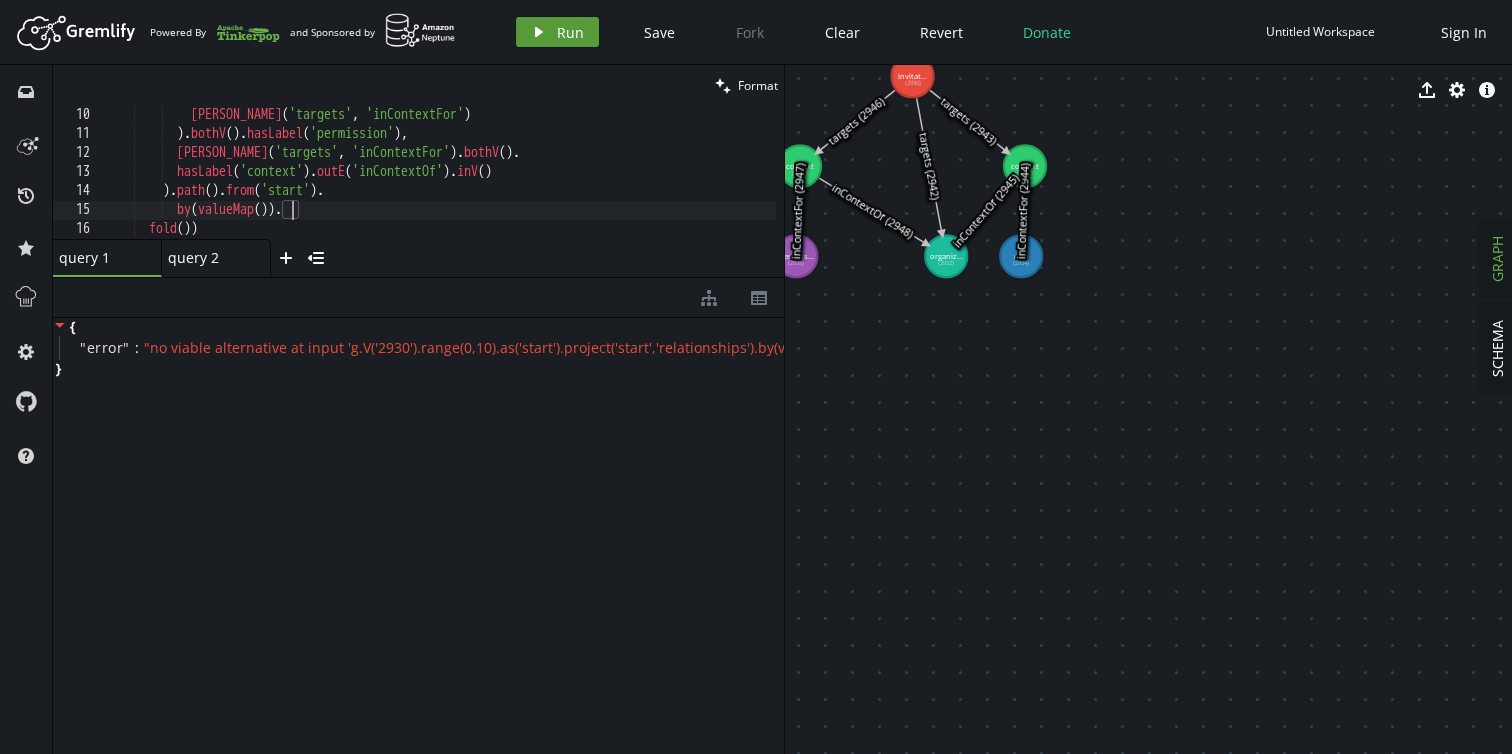 click on "Run" at bounding box center (570, 32) 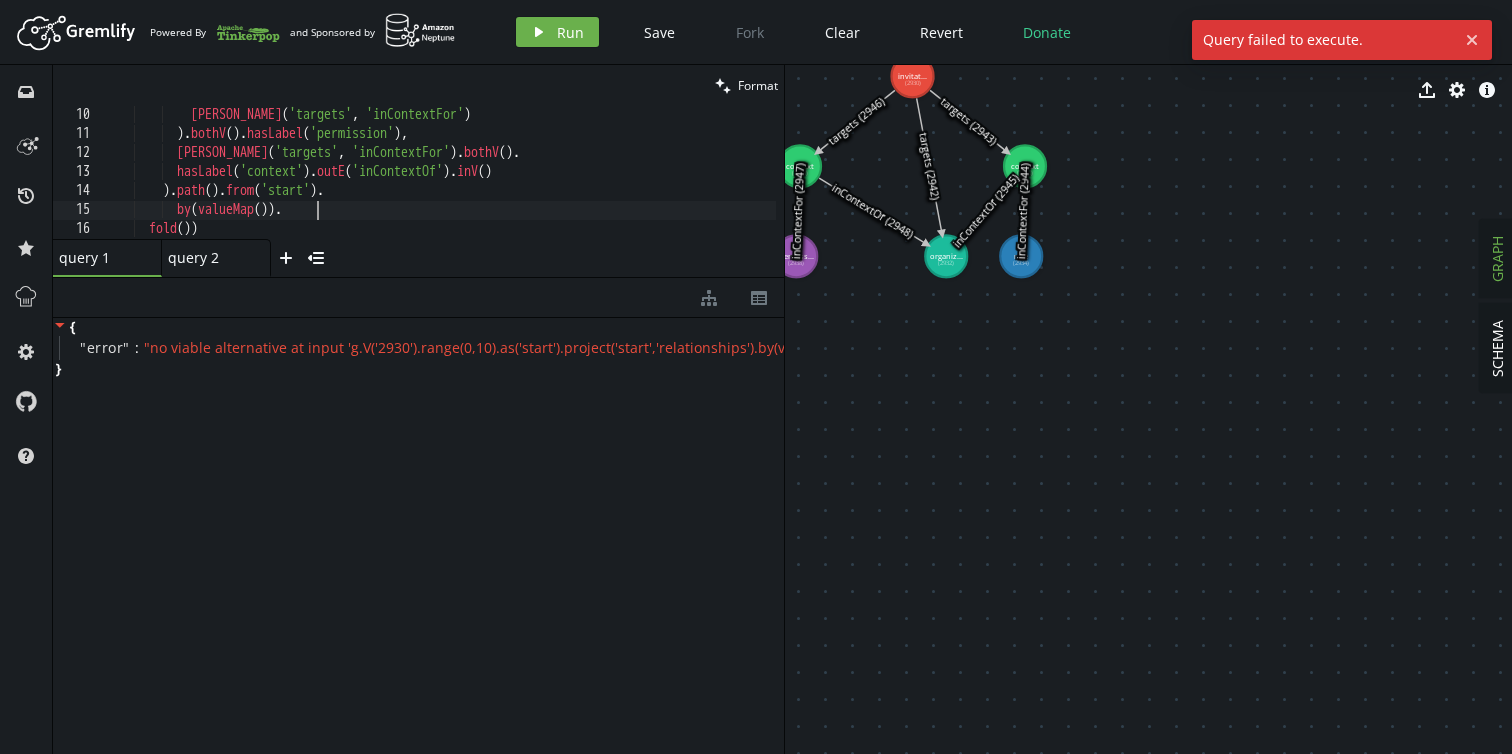 click on "[PERSON_NAME] ( 'targets' ,   'inContextFor' )              ) . bothV ( ) . hasLabel ( 'permission' ) ,              [PERSON_NAME] ( 'targets' ,   'inContextFor' ) . bothV ( ) .              hasLabel ( 'context' ) . outE ( 'inContextOf' ) . inV ( )           ) . path ( ) . from ( 'start' ) .              by ( valueMap ( )) .         fold ( ))" at bounding box center (439, 191) 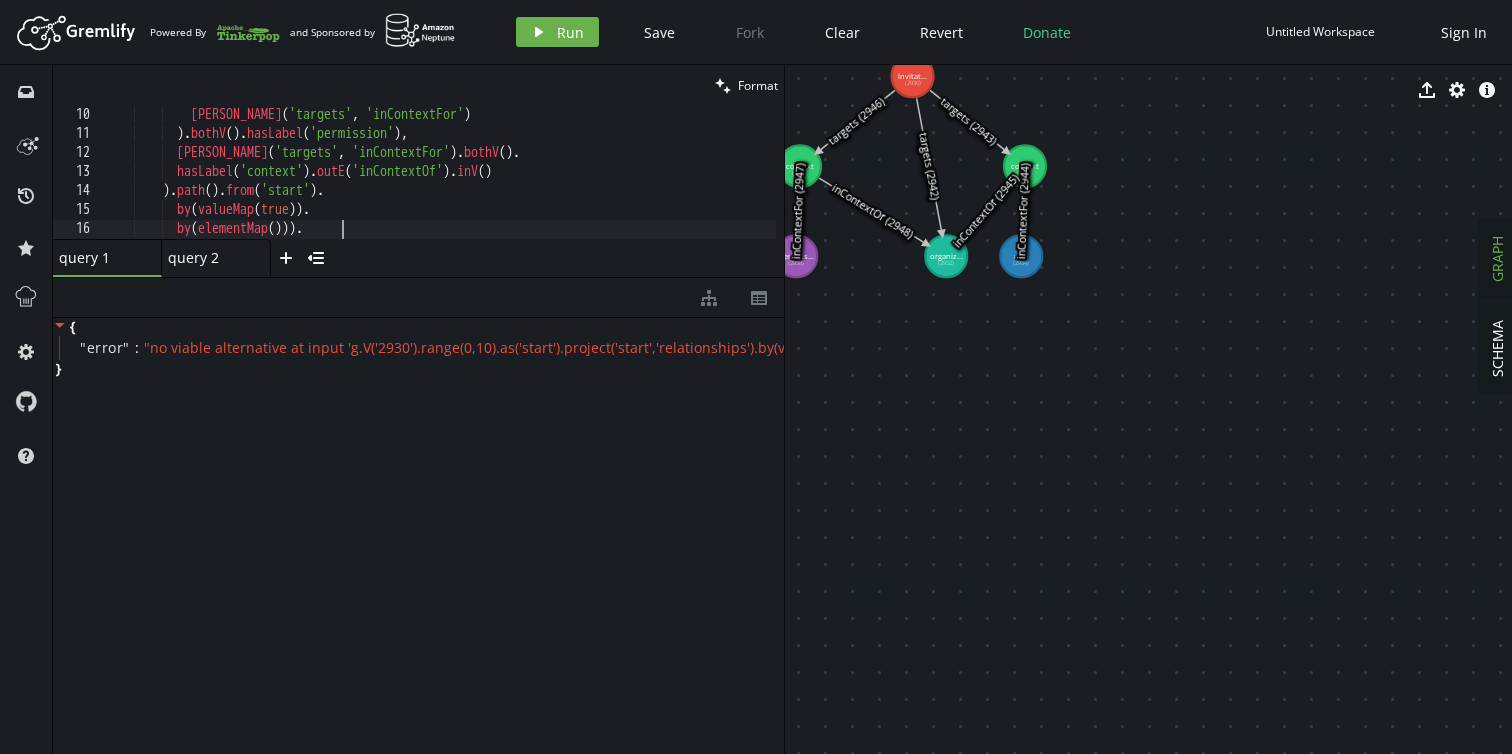 click on "[PERSON_NAME] ( 'targets' ,   'inContextFor' )              ) . bothV ( ) . hasLabel ( 'permission' ) ,              [PERSON_NAME] ( 'targets' ,   'inContextFor' ) . bothV ( ) .              hasLabel ( 'context' ) . outE ( 'inContextOf' ) . inV ( )           ) . path ( ) . from ( 'start' ) .              by ( valueMap ( true )) .              by ( elementMap ( ))) .         fold ( ))" at bounding box center (439, 191) 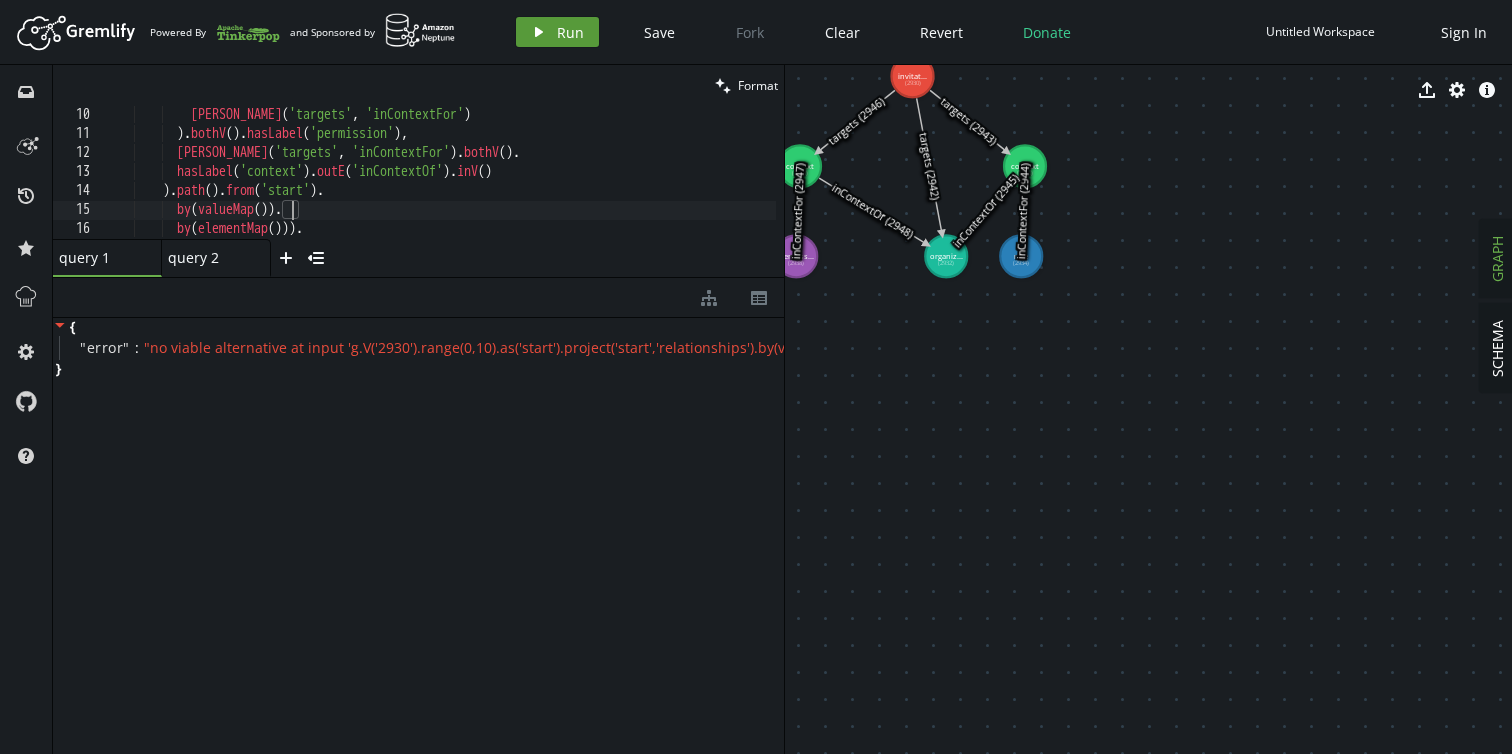 click on "Run" at bounding box center (570, 32) 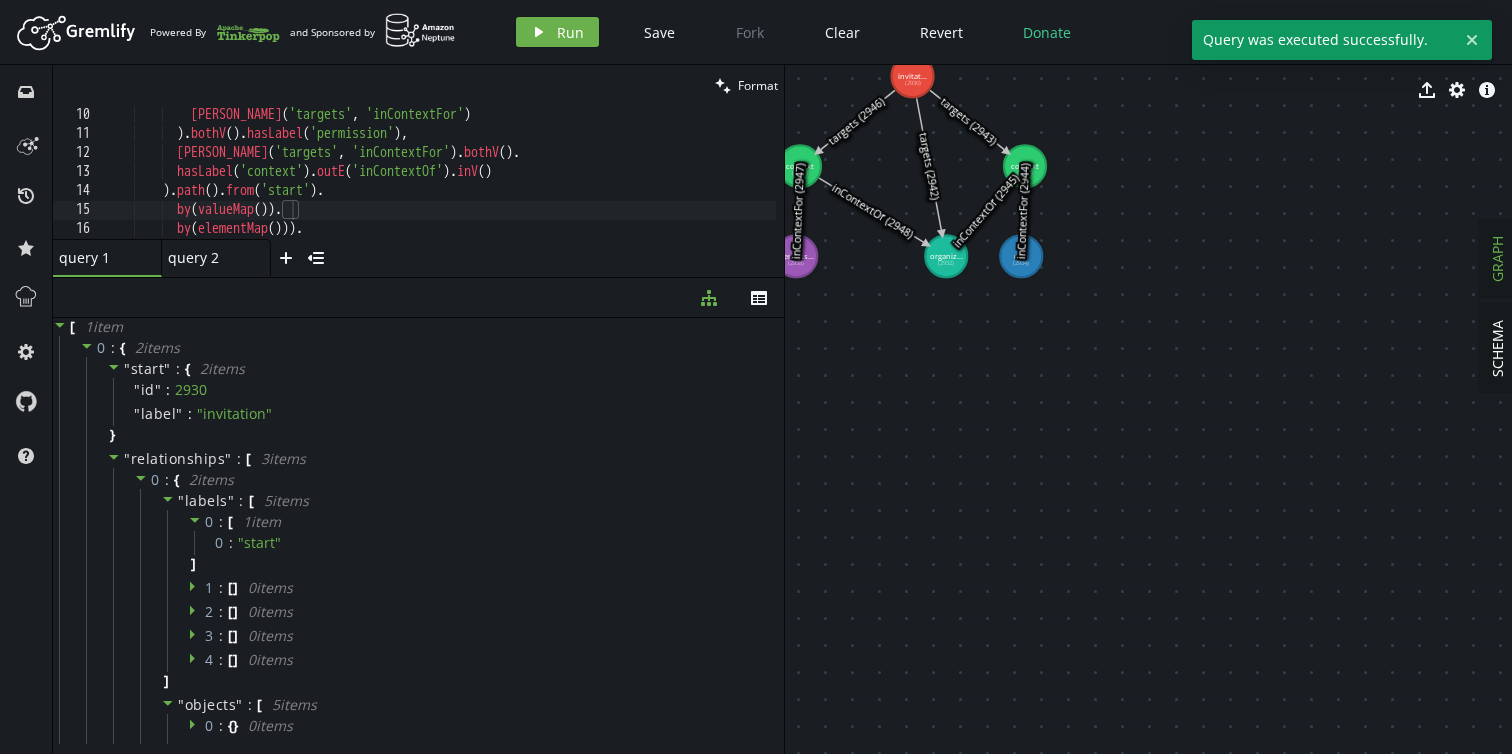 click on "[PERSON_NAME] ( 'targets' ,   'inContextFor' )              ) . bothV ( ) . hasLabel ( 'permission' ) ,              [PERSON_NAME] ( 'targets' ,   'inContextFor' ) . bothV ( ) .              hasLabel ( 'context' ) . outE ( 'inContextOf' ) . inV ( )           ) . path ( ) . from ( 'start' ) .              by ( valueMap ( )) .              by ( elementMap ( ))) .         fold ( ))" at bounding box center [439, 191] 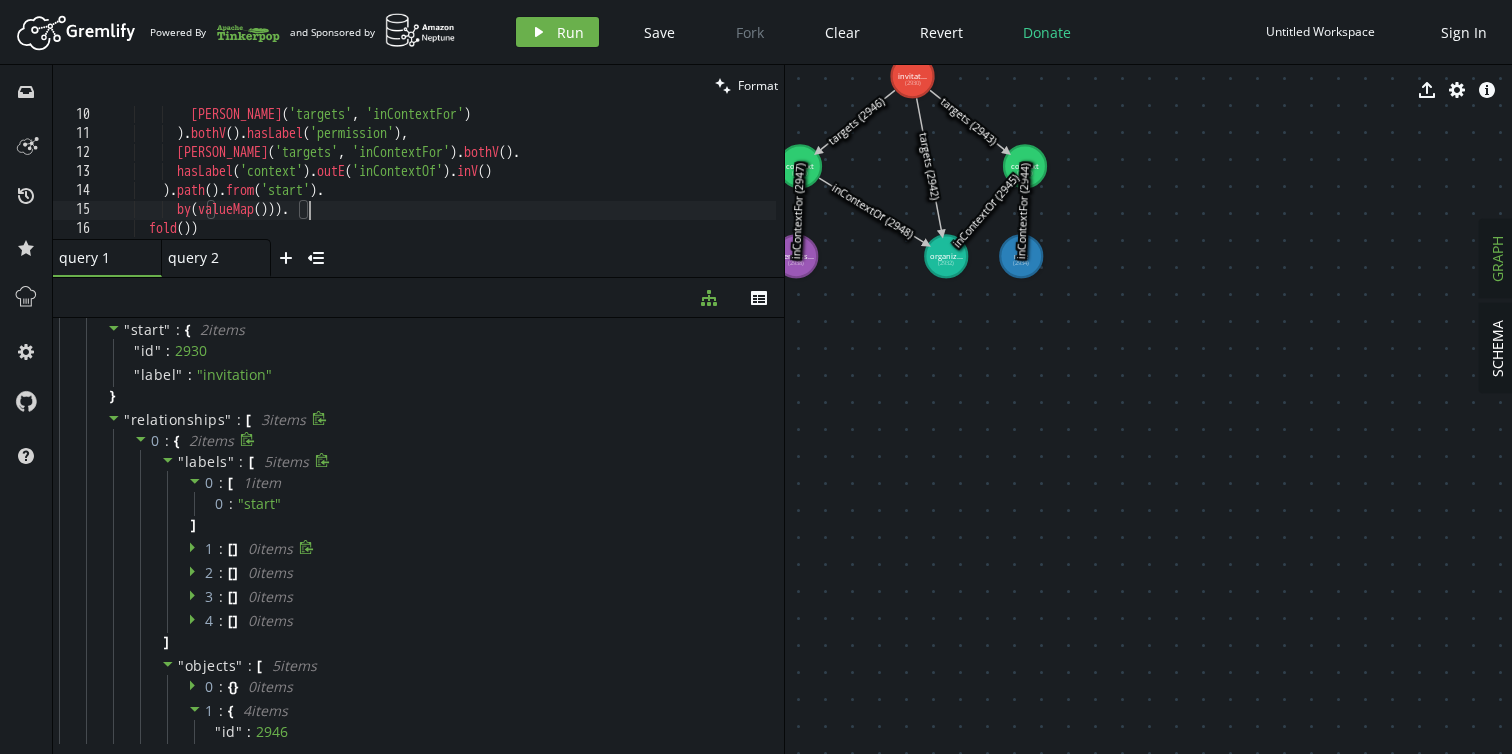 scroll, scrollTop: 9, scrollLeft: 0, axis: vertical 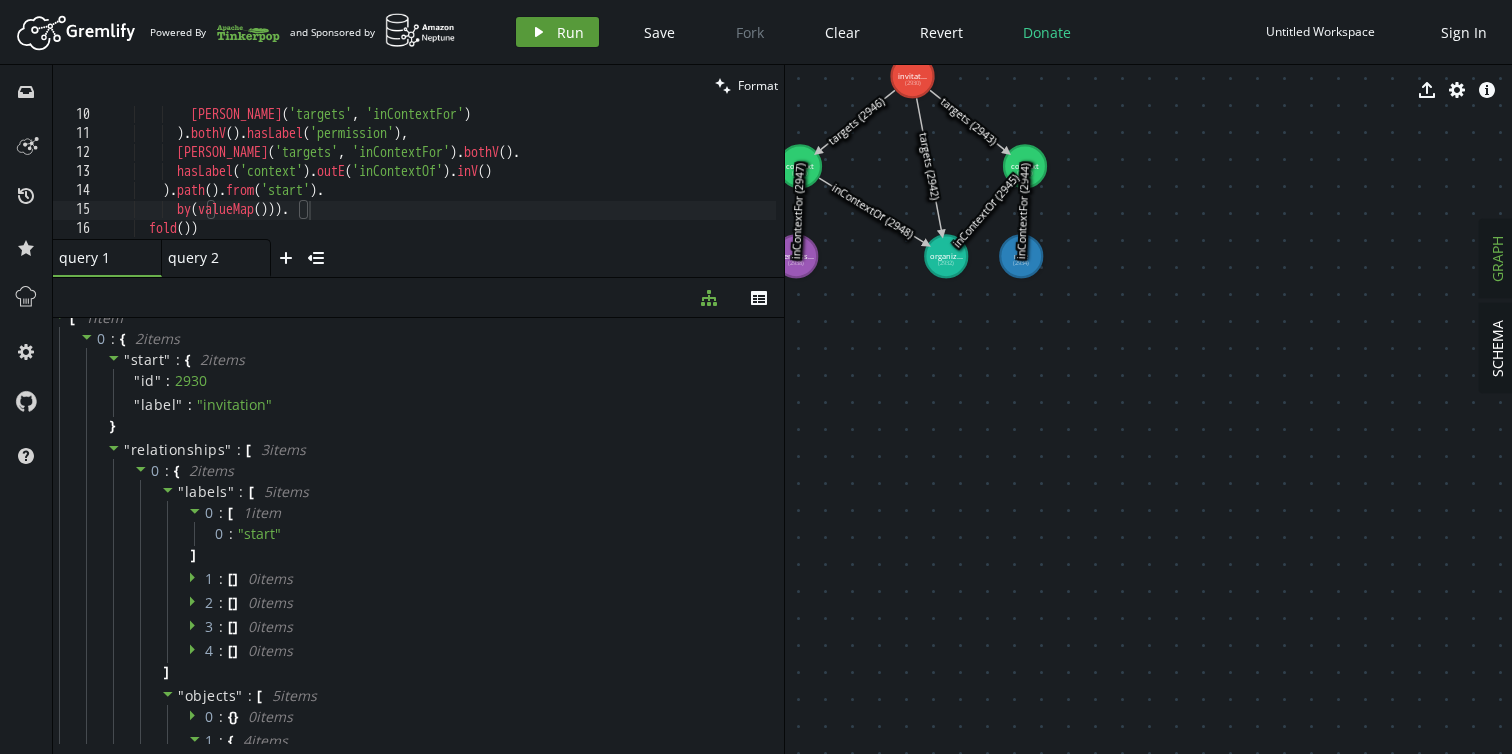 click on "Run" at bounding box center (570, 32) 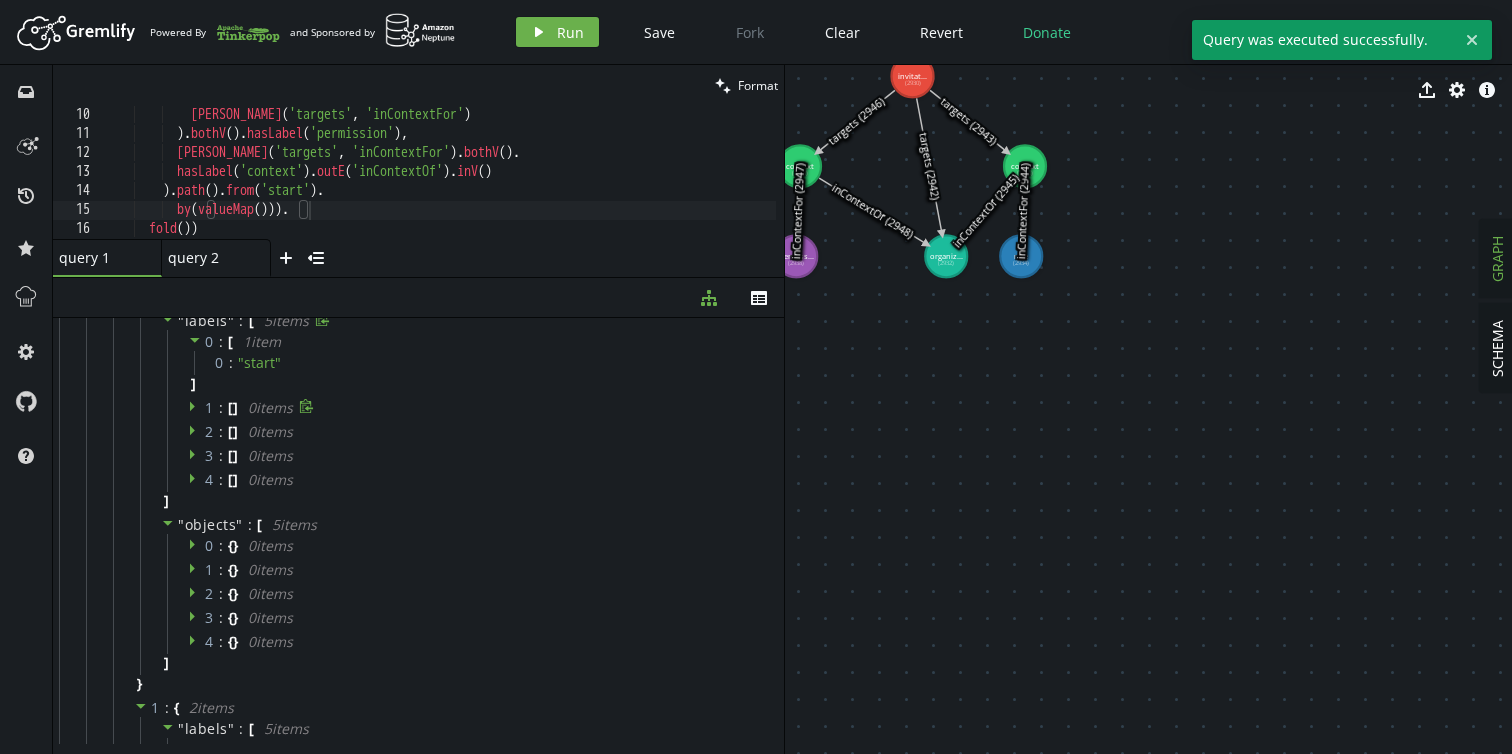 scroll, scrollTop: 0, scrollLeft: 0, axis: both 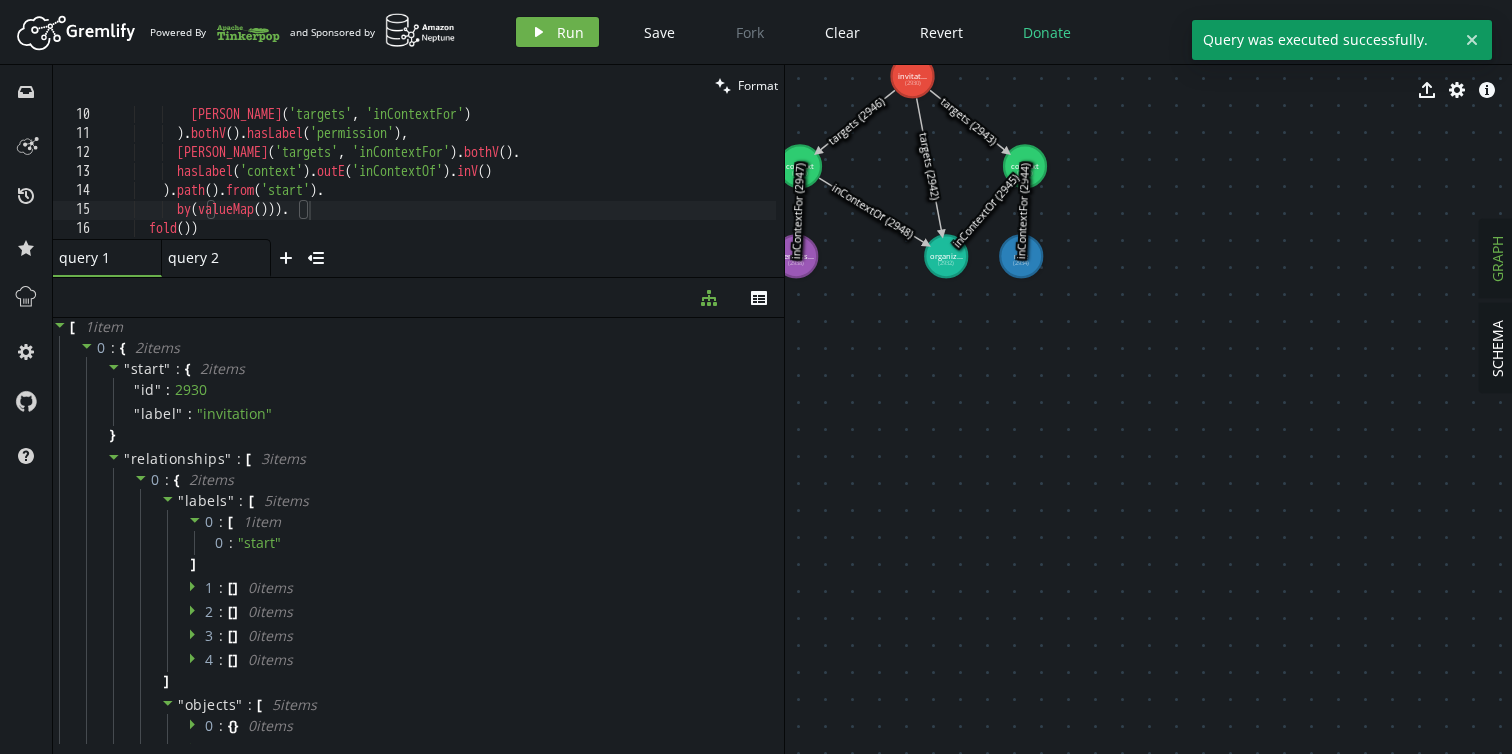 click on "[PERSON_NAME] ( 'targets' ,   'inContextFor' )              ) . bothV ( ) . hasLabel ( 'permission' ) ,              [PERSON_NAME] ( 'targets' ,   'inContextFor' ) . bothV ( ) .              hasLabel ( 'context' ) . outE ( 'inContextOf' ) . inV ( )           ) . path ( ) . from ( 'start' ) .              by ( valueMap ( ))) .         fold ( ))" at bounding box center [439, 191] 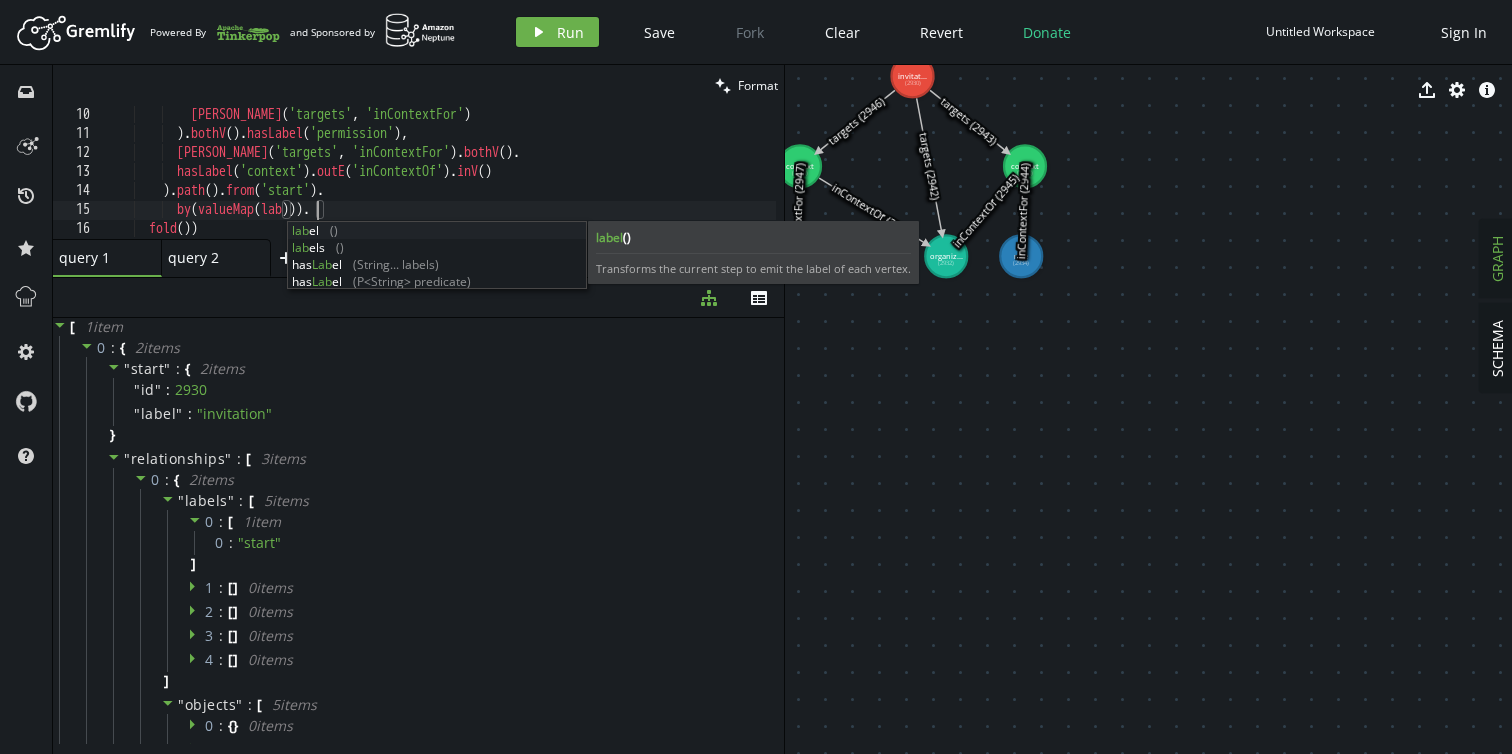 scroll, scrollTop: 0, scrollLeft: 226, axis: horizontal 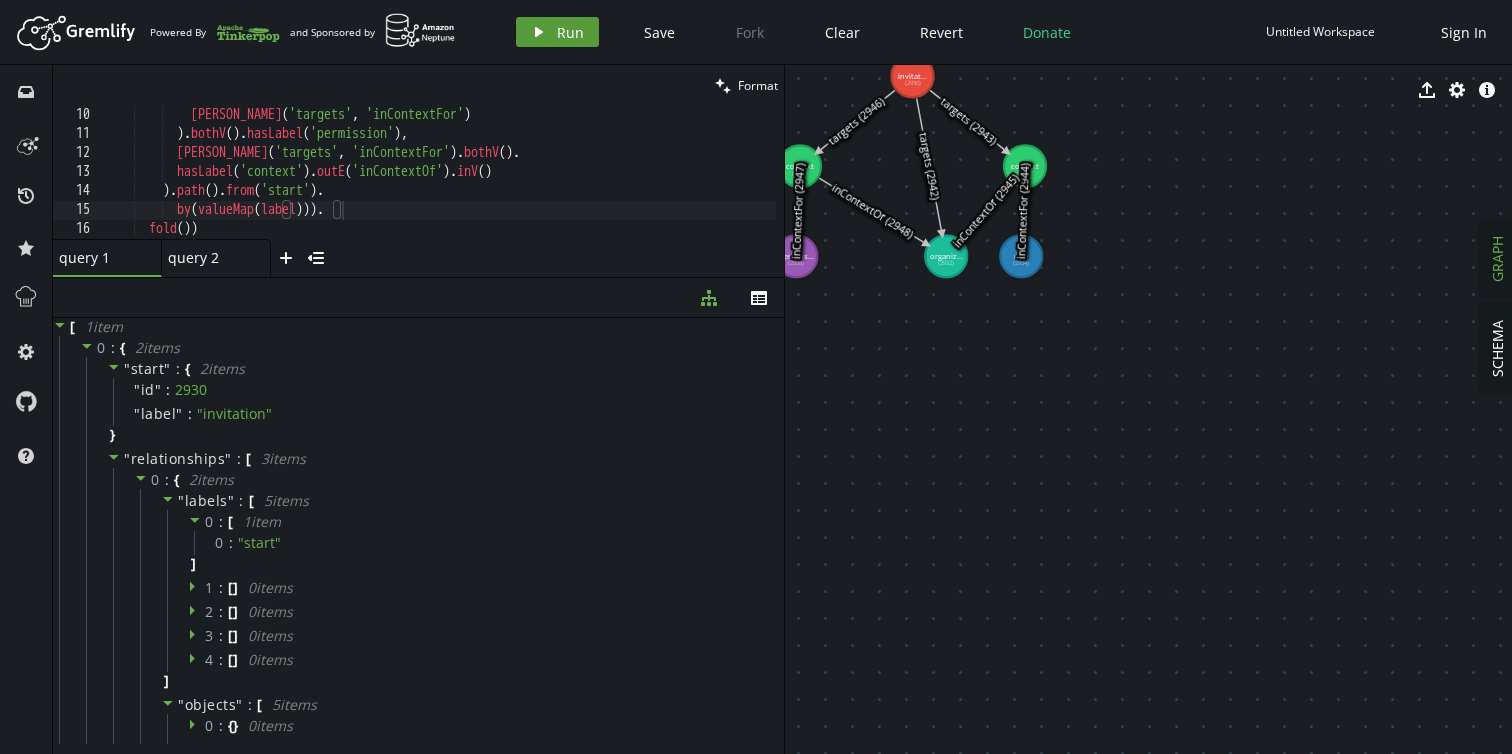 click on "Run" at bounding box center (570, 32) 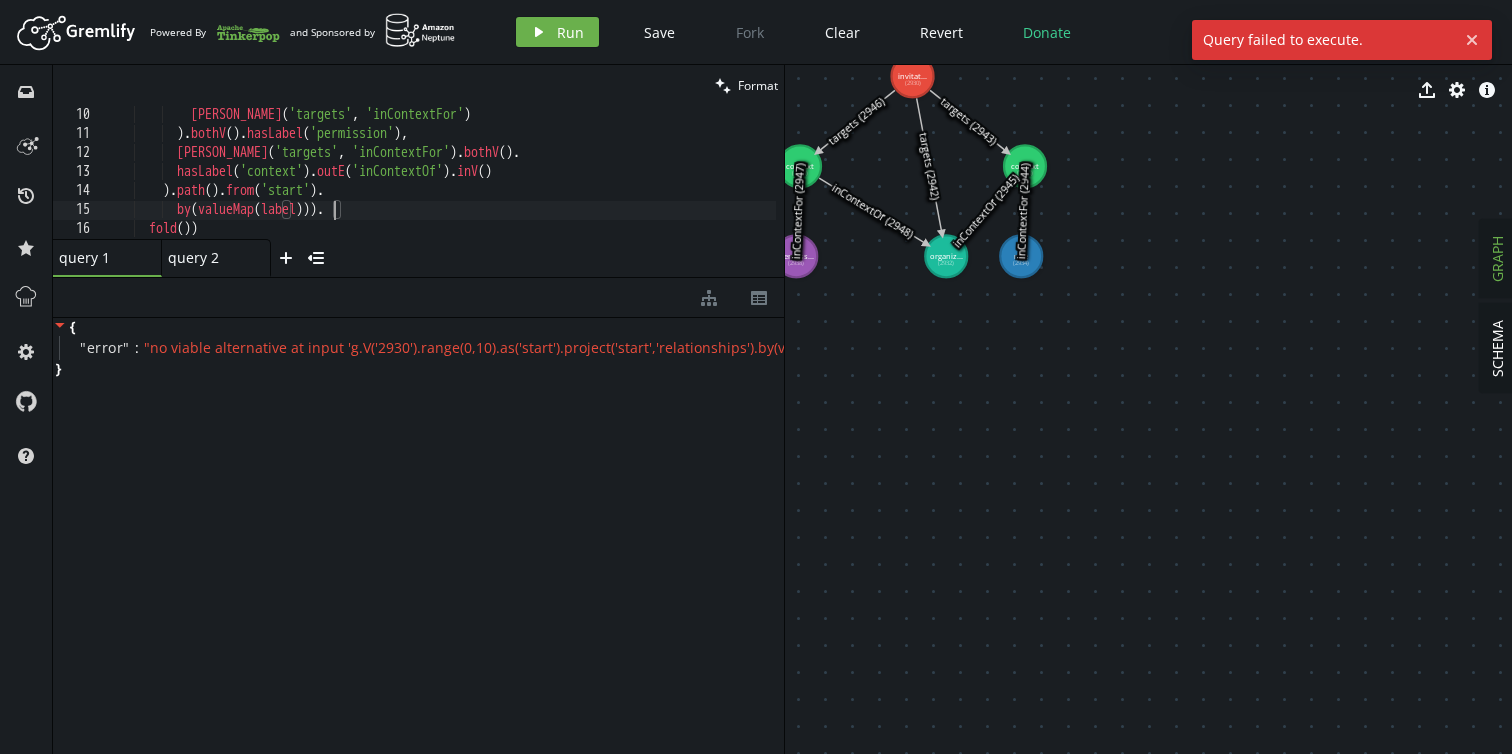 click on "[PERSON_NAME] ( 'targets' ,   'inContextFor' )              ) . bothV ( ) . hasLabel ( 'permission' ) ,              [PERSON_NAME] ( 'targets' ,   'inContextFor' ) . bothV ( ) .              hasLabel ( 'context' ) . outE ( 'inContextOf' ) . inV ( )           ) . path ( ) . from ( 'start' ) .              by ( valueMap ( label ))) .         fold ( ))" at bounding box center (439, 191) 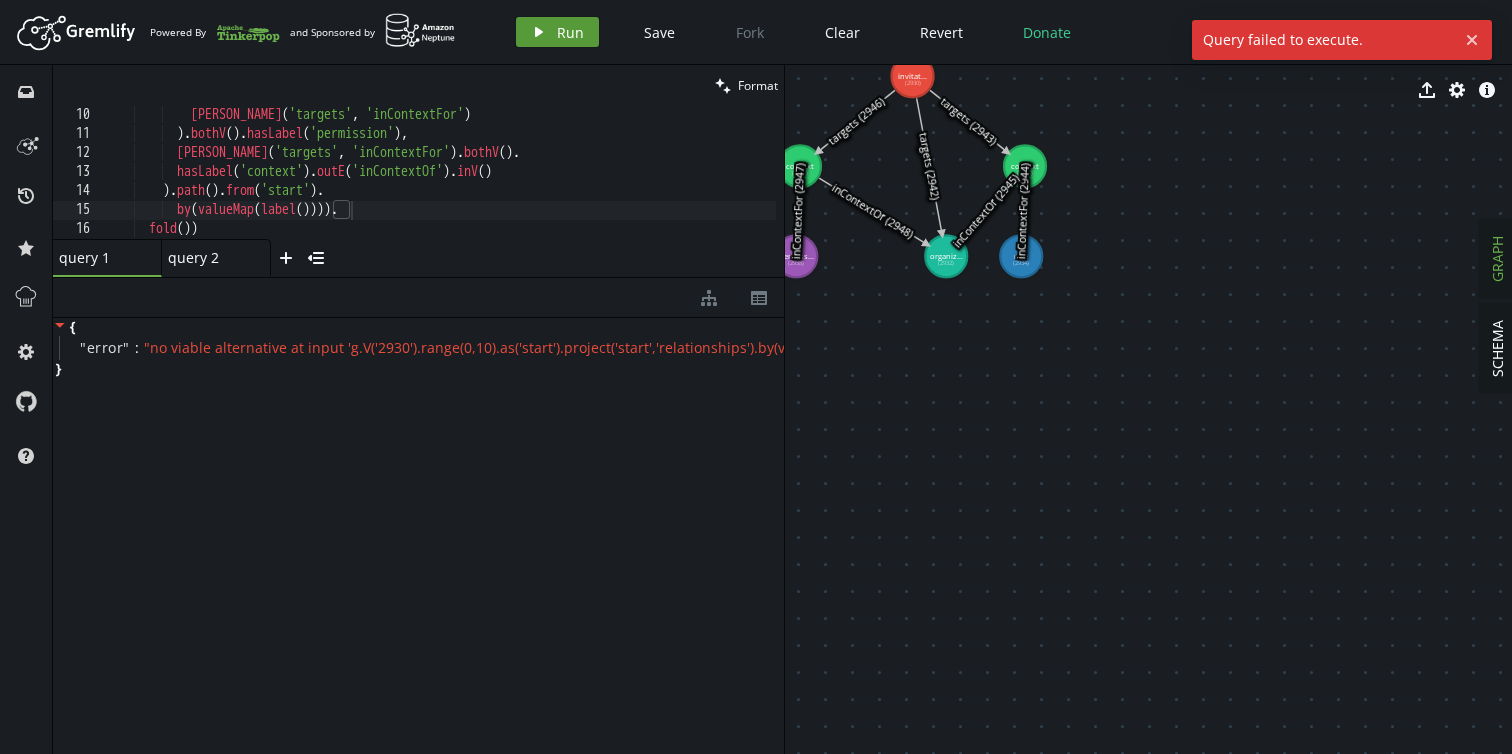 click on "Run" at bounding box center [570, 32] 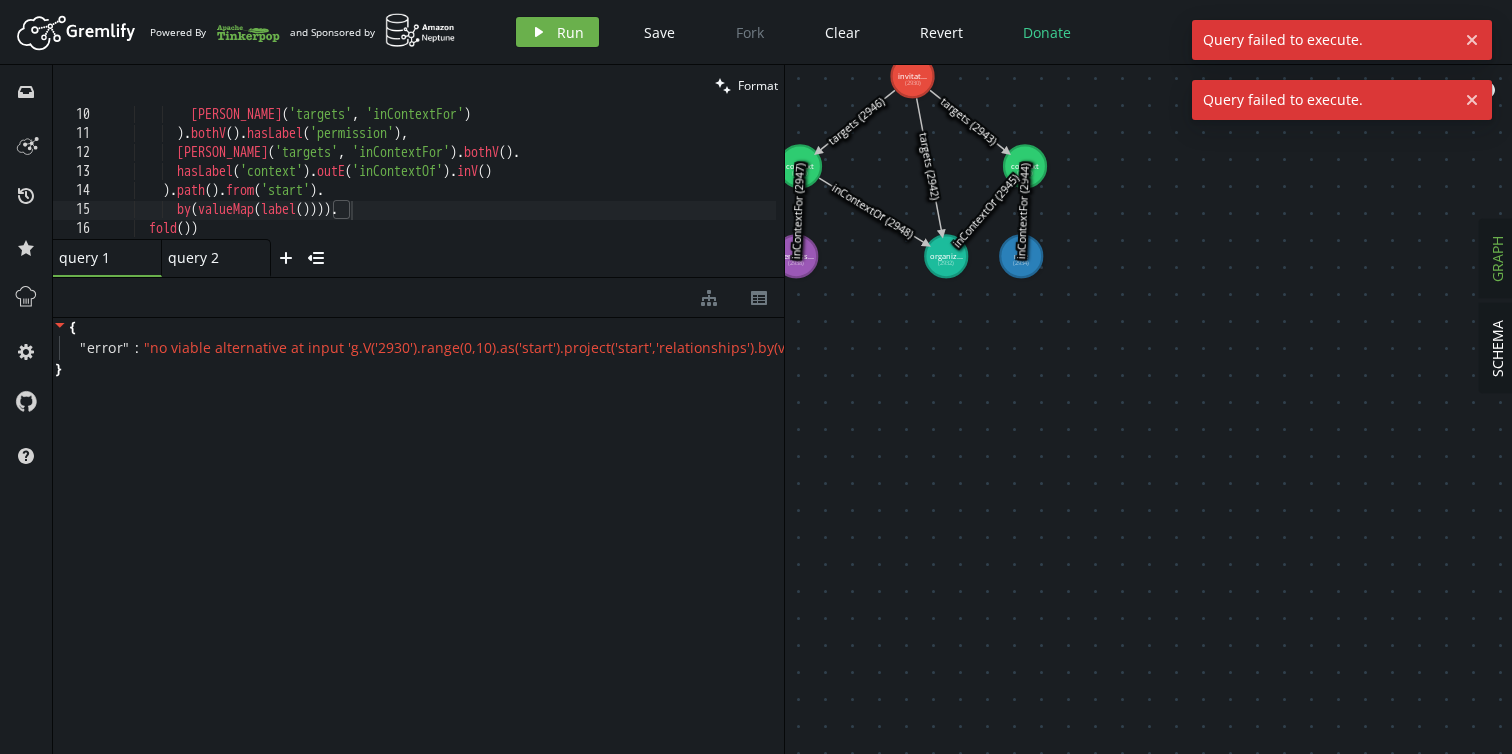 click on "[PERSON_NAME] ( 'targets' ,   'inContextFor' )              ) . bothV ( ) . hasLabel ( 'permission' ) ,              [PERSON_NAME] ( 'targets' ,   'inContextFor' ) . bothV ( ) .              hasLabel ( 'context' ) . outE ( 'inContextOf' ) . inV ( )           ) . path ( ) . from ( 'start' ) .              by ( valueMap ( label ( )))) .         fold ( ))" at bounding box center [439, 191] 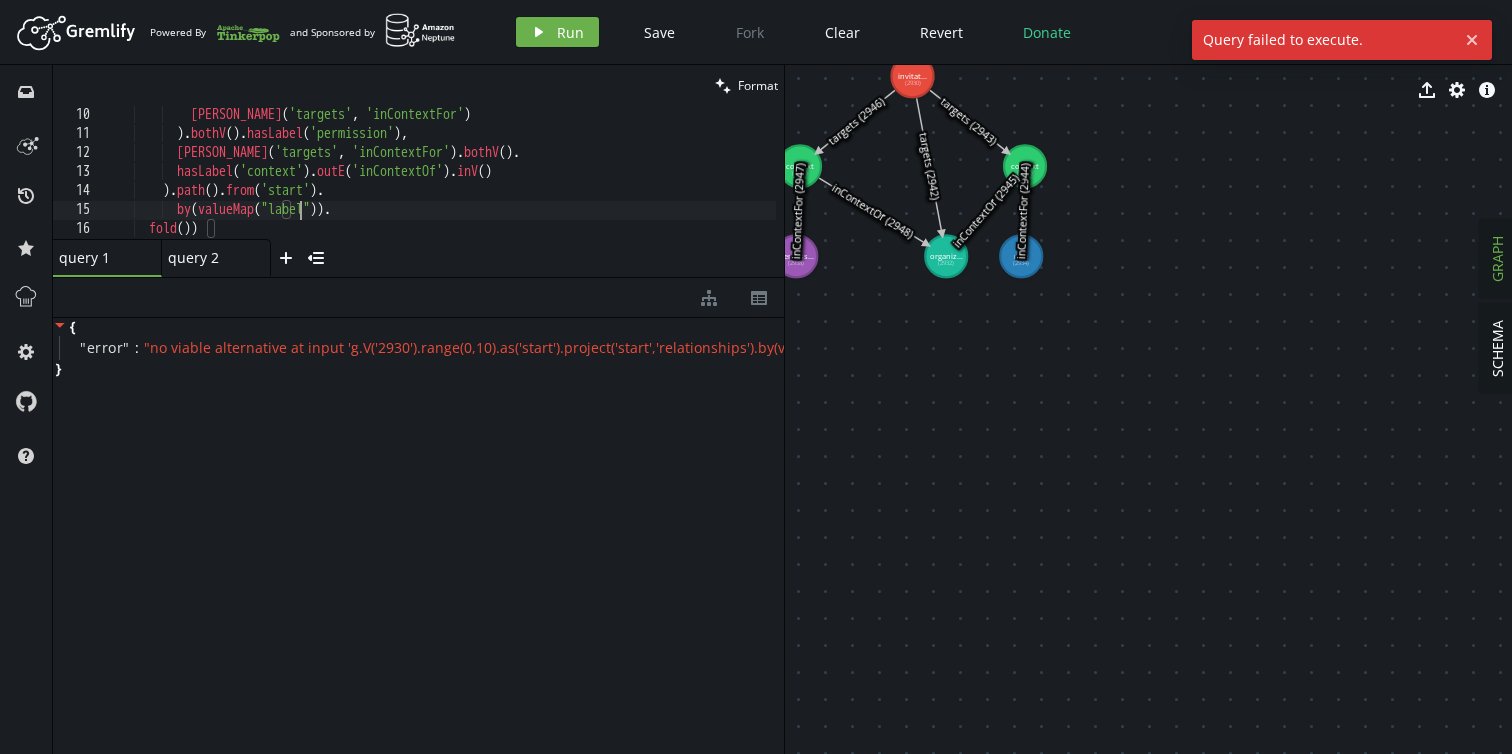scroll, scrollTop: 0, scrollLeft: 193, axis: horizontal 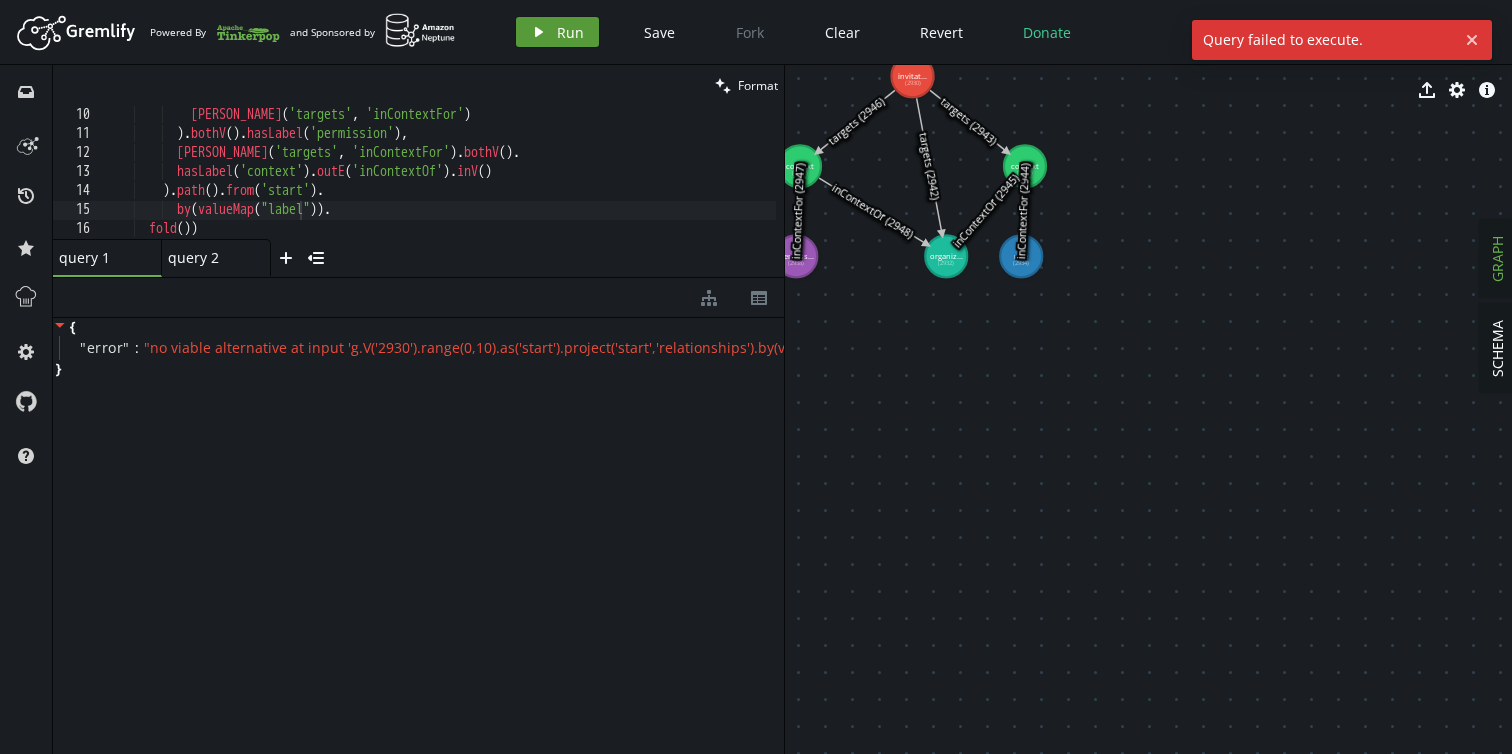 click on "play Run" at bounding box center [557, 32] 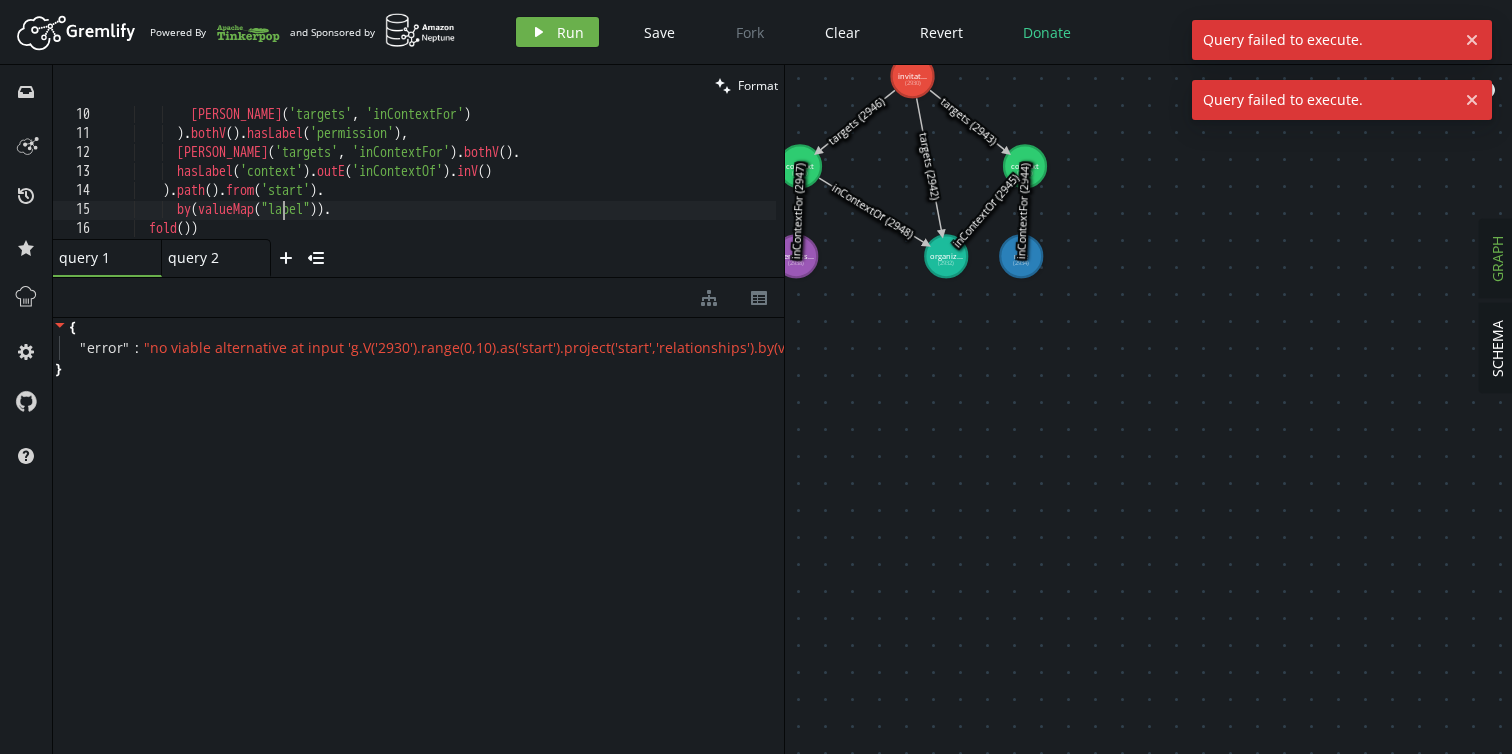 click on "[PERSON_NAME] ( 'targets' ,   'inContextFor' )              ) . bothV ( ) . hasLabel ( 'permission' ) ,              [PERSON_NAME] ( 'targets' ,   'inContextFor' ) . bothV ( ) .              hasLabel ( 'context' ) . outE ( 'inContextOf' ) . inV ( )           ) . path ( ) . from ( 'start' ) .              by ( valueMap ( "label" )) .         fold ( ))" at bounding box center (439, 191) 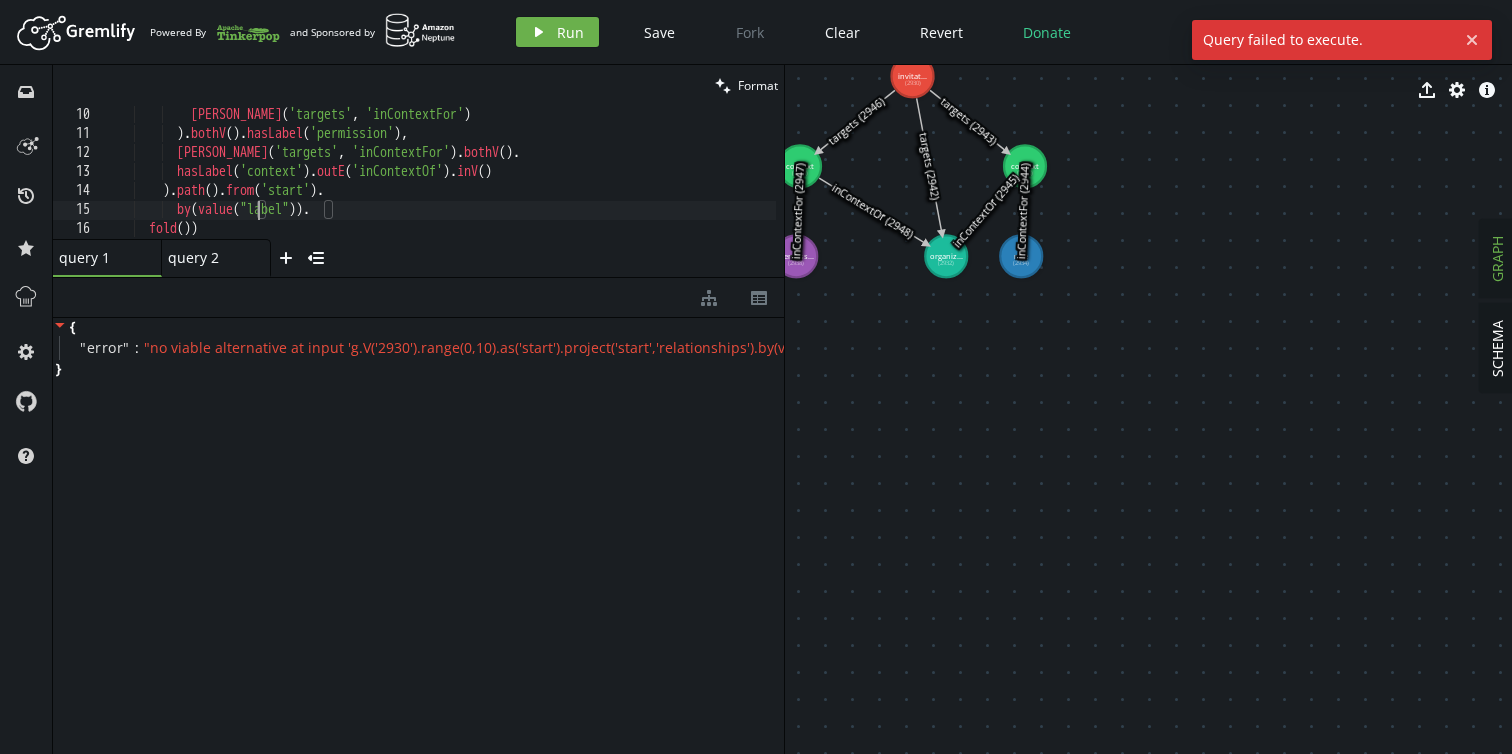 scroll, scrollTop: 0, scrollLeft: 160, axis: horizontal 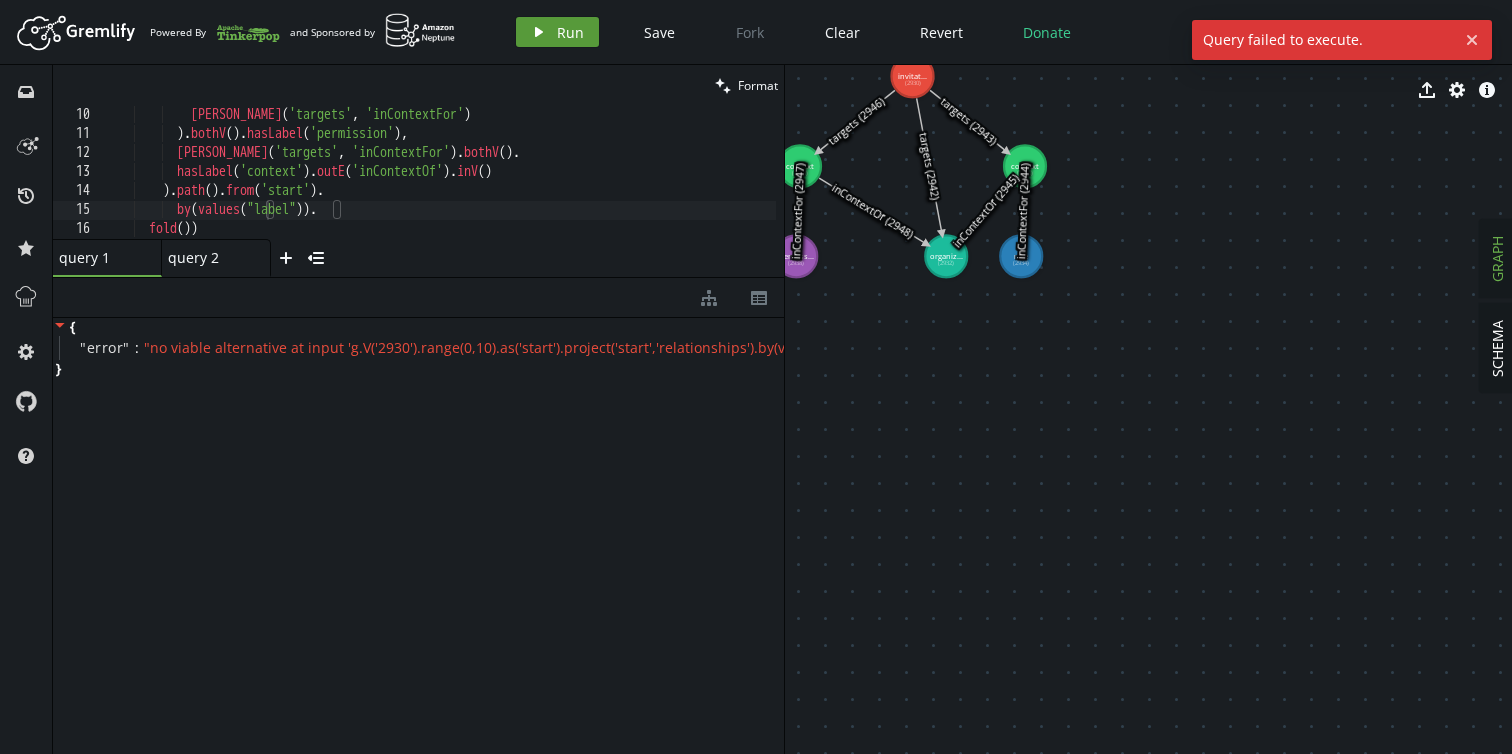 click on "play Run" at bounding box center (557, 32) 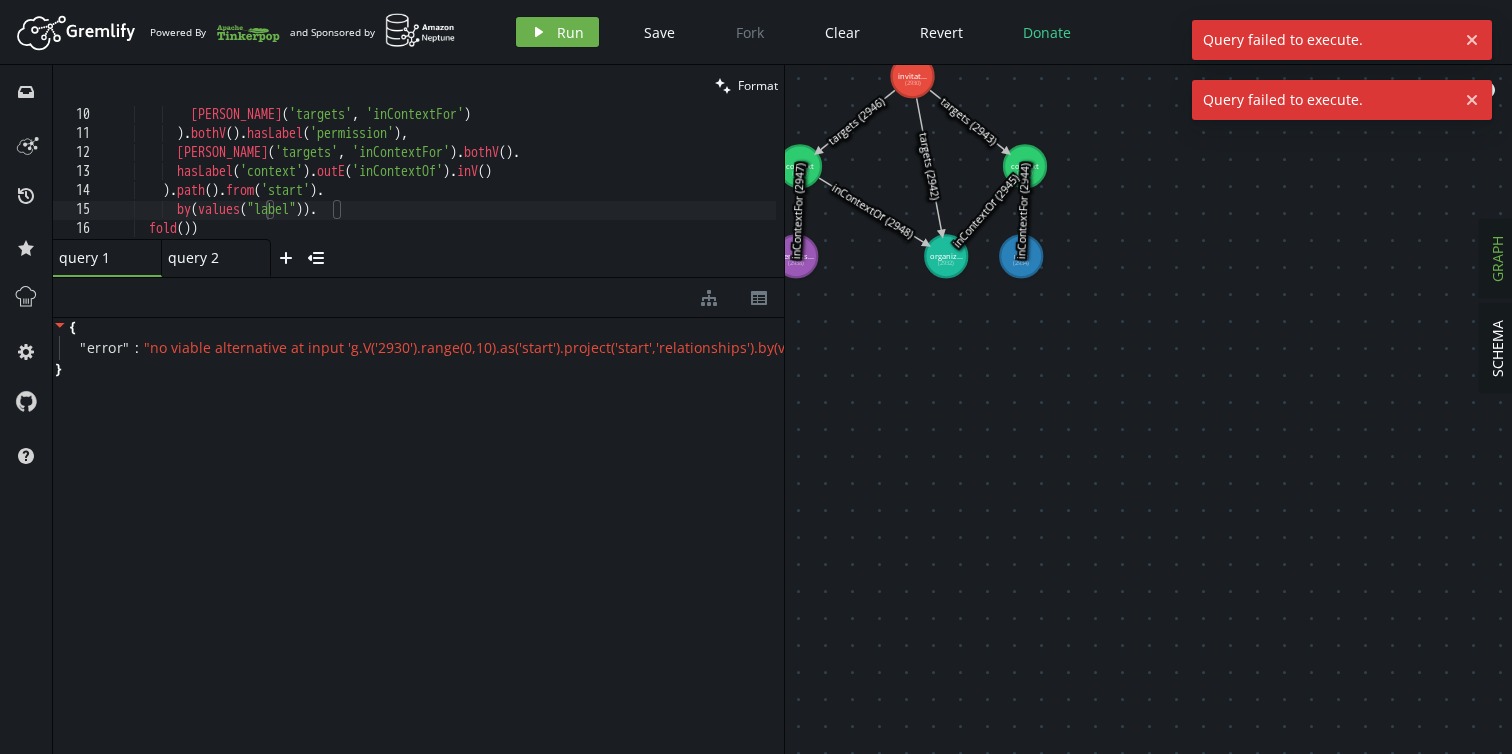 click on "[PERSON_NAME] ( 'targets' ,   'inContextFor' )              ) . bothV ( ) . hasLabel ( 'permission' ) ,              [PERSON_NAME] ( 'targets' ,   'inContextFor' ) . bothV ( ) .              hasLabel ( 'context' ) . outE ( 'inContextOf' ) . inV ( )           ) . path ( ) . from ( 'start' ) .              by ( values ( "label" )) .         fold ( ))" at bounding box center (439, 191) 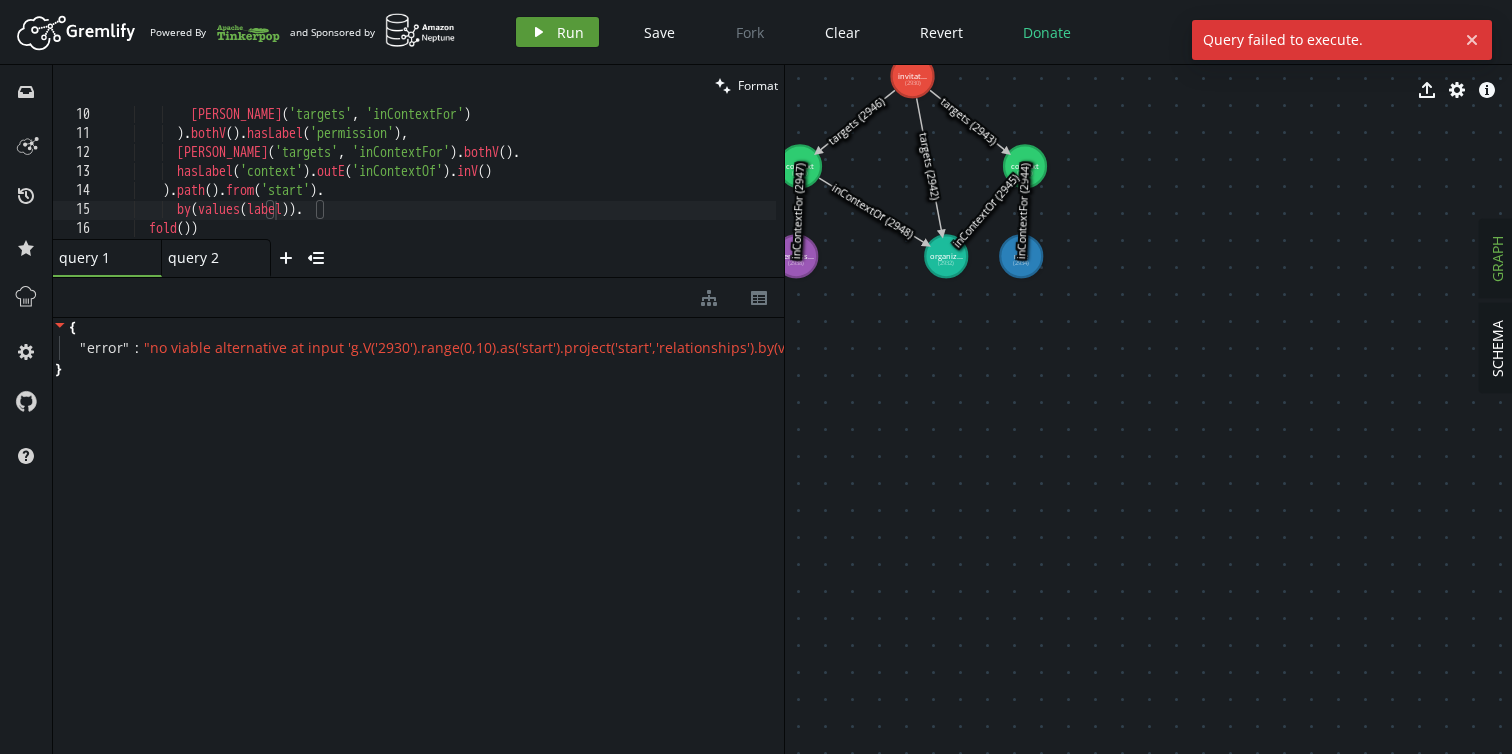 click on "play Run" at bounding box center [557, 32] 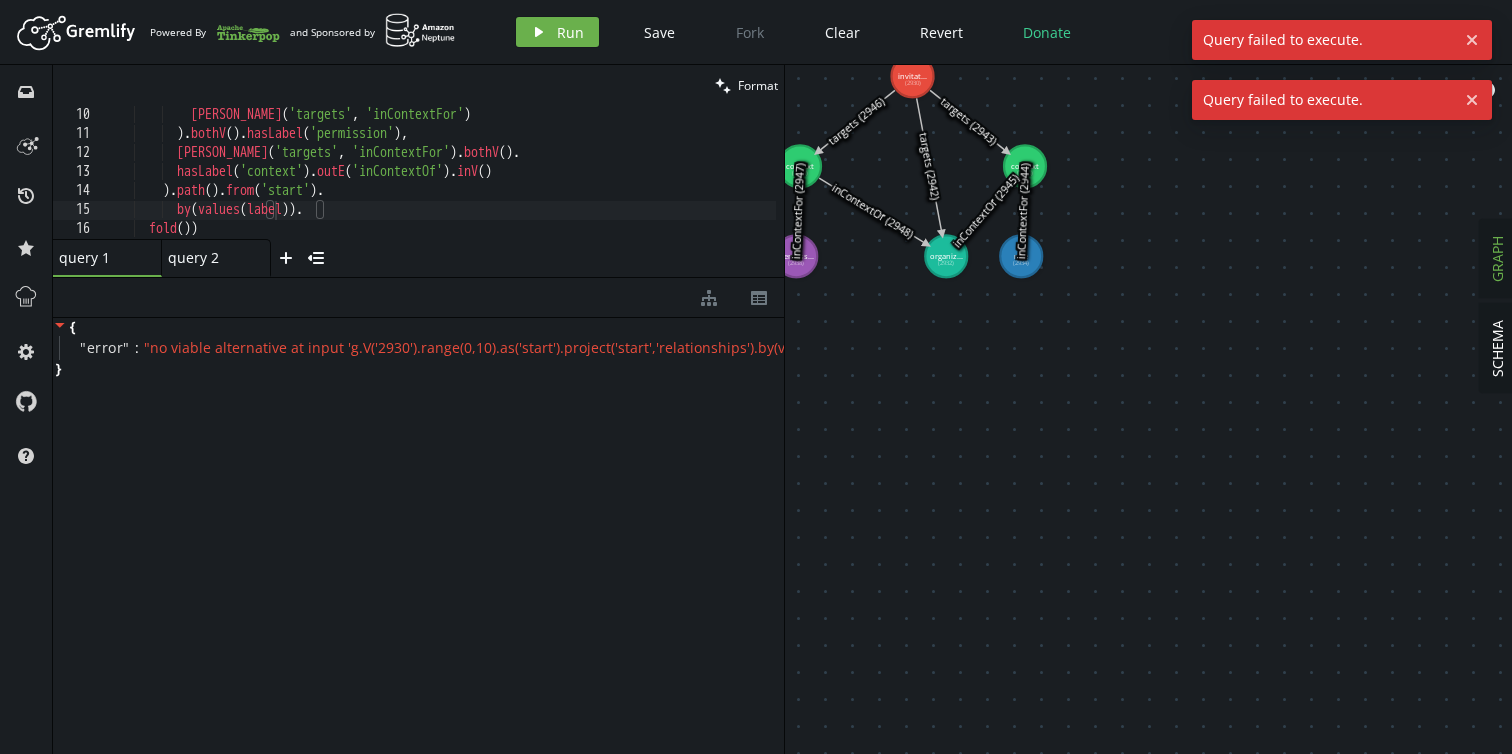 click on "[PERSON_NAME] ( 'targets' ,   'inContextFor' )              ) . bothV ( ) . hasLabel ( 'permission' ) ,              [PERSON_NAME] ( 'targets' ,   'inContextFor' ) . bothV ( ) .              hasLabel ( 'context' ) . outE ( 'inContextOf' ) . inV ( )           ) . path ( ) . from ( 'start' ) .              by ( values ( label )) .         fold ( ))" at bounding box center (439, 191) 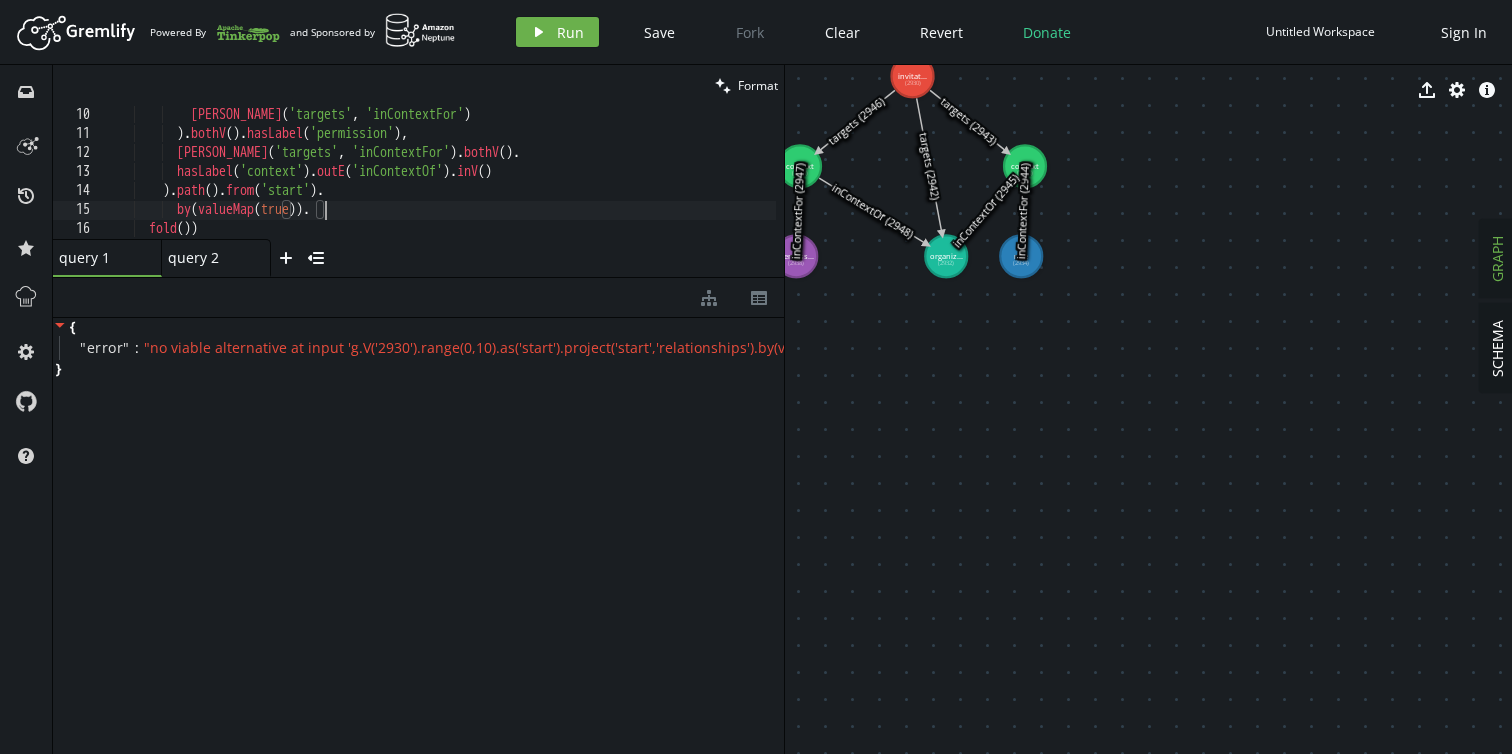 scroll, scrollTop: 0, scrollLeft: 218, axis: horizontal 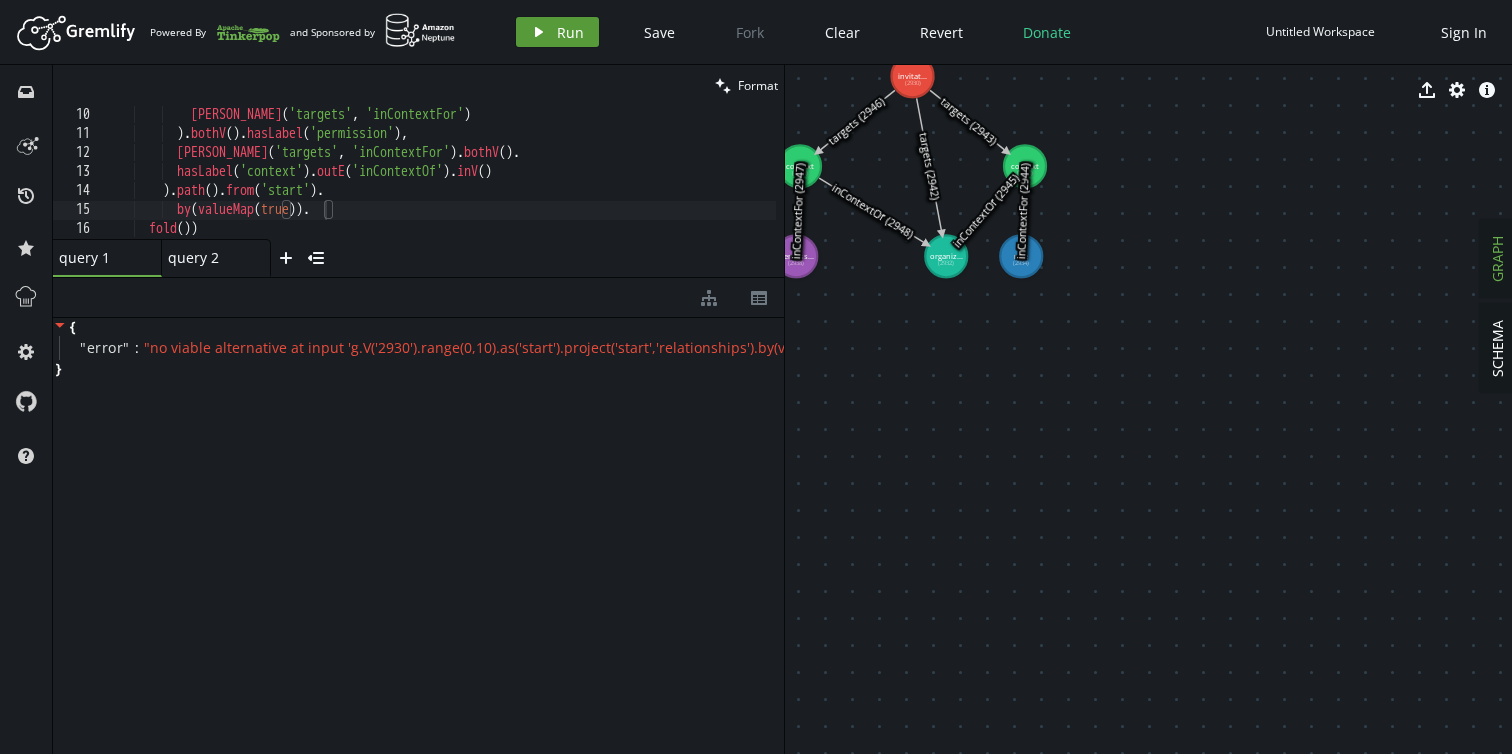 click on "Run" at bounding box center [570, 32] 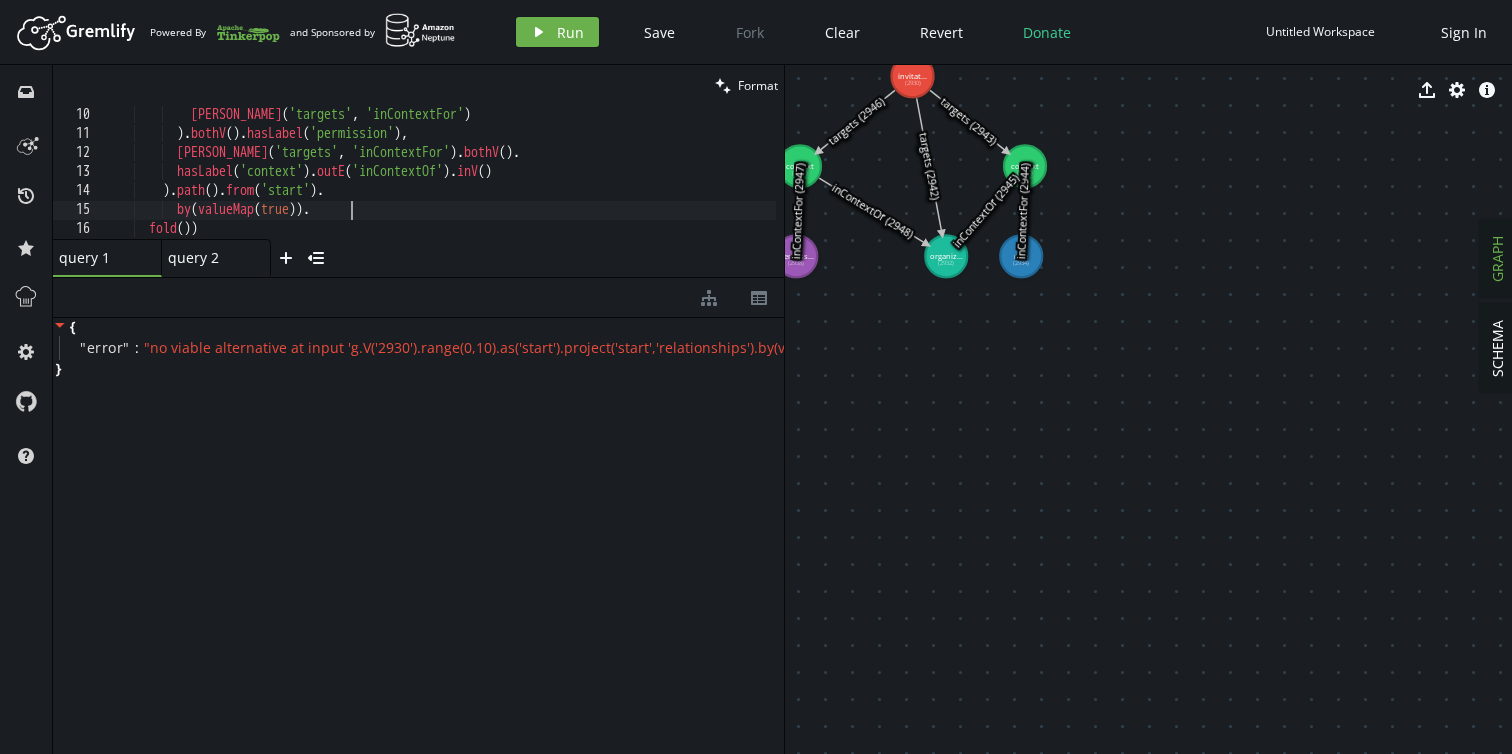 click on "[PERSON_NAME] ( 'targets' ,   'inContextFor' )              ) . bothV ( ) . hasLabel ( 'permission' ) ,              [PERSON_NAME] ( 'targets' ,   'inContextFor' ) . bothV ( ) .              hasLabel ( 'context' ) . outE ( 'inContextOf' ) . inV ( )           ) . path ( ) . from ( 'start' ) .              by ( valueMap ( true )) .         fold ( ))" at bounding box center (439, 191) 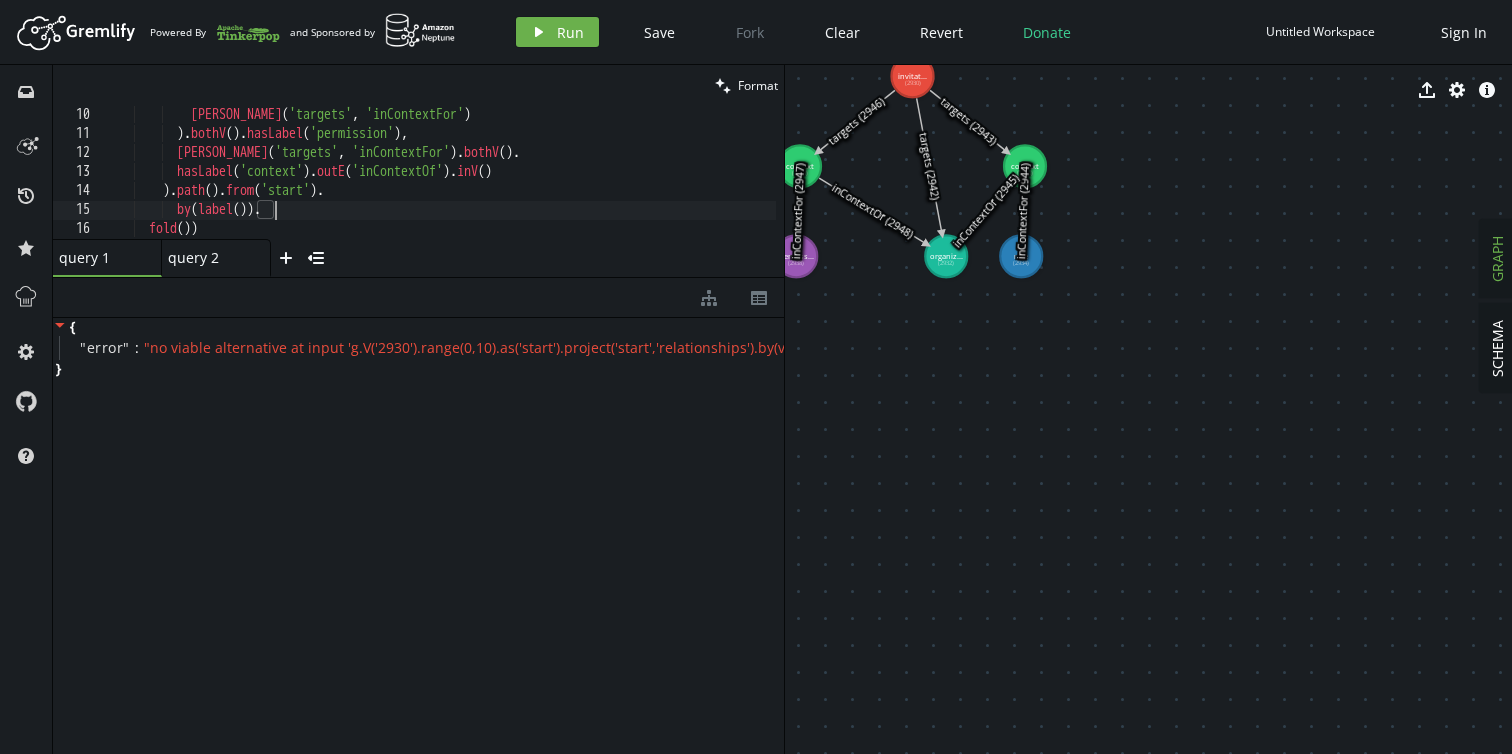 scroll, scrollTop: 0, scrollLeft: 167, axis: horizontal 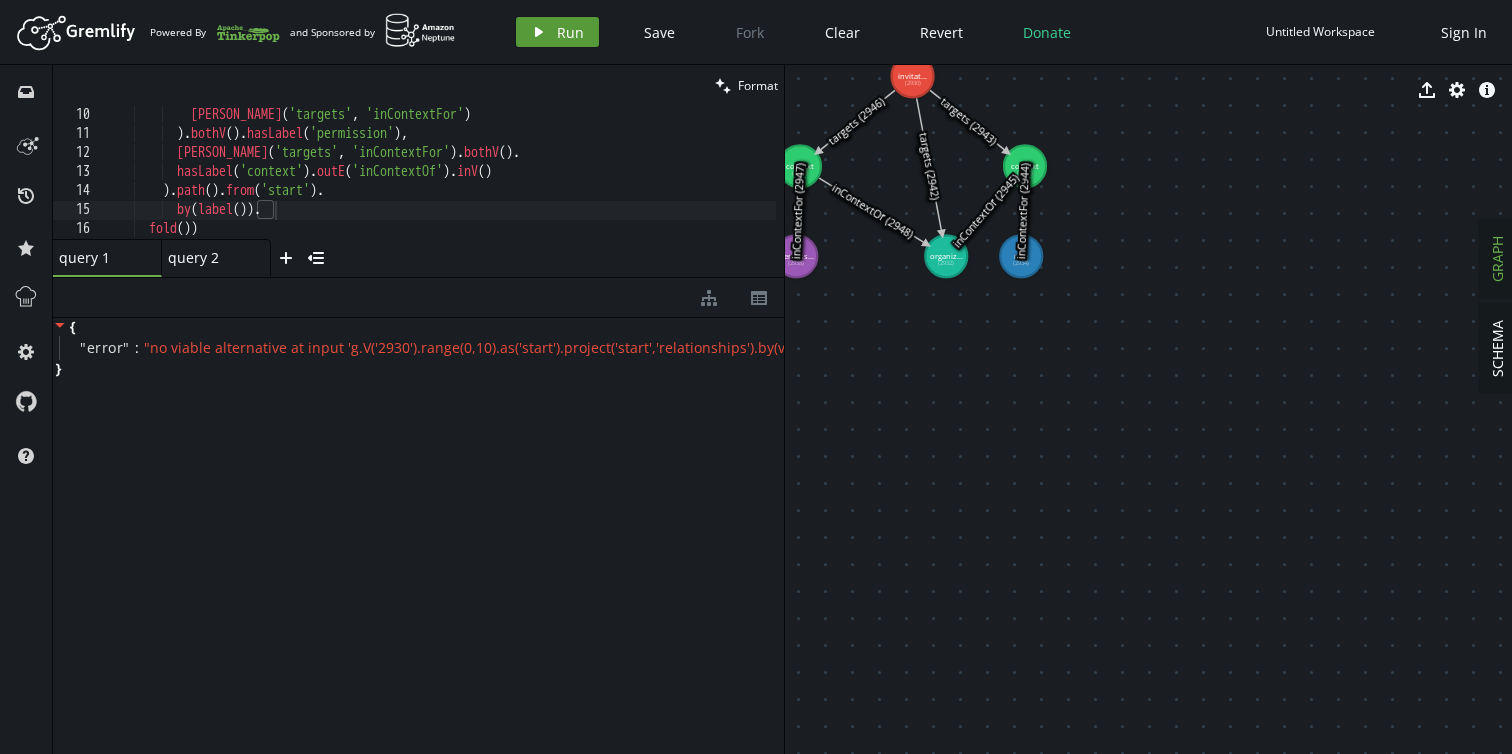 click on "play Run" at bounding box center (557, 32) 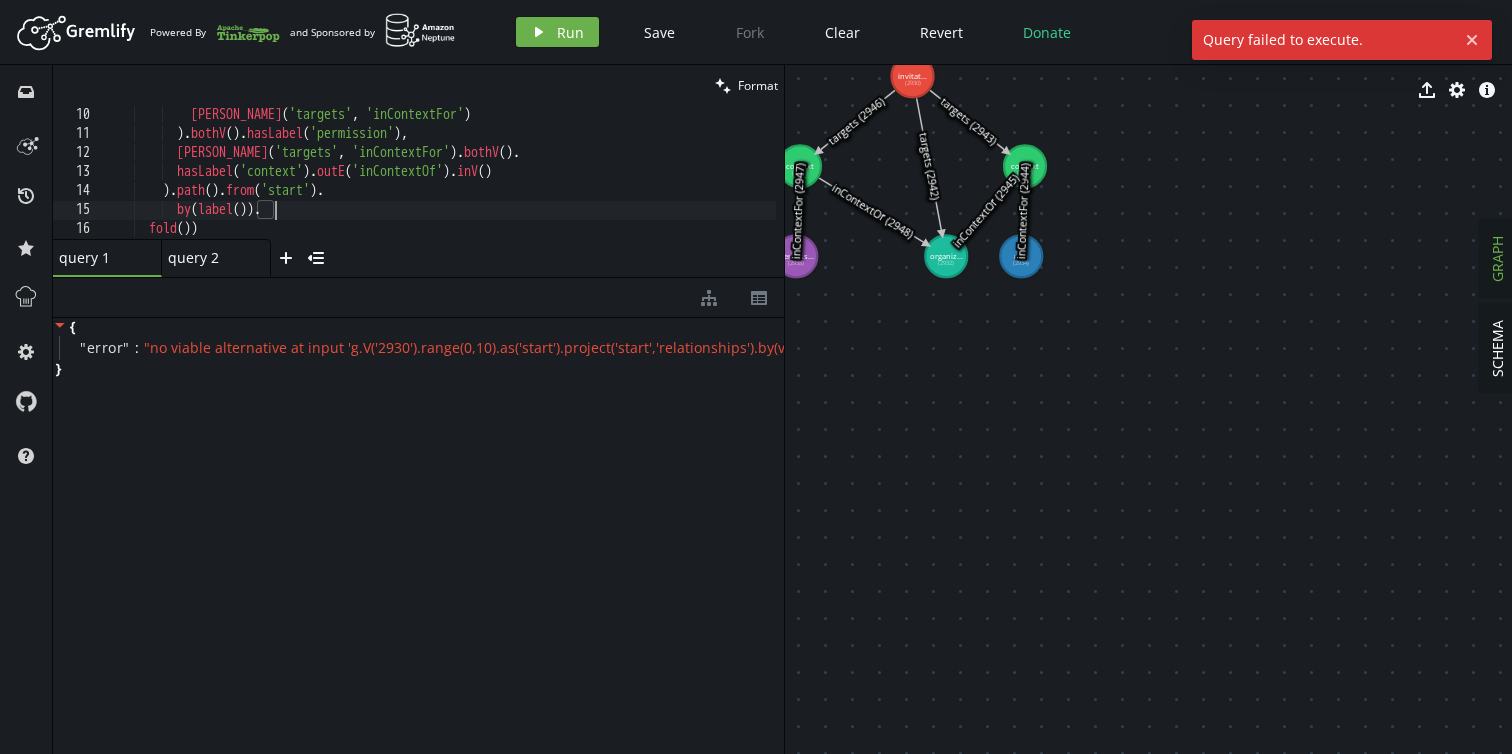 click on "[PERSON_NAME] ( 'targets' ,   'inContextFor' )              ) . bothV ( ) . hasLabel ( 'permission' ) ,              [PERSON_NAME] ( 'targets' ,   'inContextFor' ) . bothV ( ) .              hasLabel ( 'context' ) . outE ( 'inContextOf' ) . inV ( )           ) . path ( ) . from ( 'start' ) .              by ( label ( )) .         fold ( ))" at bounding box center [439, 191] 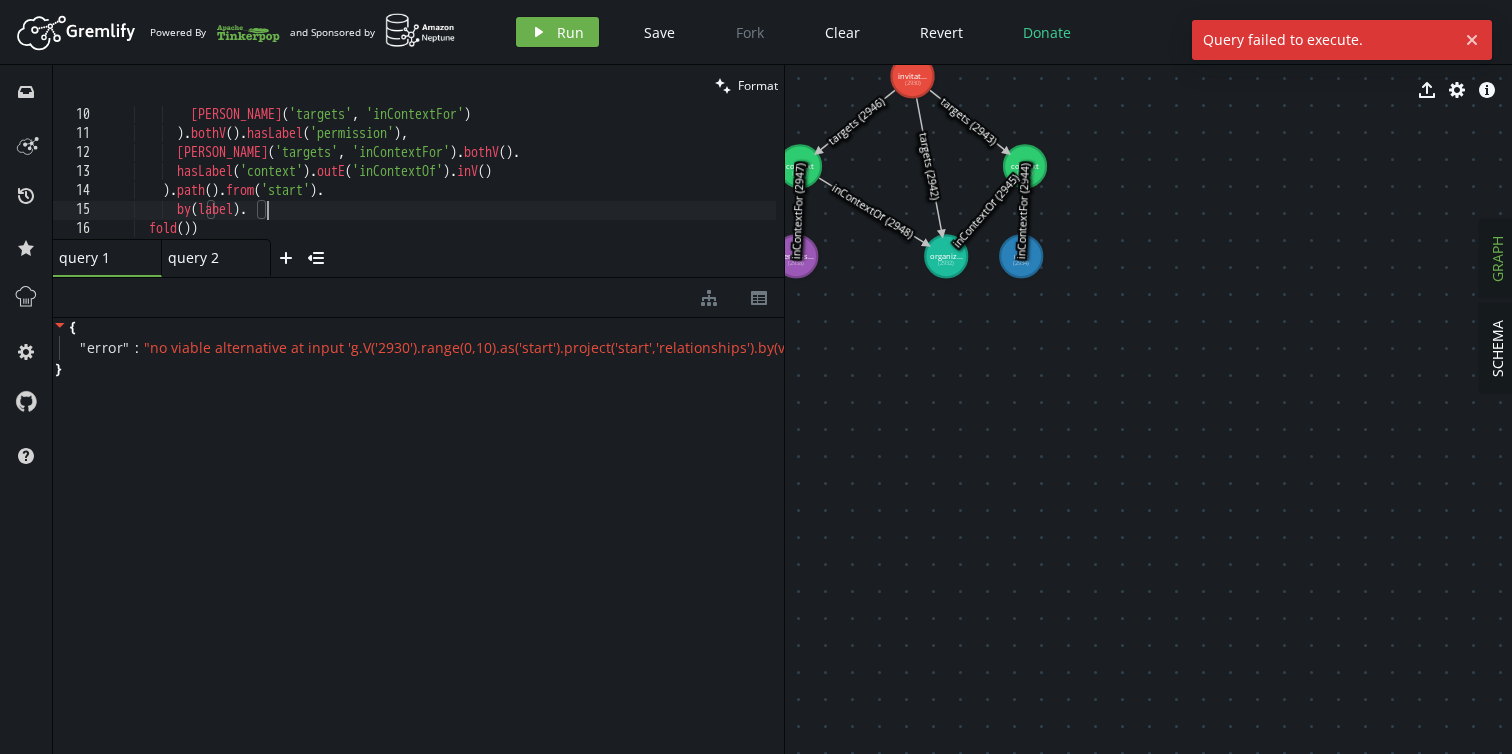 scroll, scrollTop: 0, scrollLeft: 159, axis: horizontal 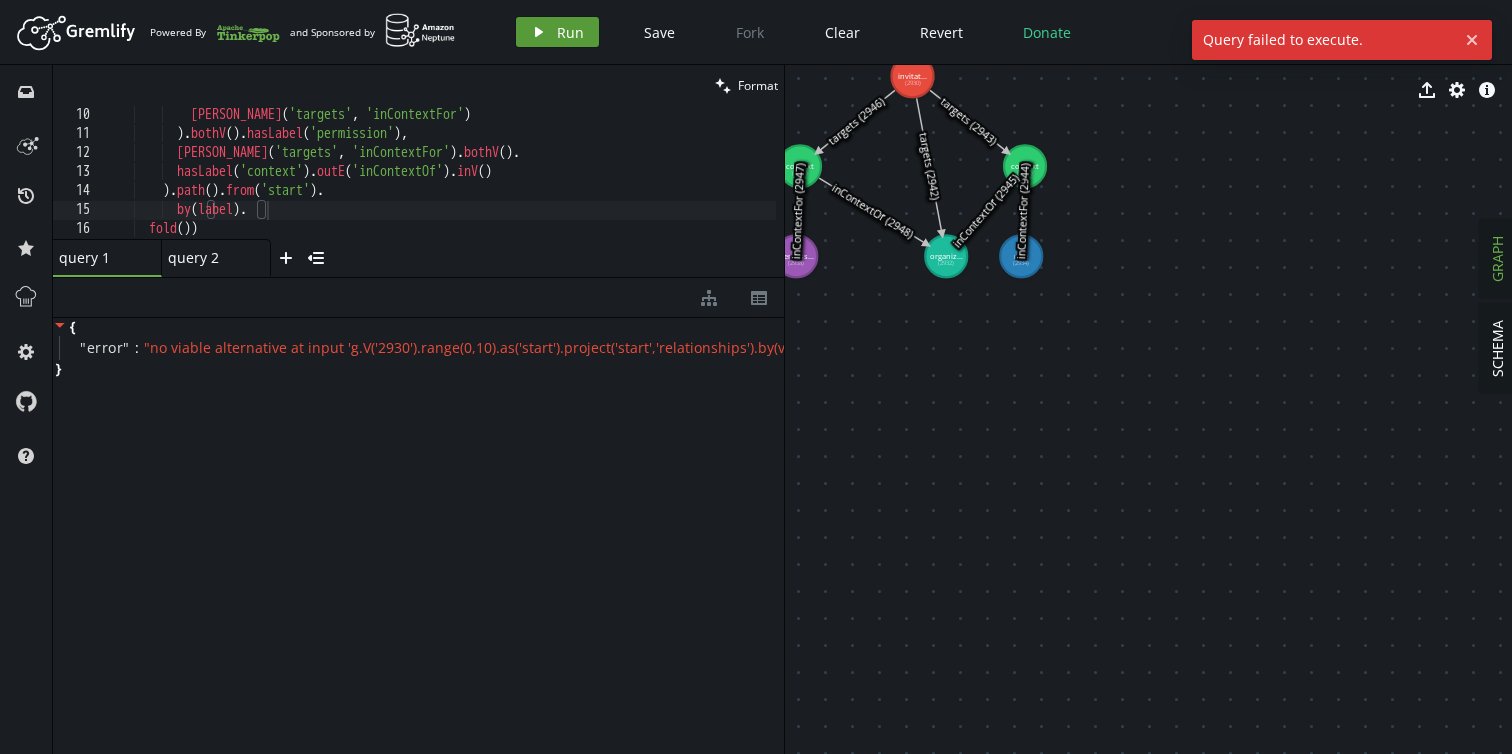 click on "Run" at bounding box center [570, 32] 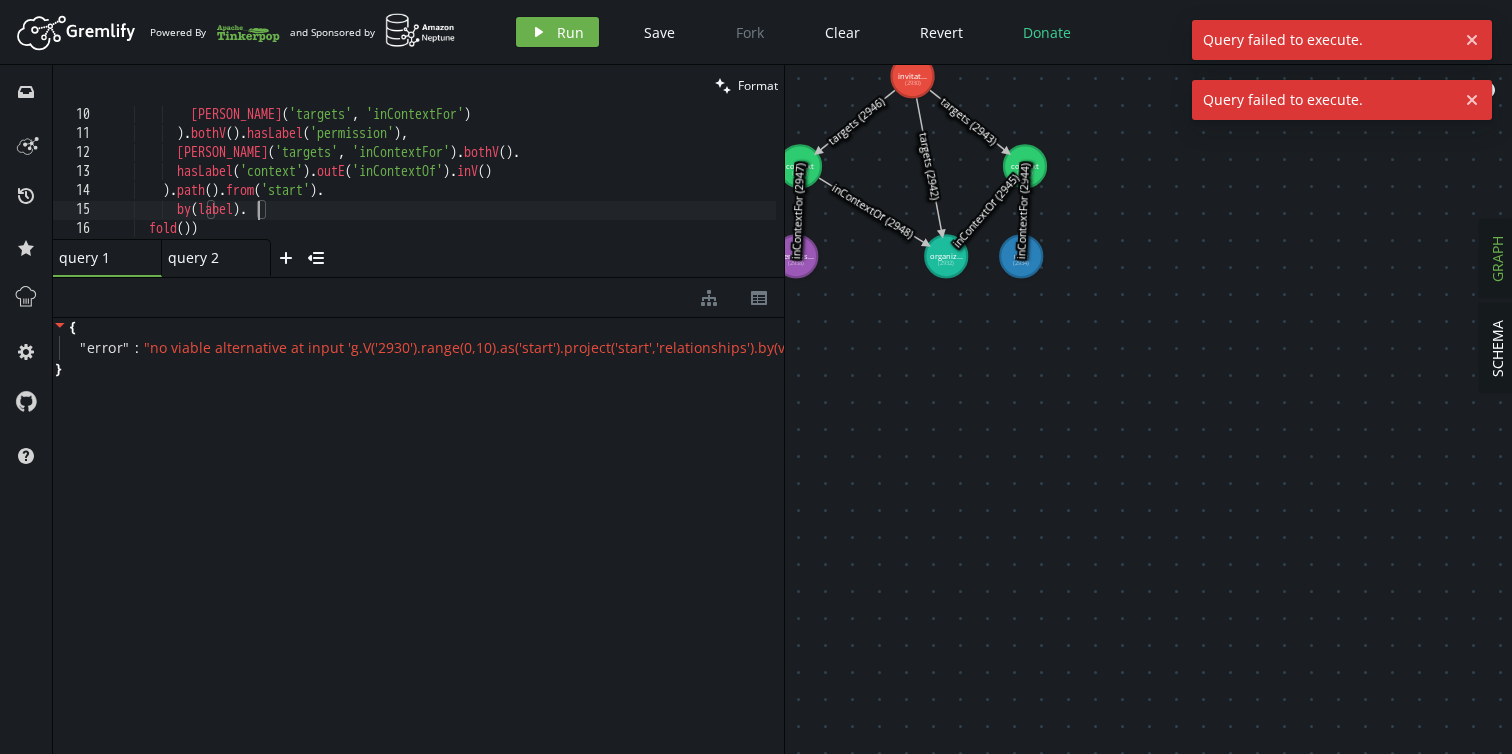 click on "[PERSON_NAME] ( 'targets' ,   'inContextFor' )              ) . bothV ( ) . hasLabel ( 'permission' ) ,              [PERSON_NAME] ( 'targets' ,   'inContextFor' ) . bothV ( ) .              hasLabel ( 'context' ) . outE ( 'inContextOf' ) . inV ( )           ) . path ( ) . from ( 'start' ) .              by ( label ) .         fold ( ))" at bounding box center [439, 191] 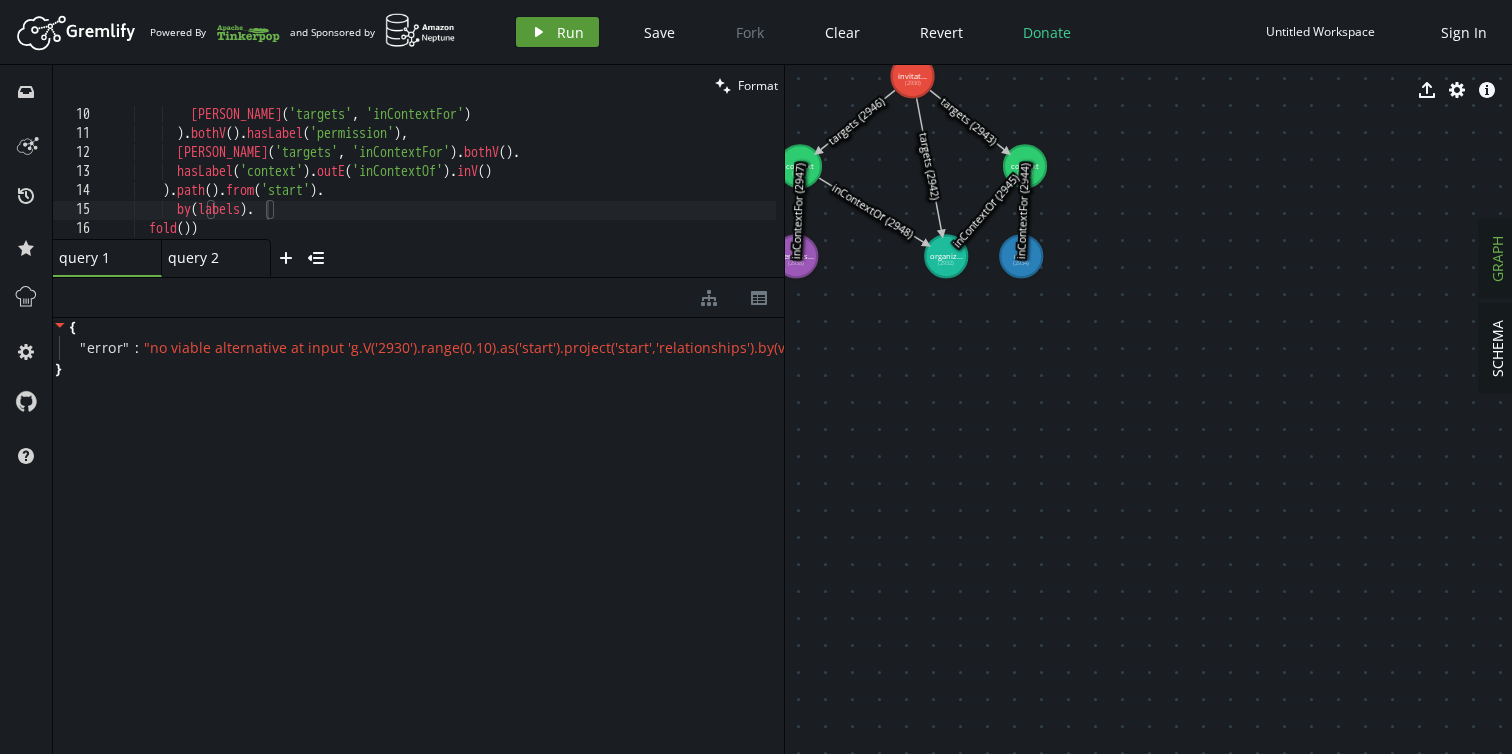 click on "Run" at bounding box center [570, 32] 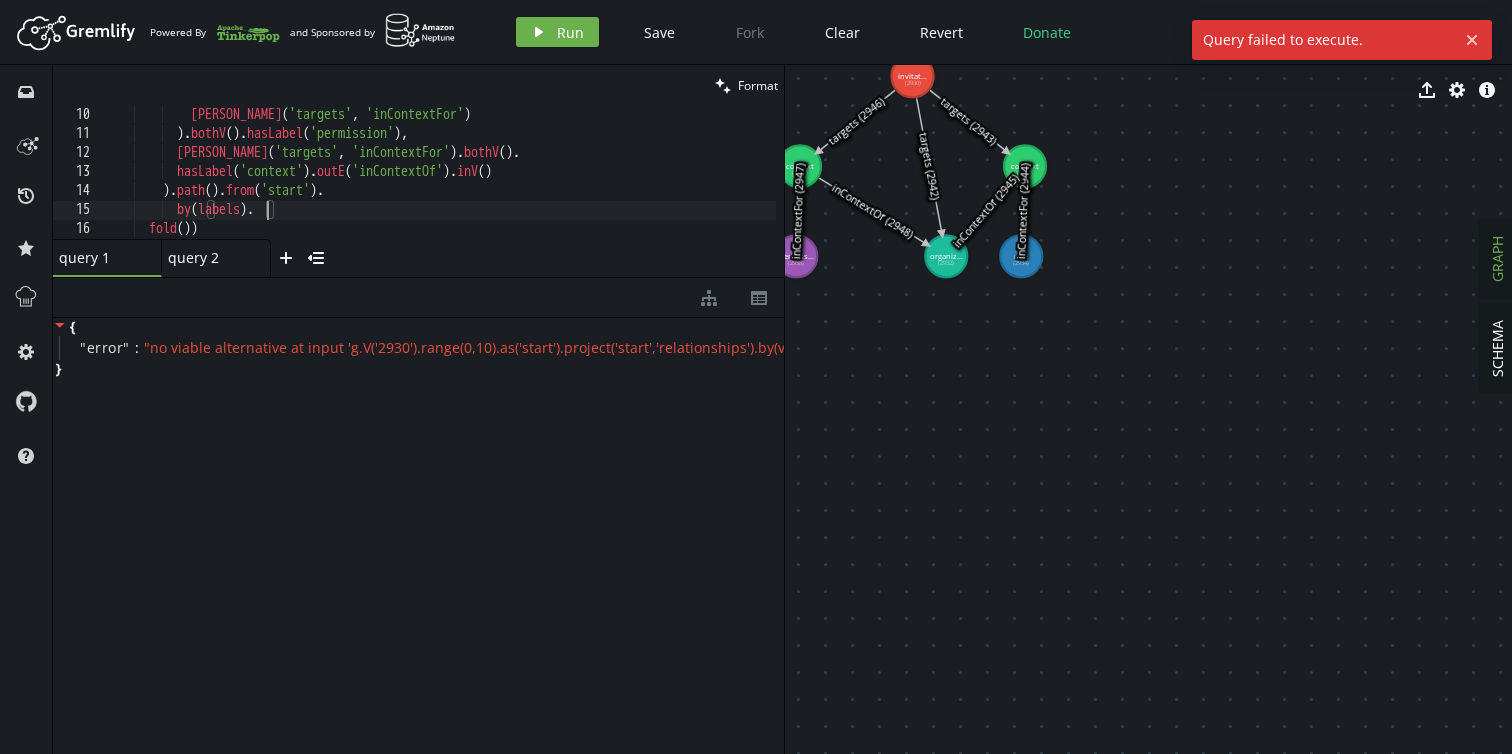 click on "[PERSON_NAME] ( 'targets' ,   'inContextFor' )              ) . bothV ( ) . hasLabel ( 'permission' ) ,              [PERSON_NAME] ( 'targets' ,   'inContextFor' ) . bothV ( ) .              hasLabel ( 'context' ) . outE ( 'inContextOf' ) . inV ( )           ) . path ( ) . from ( 'start' ) .              by ( labels ) .         fold ( ))" at bounding box center (439, 191) 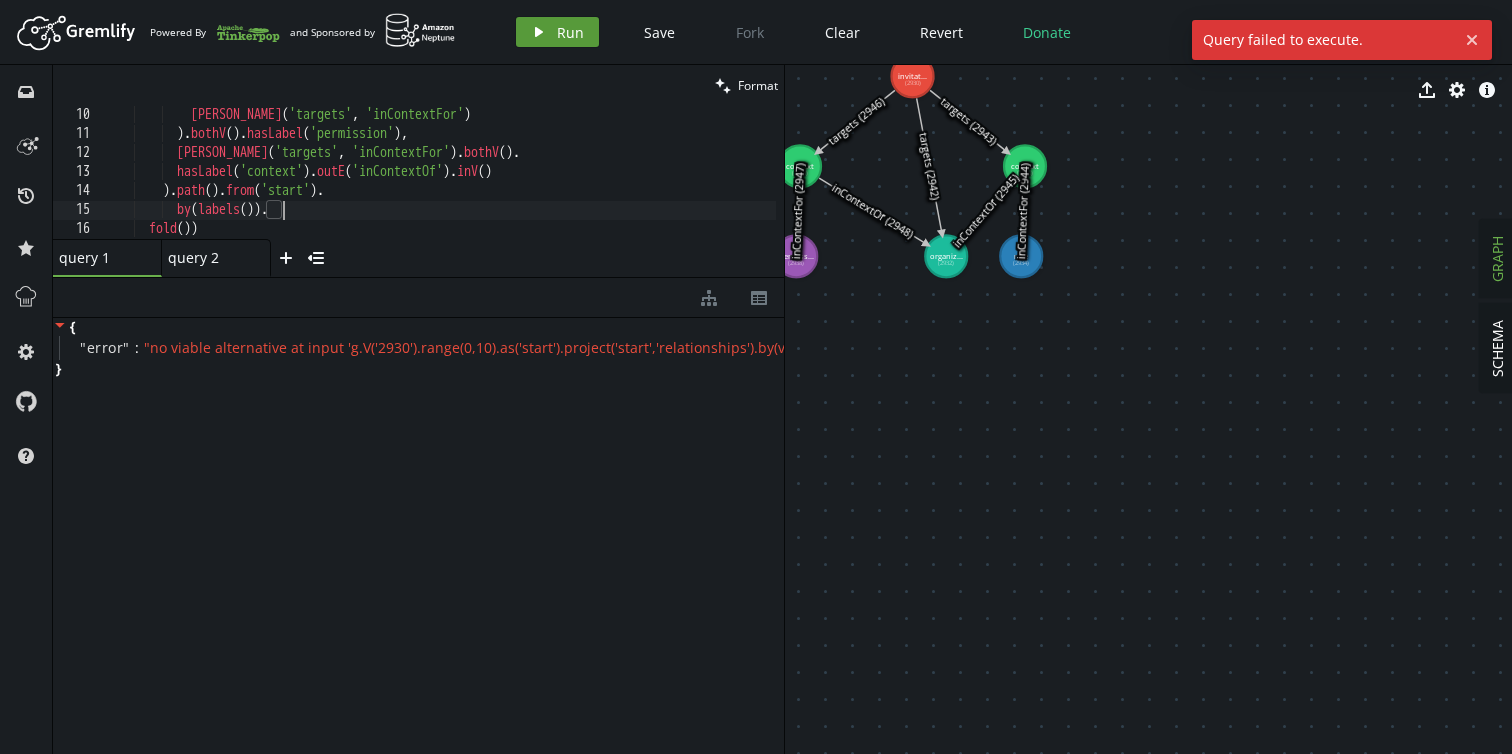 click on "play Run" at bounding box center [557, 32] 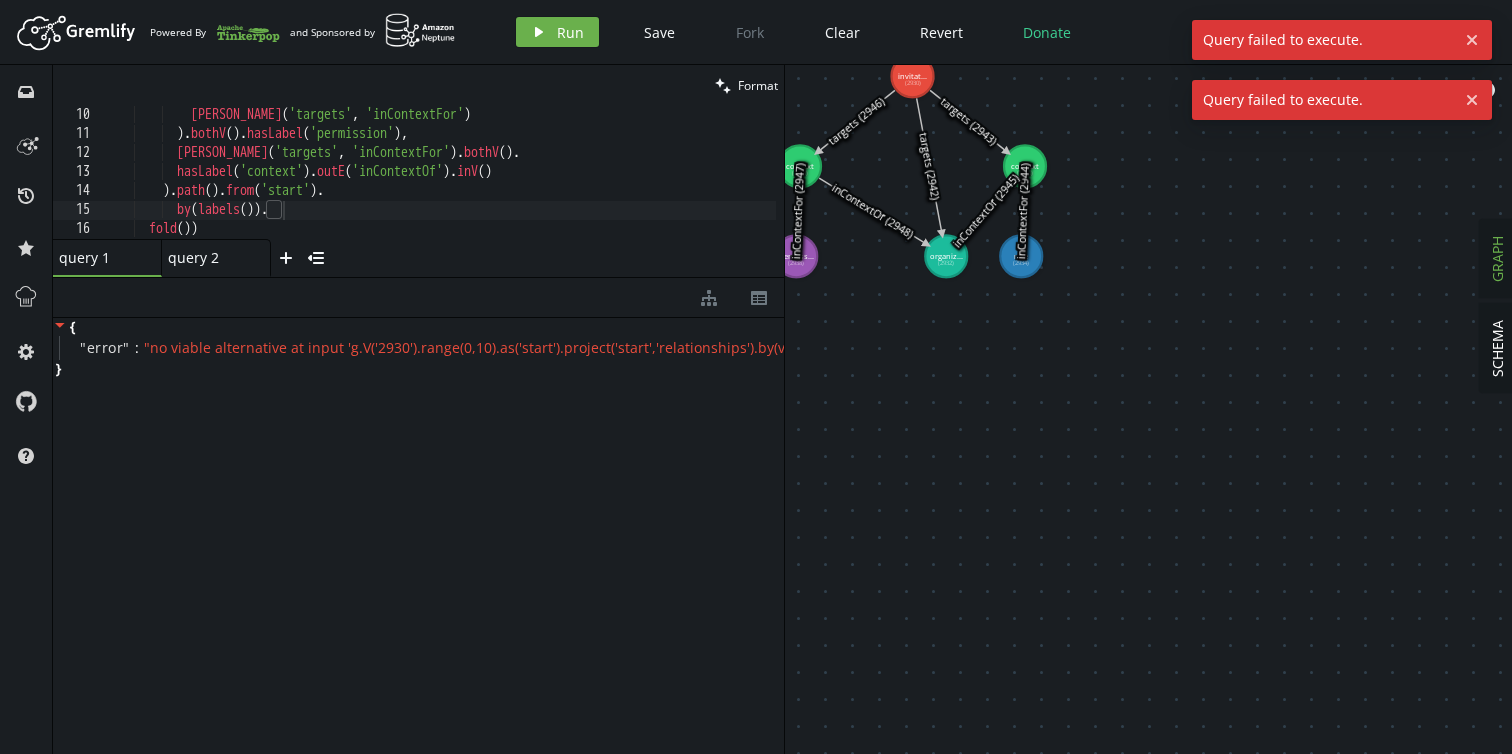 click on "[PERSON_NAME] ( 'targets' ,   'inContextFor' )              ) . bothV ( ) . hasLabel ( 'permission' ) ,              [PERSON_NAME] ( 'targets' ,   'inContextFor' ) . bothV ( ) .              hasLabel ( 'context' ) . outE ( 'inContextOf' ) . inV ( )           ) . path ( ) . from ( 'start' ) .              by ( labels ( )) .         fold ( ))" at bounding box center (439, 191) 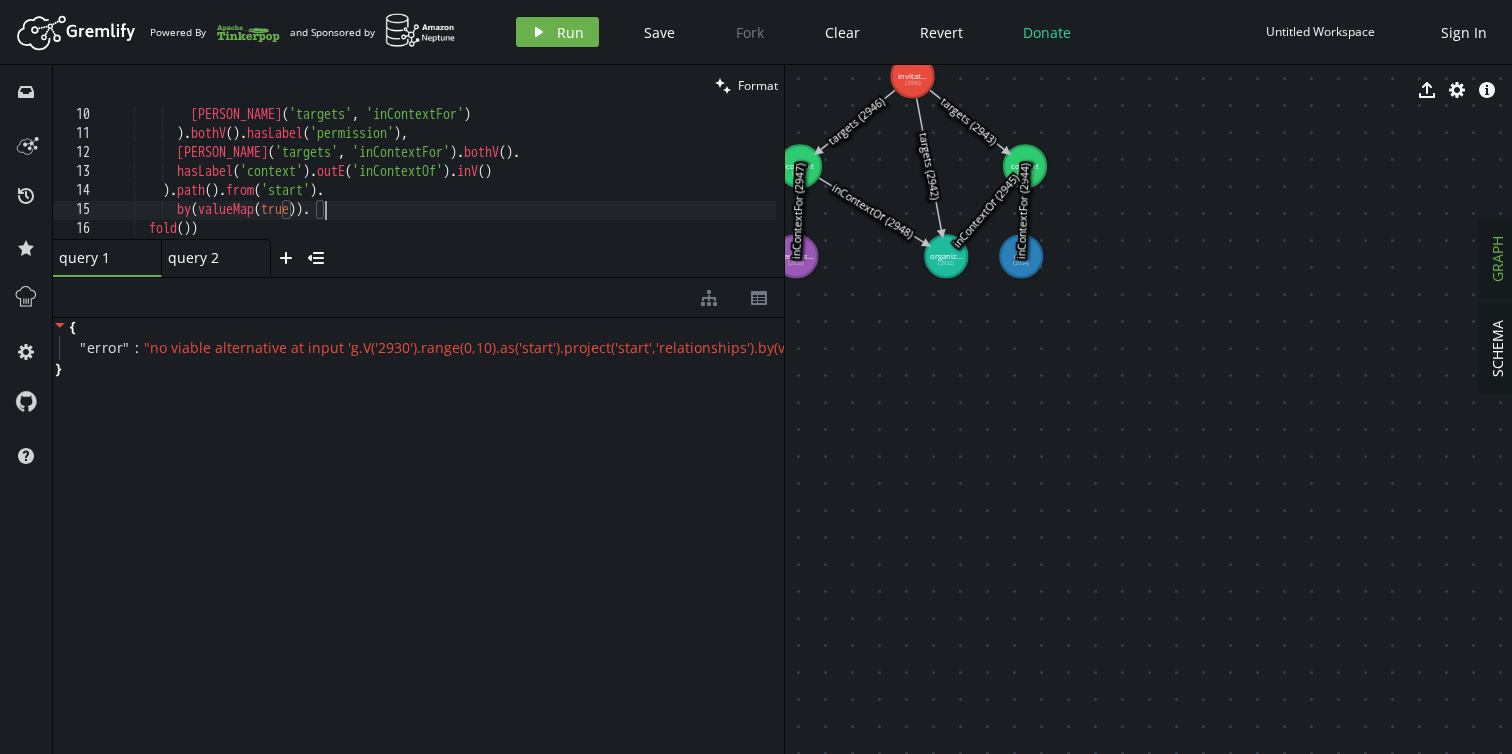scroll, scrollTop: 0, scrollLeft: 218, axis: horizontal 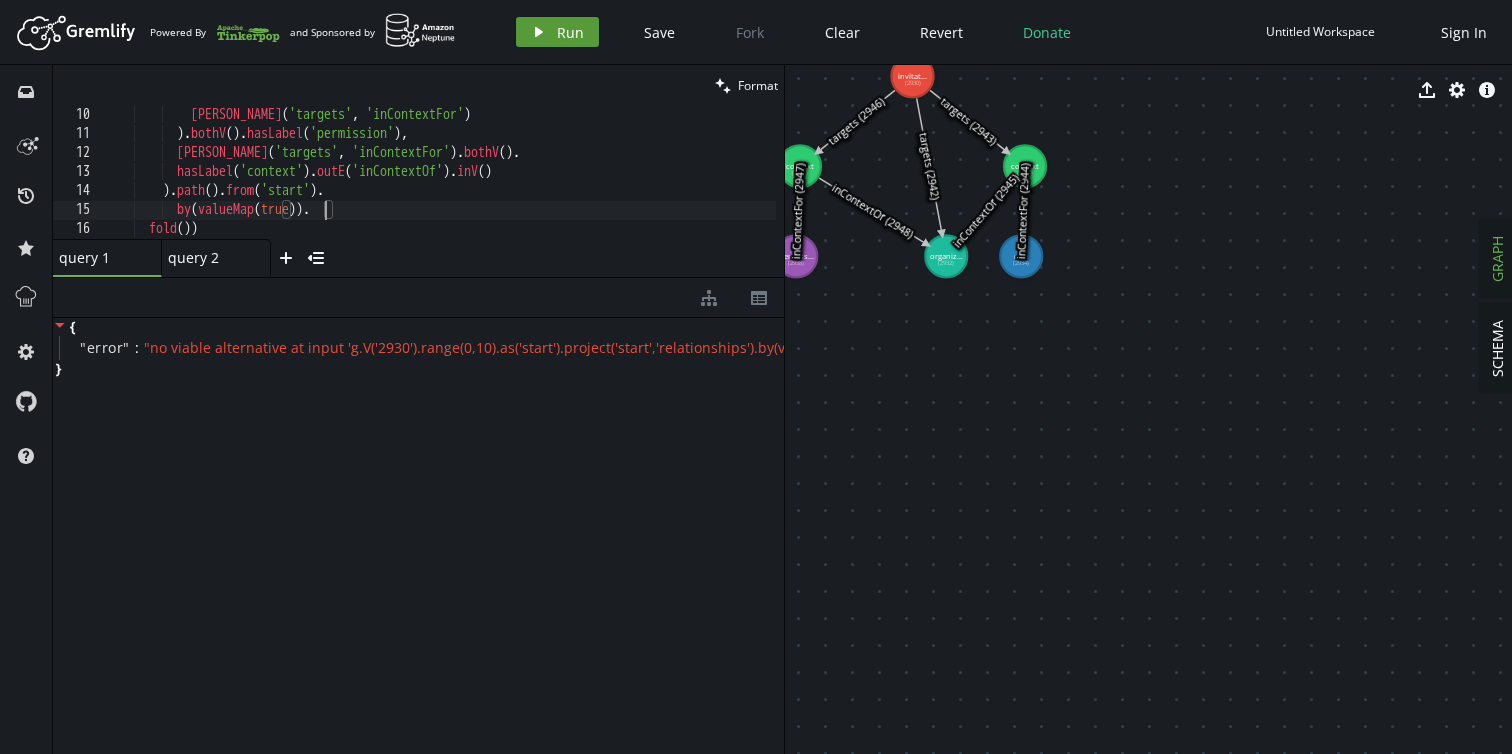 click on "play Run" at bounding box center (557, 32) 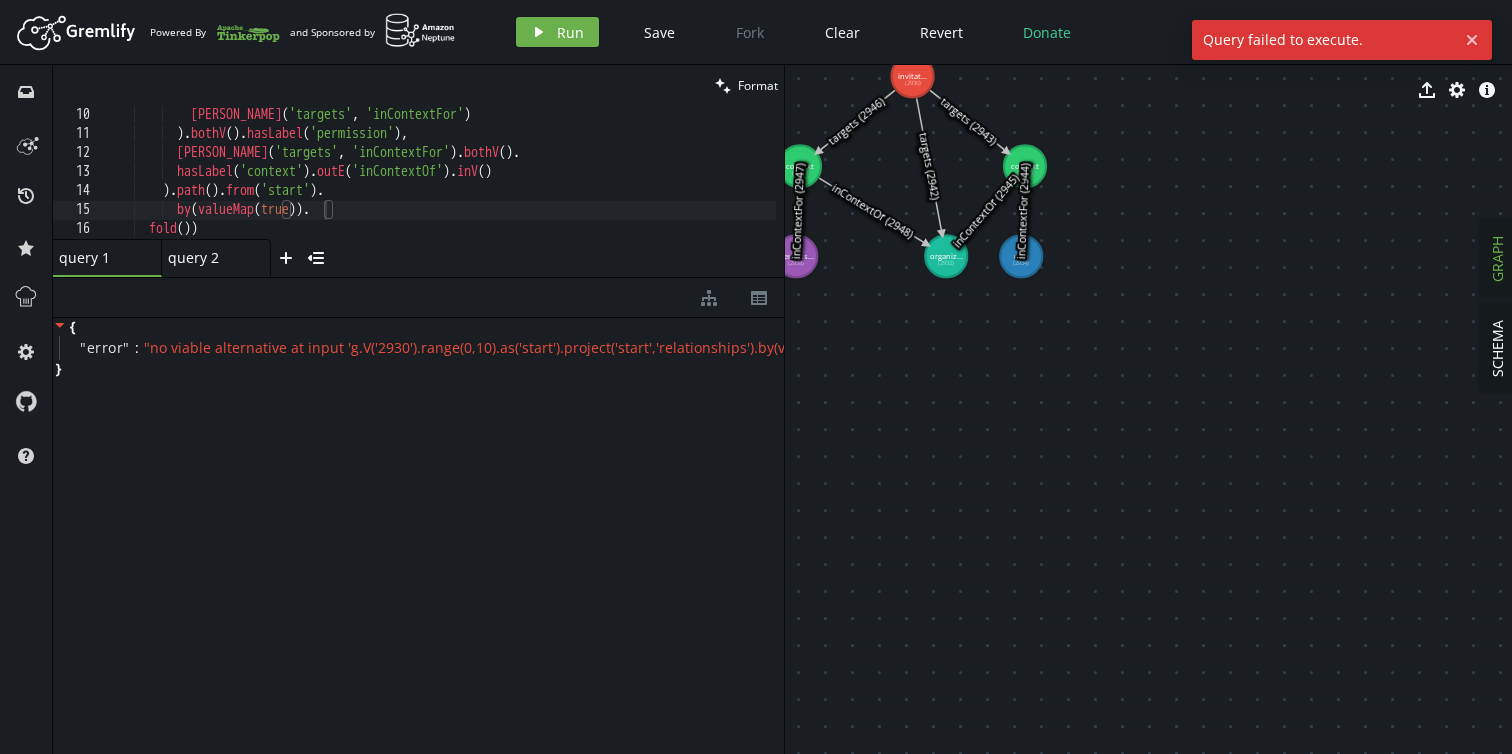 click on "[PERSON_NAME] ( 'targets' ,   'inContextFor' )              ) . bothV ( ) . hasLabel ( 'permission' ) ,              [PERSON_NAME] ( 'targets' ,   'inContextFor' ) . bothV ( ) .              hasLabel ( 'context' ) . outE ( 'inContextOf' ) . inV ( )           ) . path ( ) . from ( 'start' ) .              by ( valueMap ( true )) .         fold ( ))" at bounding box center (439, 191) 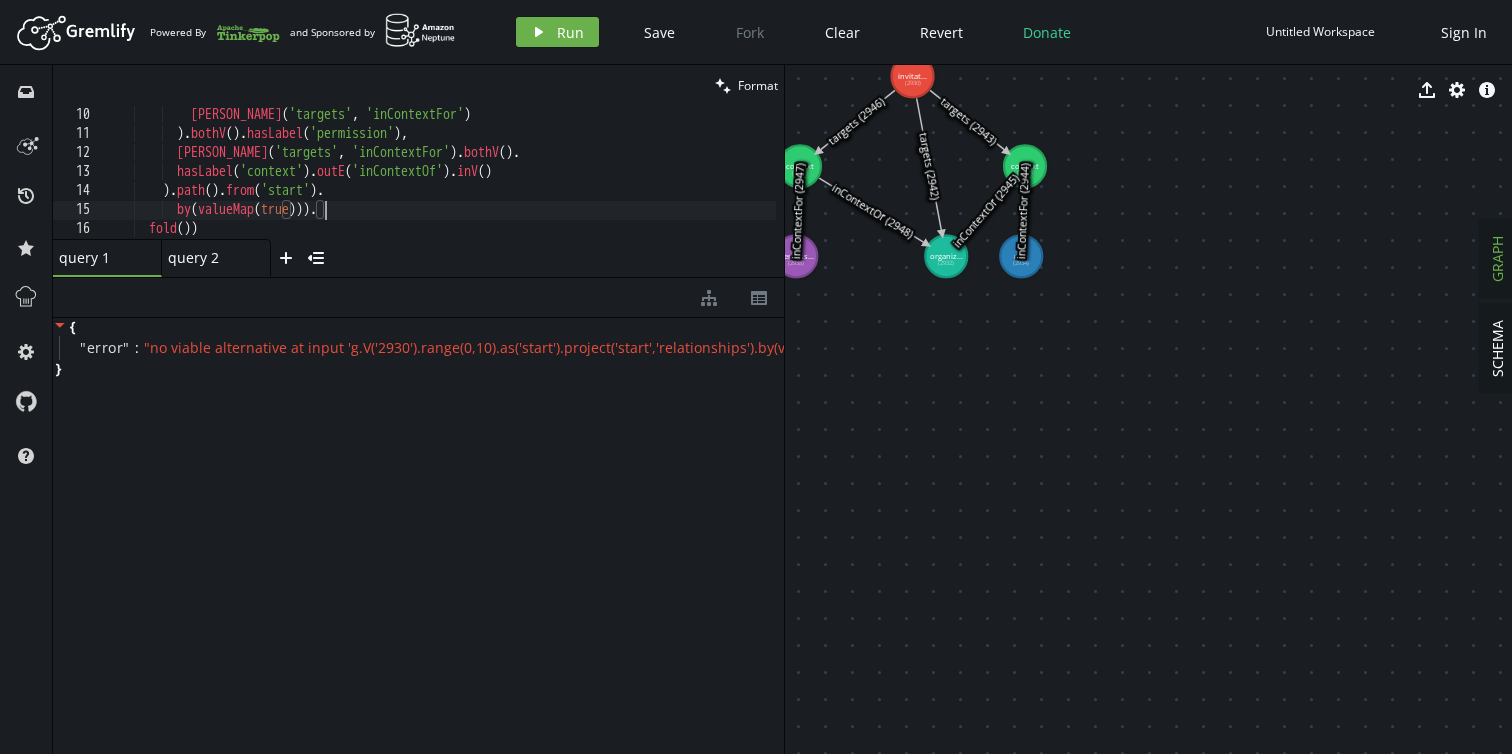 scroll, scrollTop: 0, scrollLeft: 218, axis: horizontal 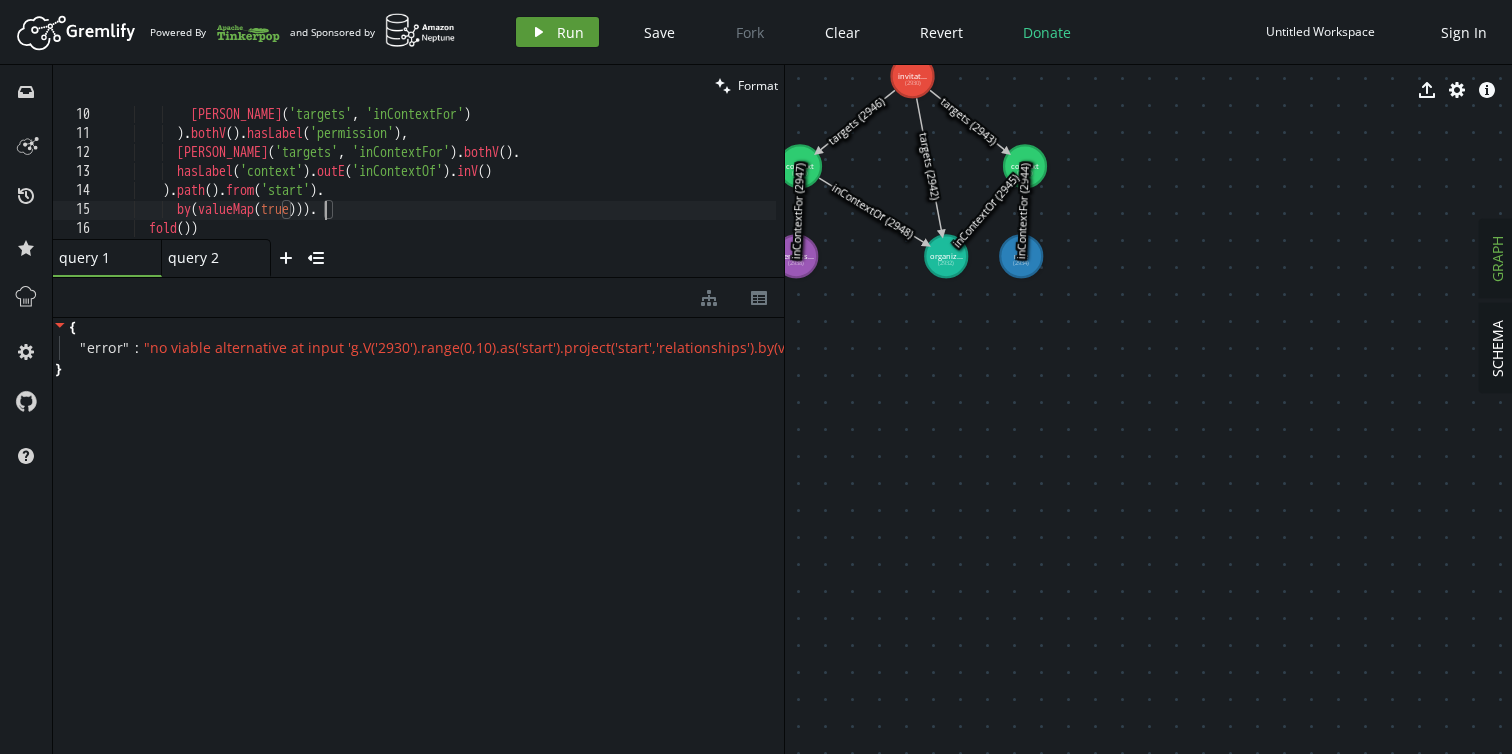 click on "play Run" at bounding box center (557, 32) 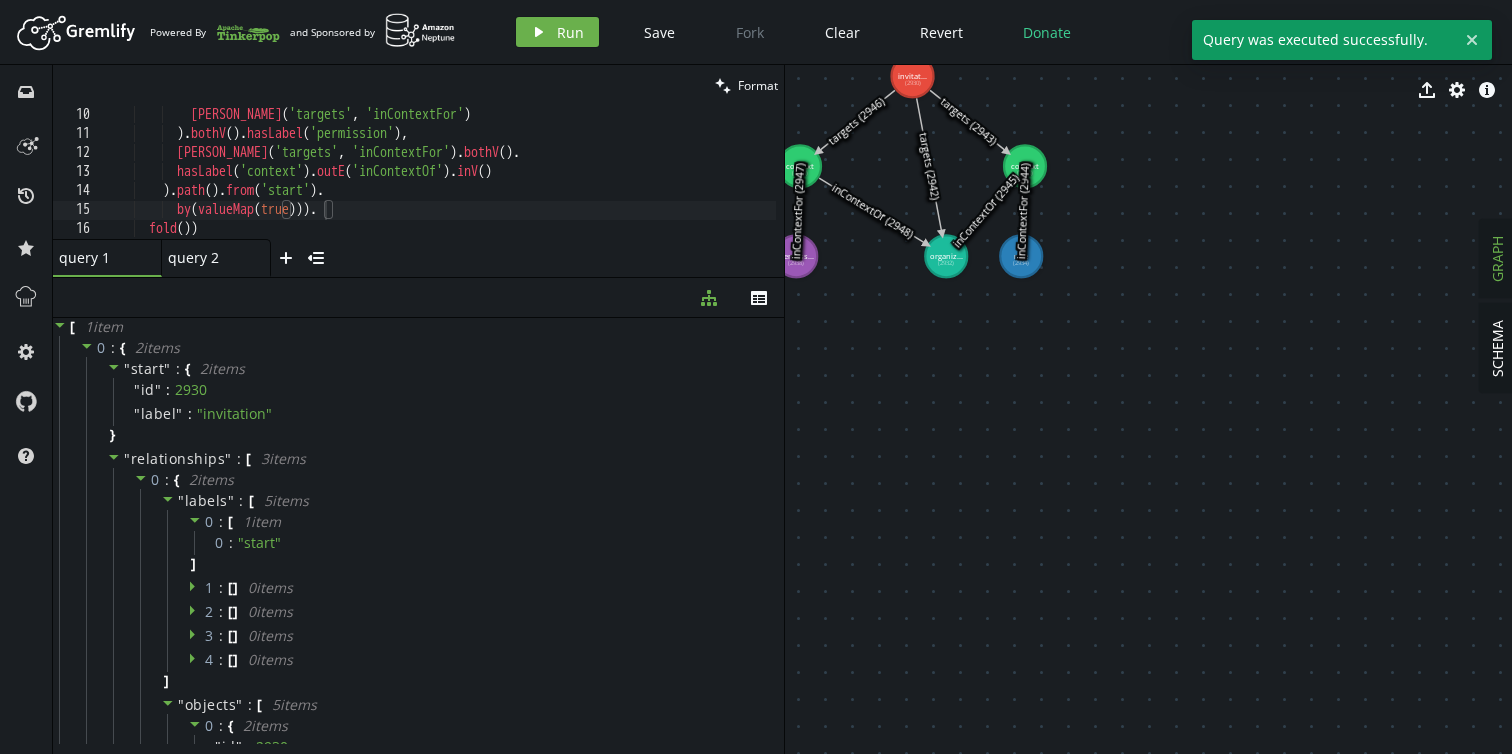 click on "[PERSON_NAME] ( 'targets' ,   'inContextFor' )              ) . bothV ( ) . hasLabel ( 'permission' ) ,              [PERSON_NAME] ( 'targets' ,   'inContextFor' ) . bothV ( ) .              hasLabel ( 'context' ) . outE ( 'inContextOf' ) . inV ( )           ) . path ( ) . from ( 'start' ) .              by ( valueMap ( true ))) .         fold ( ))" at bounding box center [439, 191] 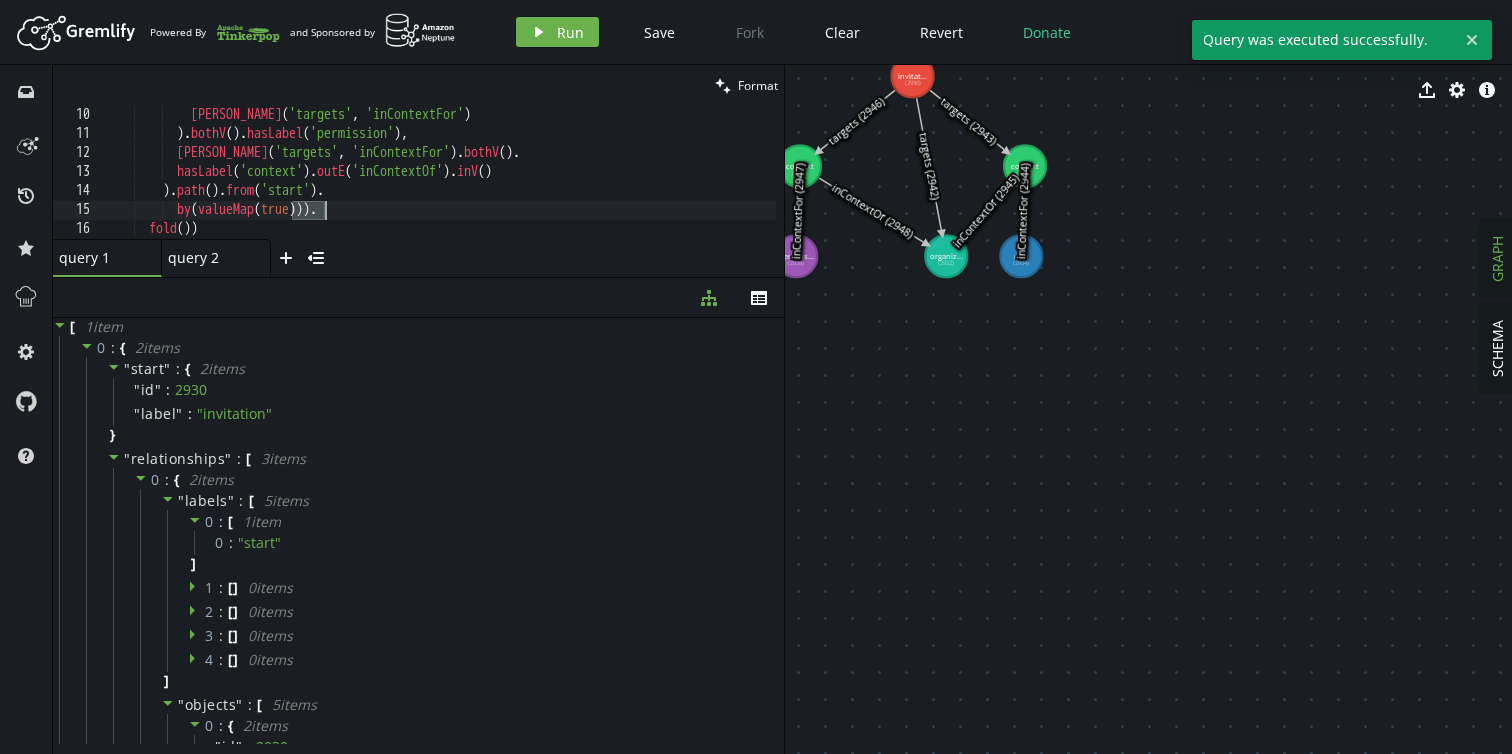 click on "[PERSON_NAME] ( 'targets' ,   'inContextFor' )              ) . bothV ( ) . hasLabel ( 'permission' ) ,              [PERSON_NAME] ( 'targets' ,   'inContextFor' ) . bothV ( ) .              hasLabel ( 'context' ) . outE ( 'inContextOf' ) . inV ( )           ) . path ( ) . from ( 'start' ) .              by ( valueMap ( true ))) .         fold ( ))" at bounding box center (439, 191) 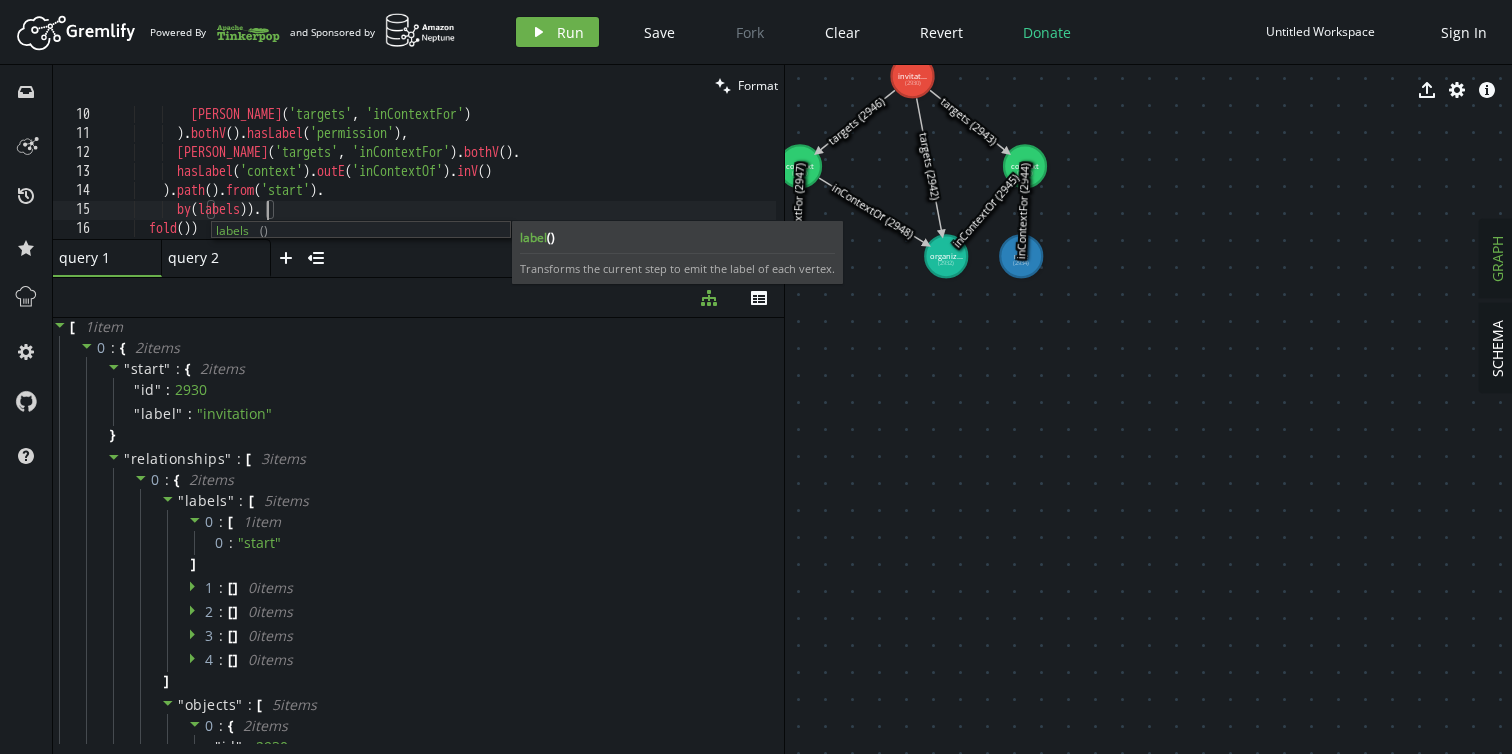 scroll, scrollTop: 0, scrollLeft: 176, axis: horizontal 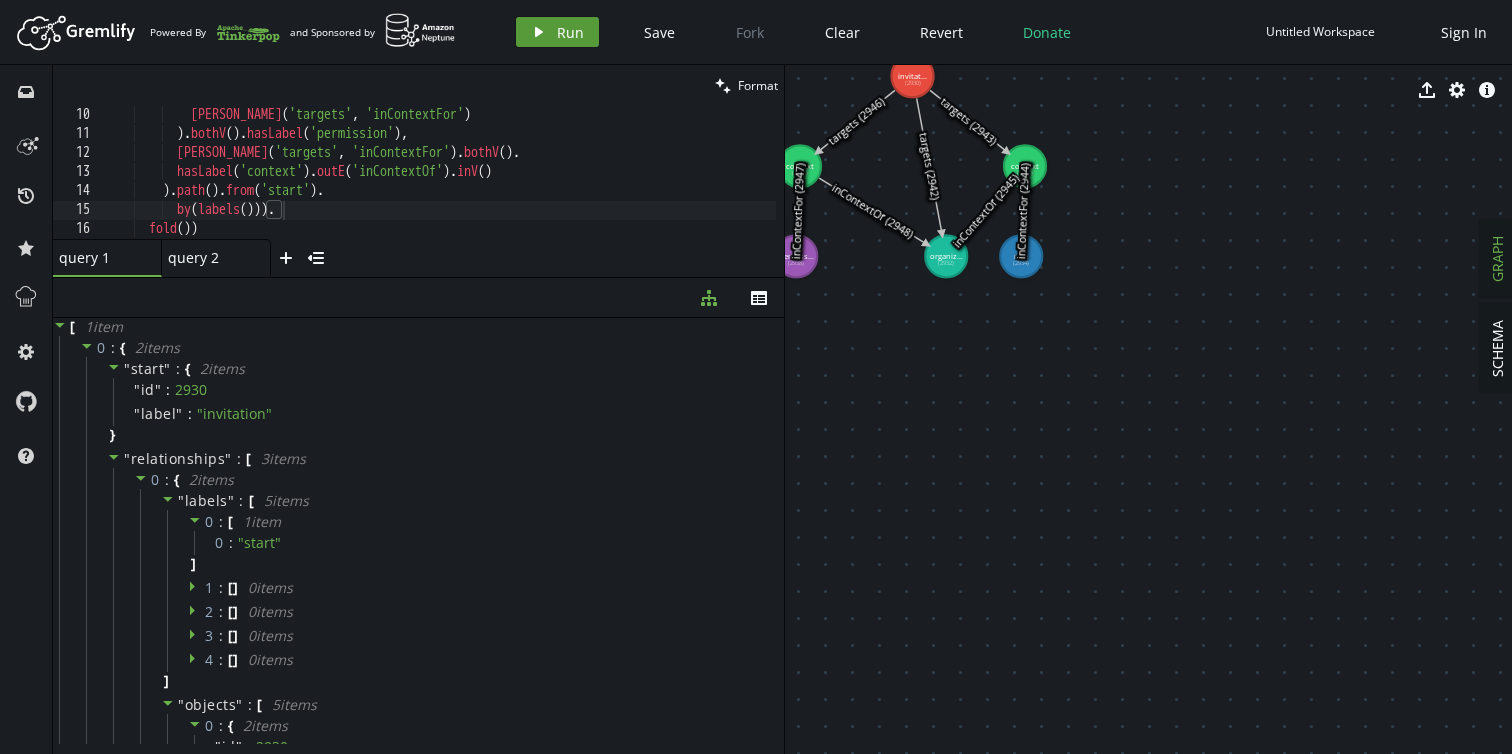 click on "Run" at bounding box center (570, 32) 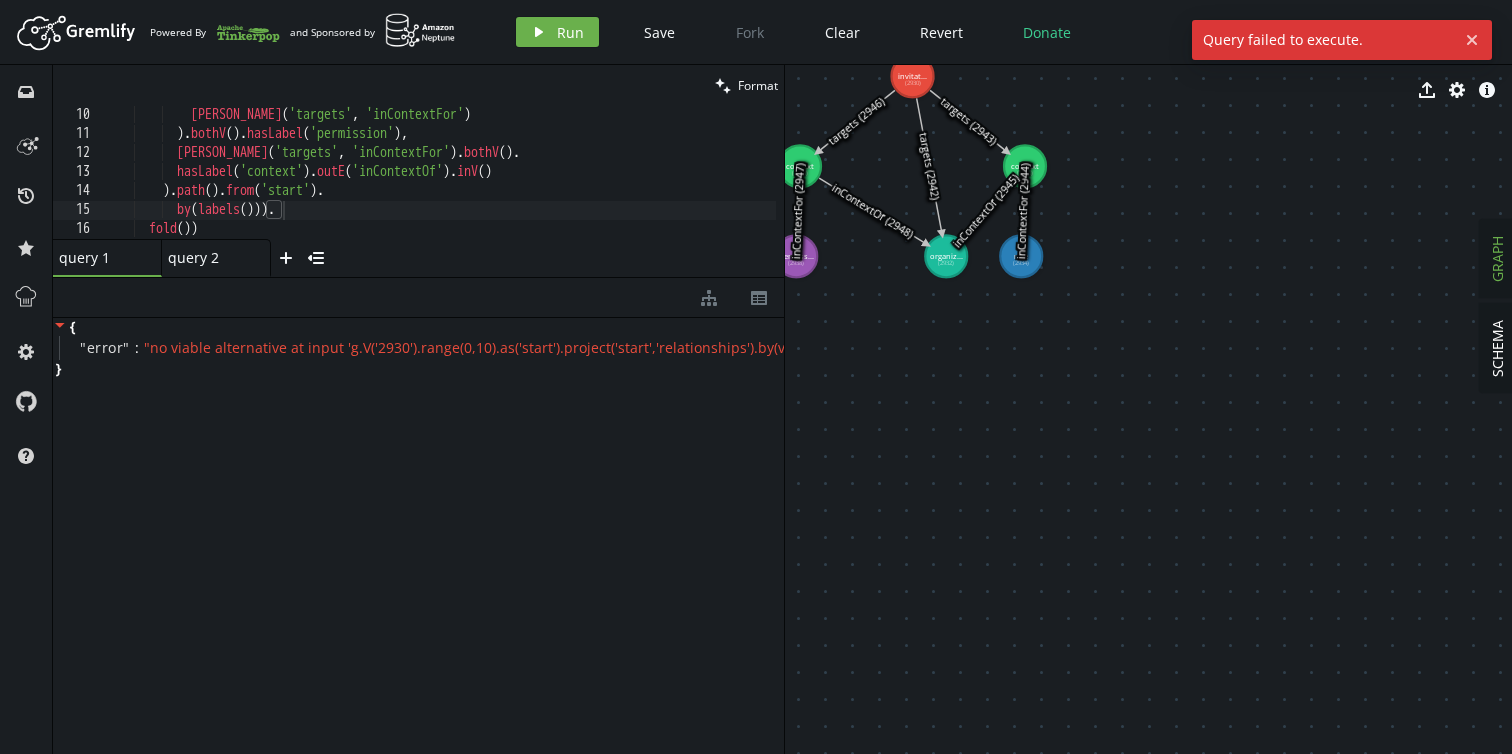 click on "[PERSON_NAME] ( 'targets' ,   'inContextFor' )              ) . bothV ( ) . hasLabel ( 'permission' ) ,              [PERSON_NAME] ( 'targets' ,   'inContextFor' ) . bothV ( ) .              hasLabel ( 'context' ) . outE ( 'inContextOf' ) . inV ( )           ) . path ( ) . from ( 'start' ) .              by ( labels ( ))) .         fold ( ))" at bounding box center [439, 191] 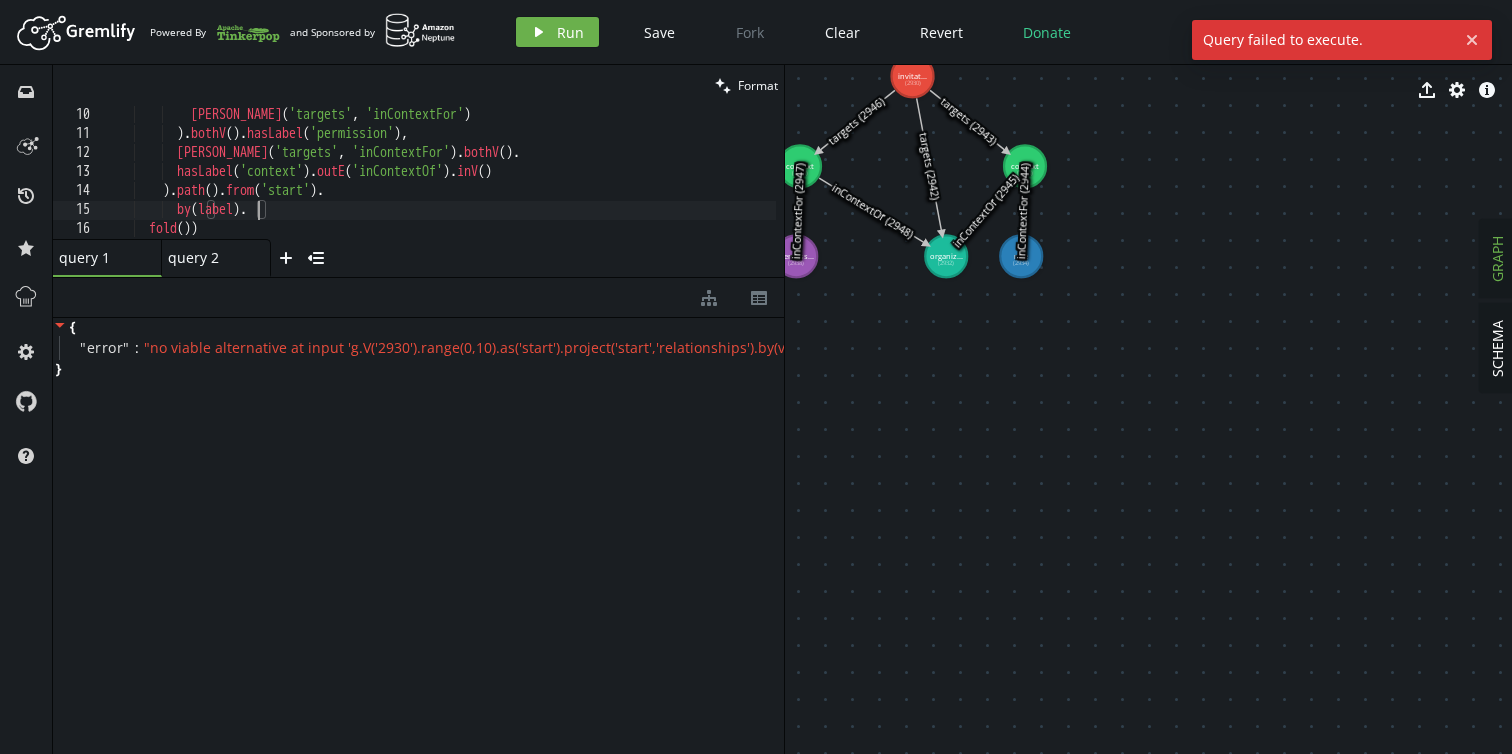scroll, scrollTop: 0, scrollLeft: 167, axis: horizontal 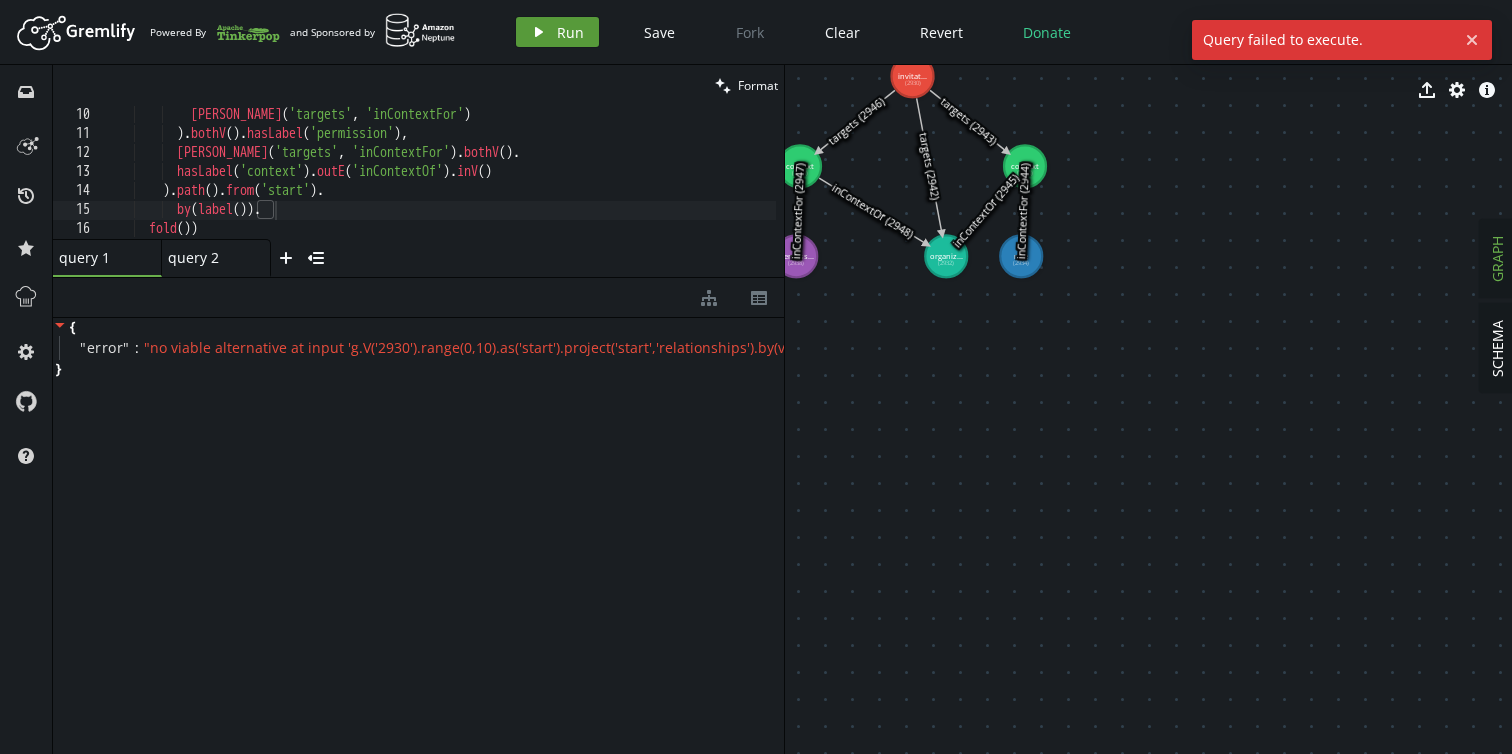 click on "play Run" at bounding box center [557, 32] 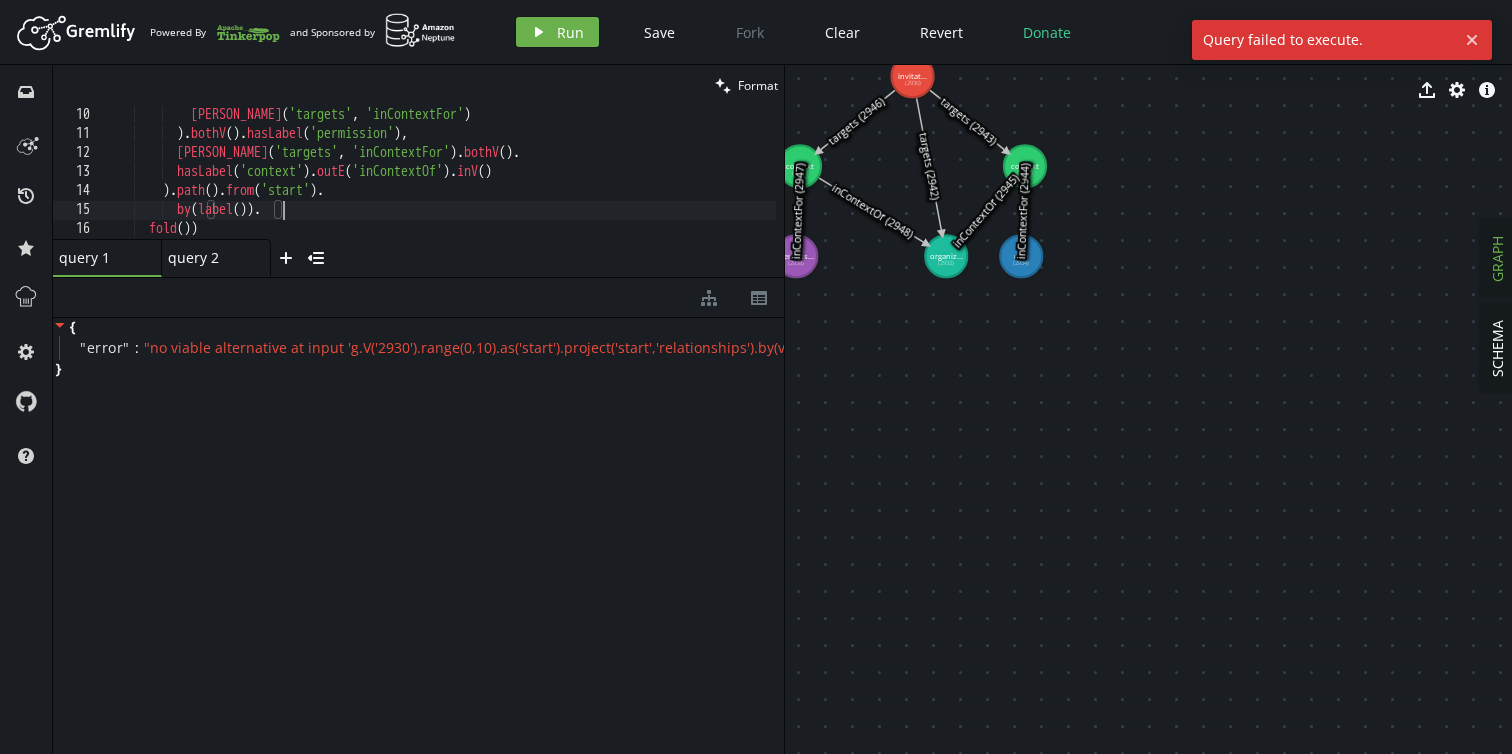 click on "[PERSON_NAME] ( 'targets' ,   'inContextFor' )              ) . bothV ( ) . hasLabel ( 'permission' ) ,              [PERSON_NAME] ( 'targets' ,   'inContextFor' ) . bothV ( ) .              hasLabel ( 'context' ) . outE ( 'inContextOf' ) . inV ( )           ) . path ( ) . from ( 'start' ) .              by ( label ( )) .         fold ( ))" at bounding box center [439, 191] 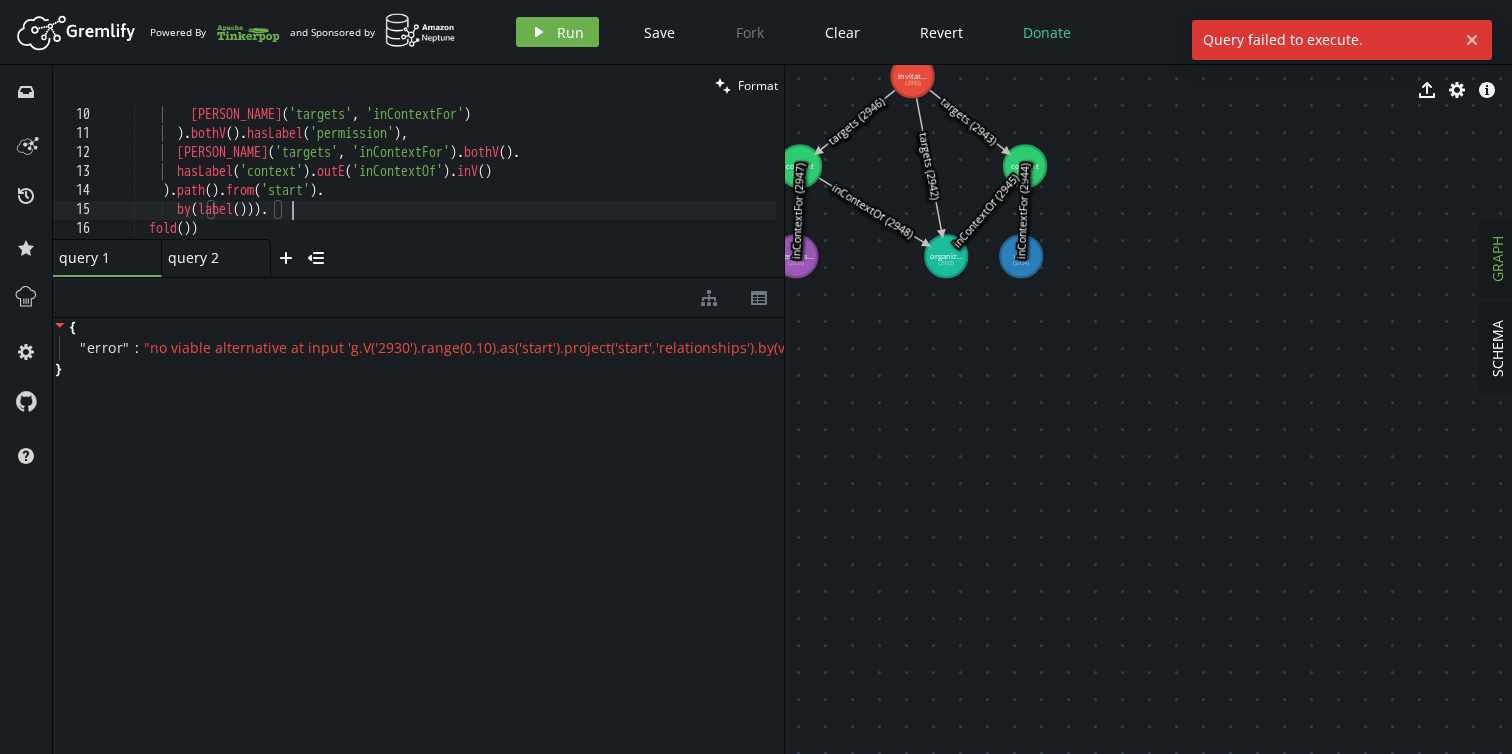 scroll, scrollTop: 0, scrollLeft: 184, axis: horizontal 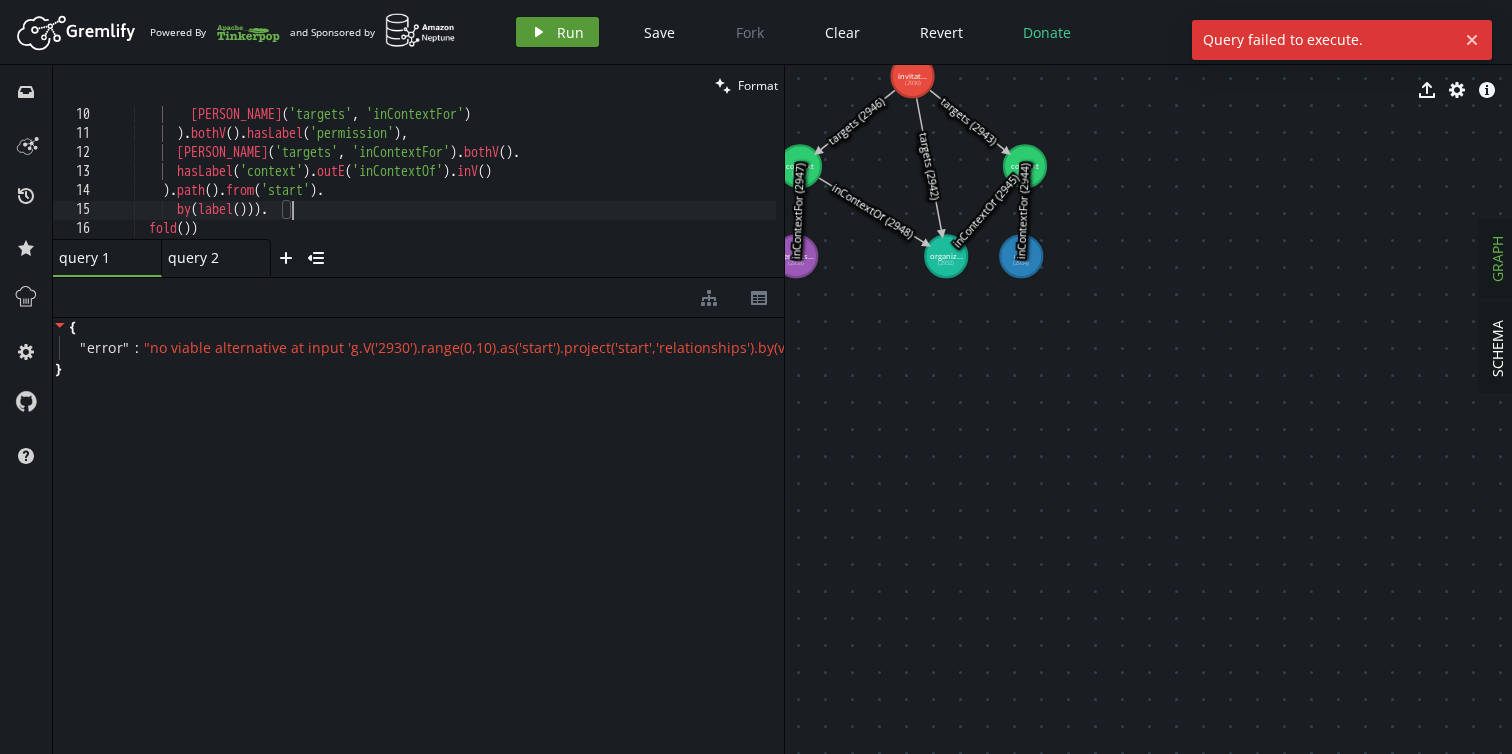 click on "play Run" at bounding box center (557, 32) 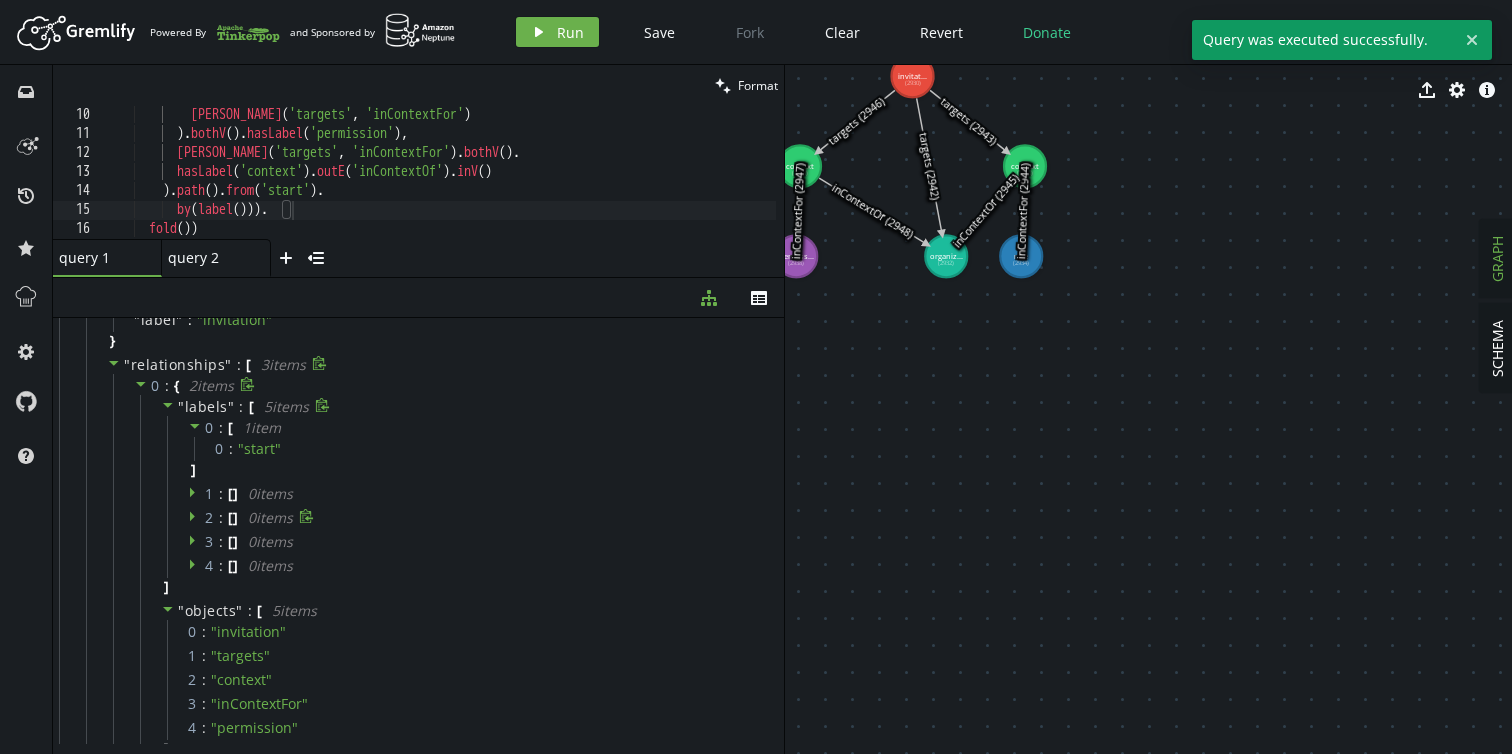 scroll, scrollTop: 0, scrollLeft: 0, axis: both 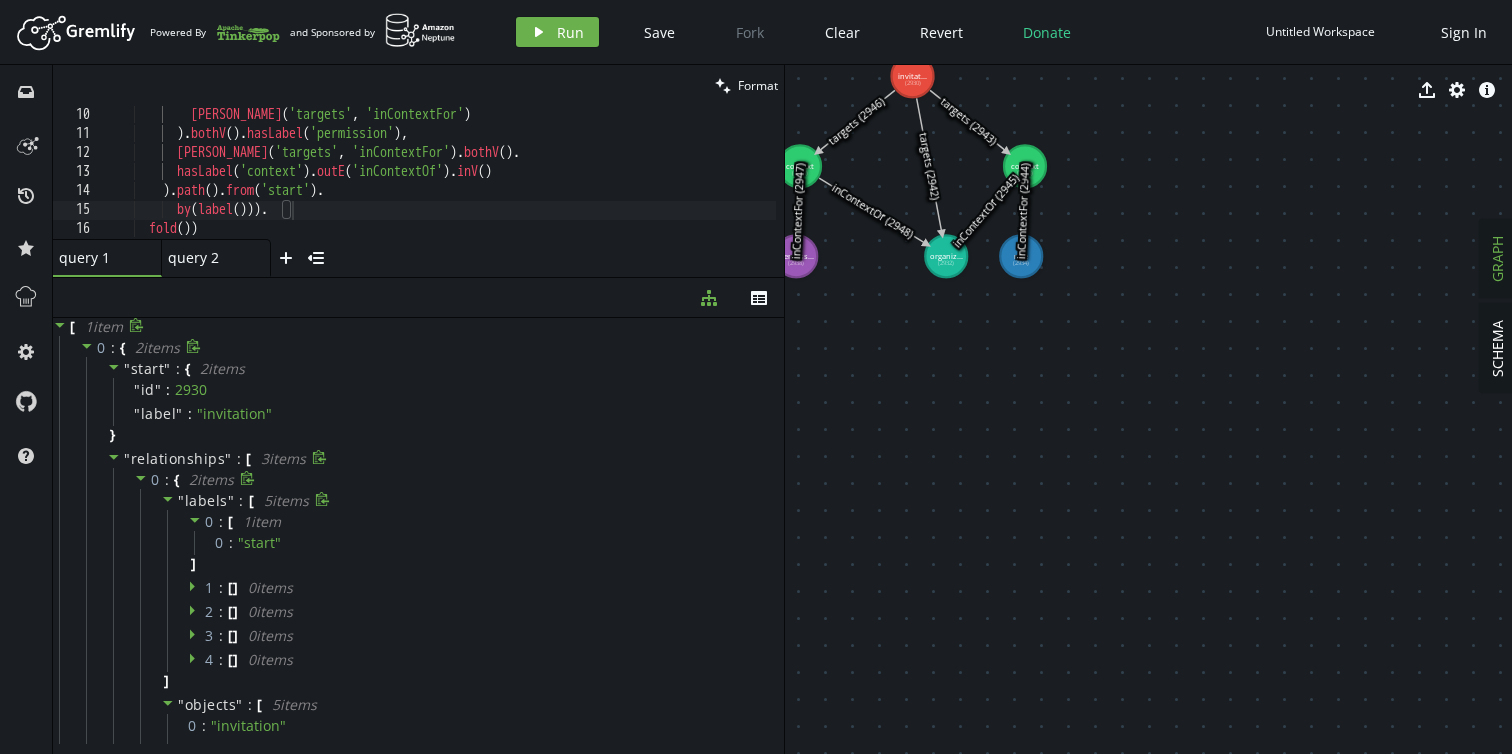 click 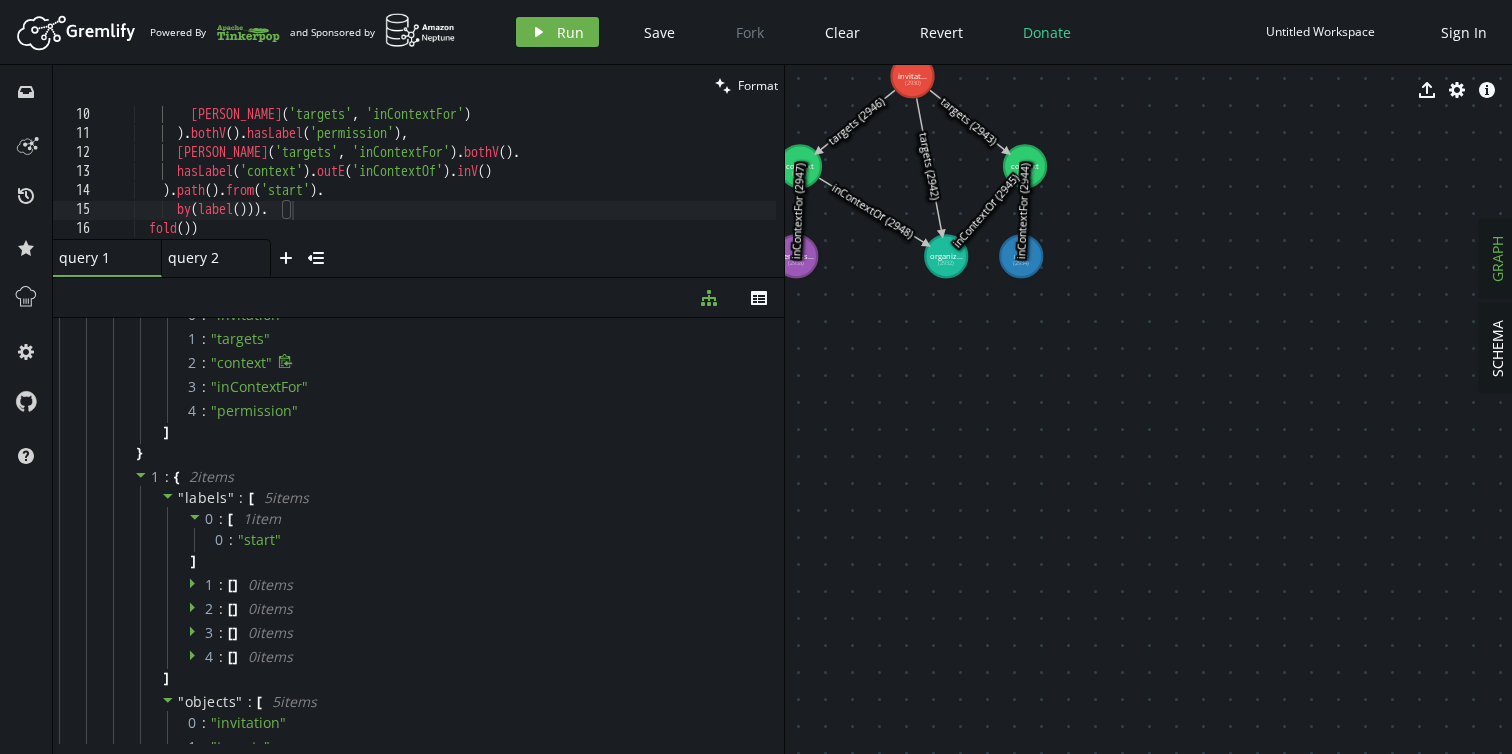 scroll, scrollTop: 242, scrollLeft: 0, axis: vertical 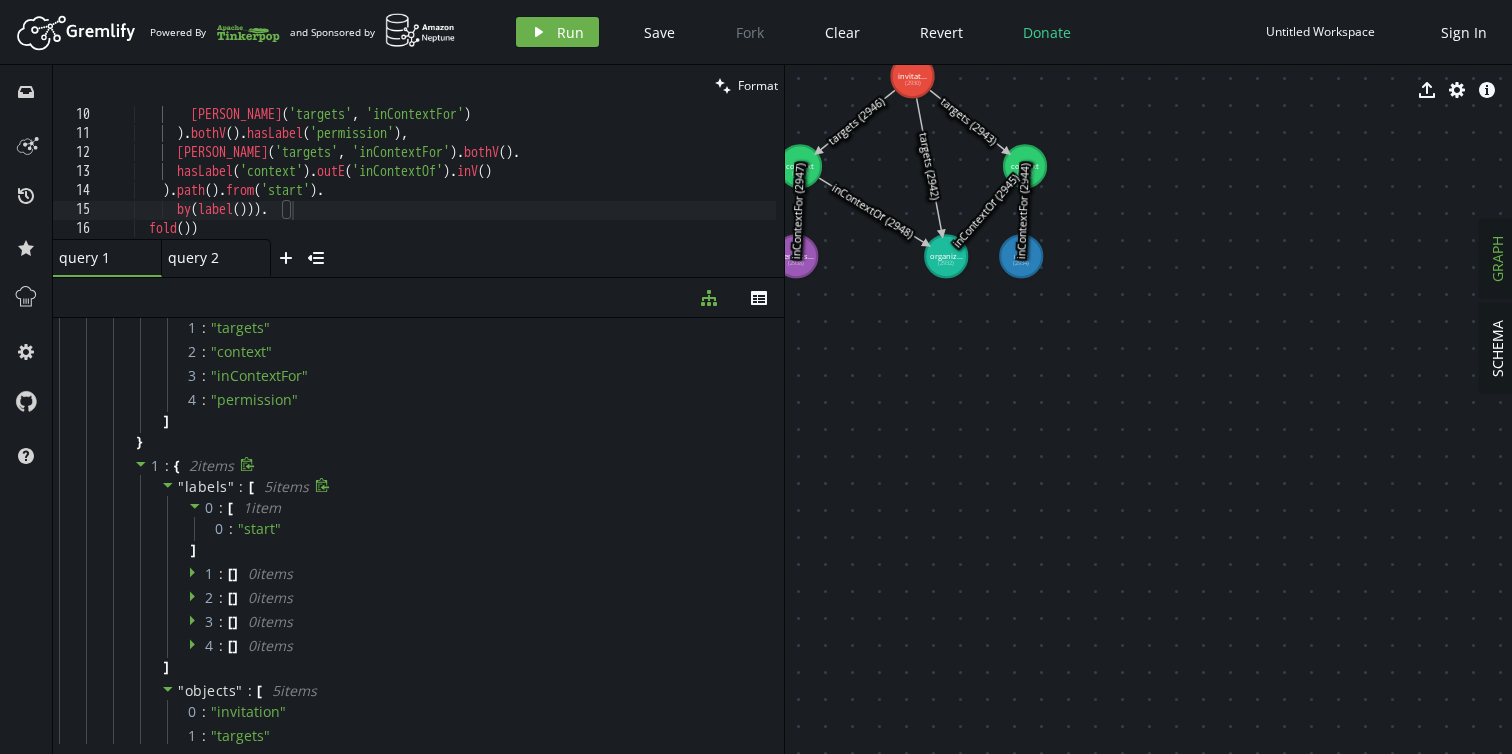 click 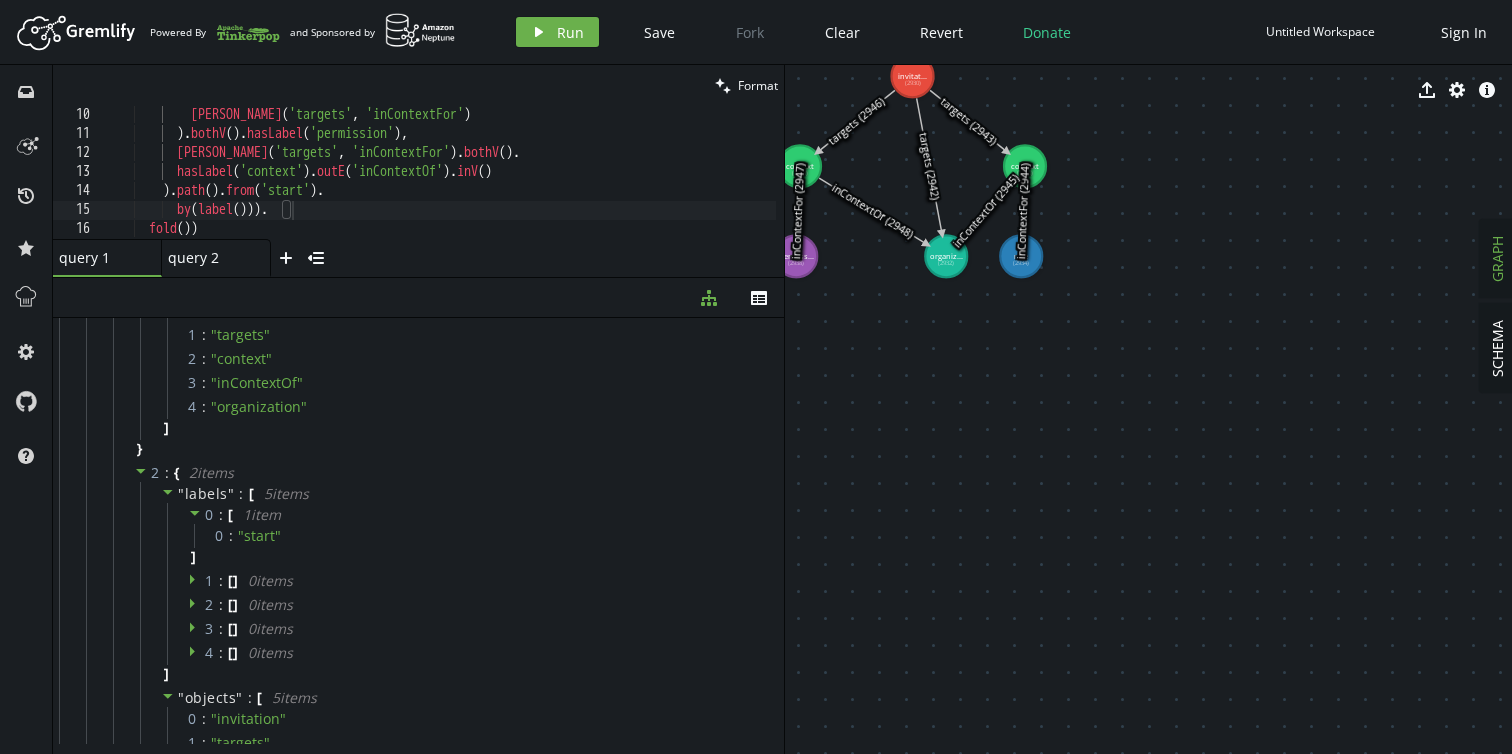 scroll, scrollTop: 465, scrollLeft: 0, axis: vertical 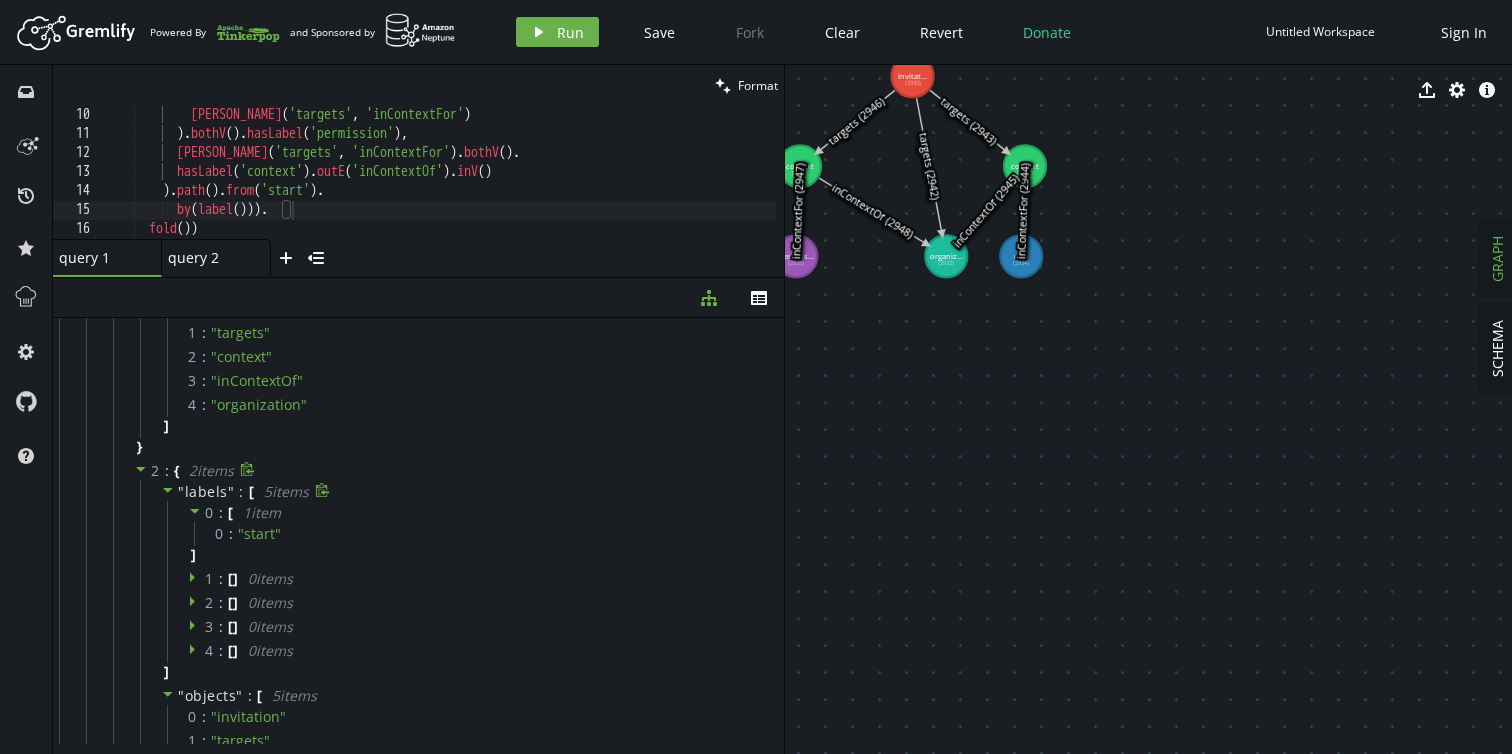 click 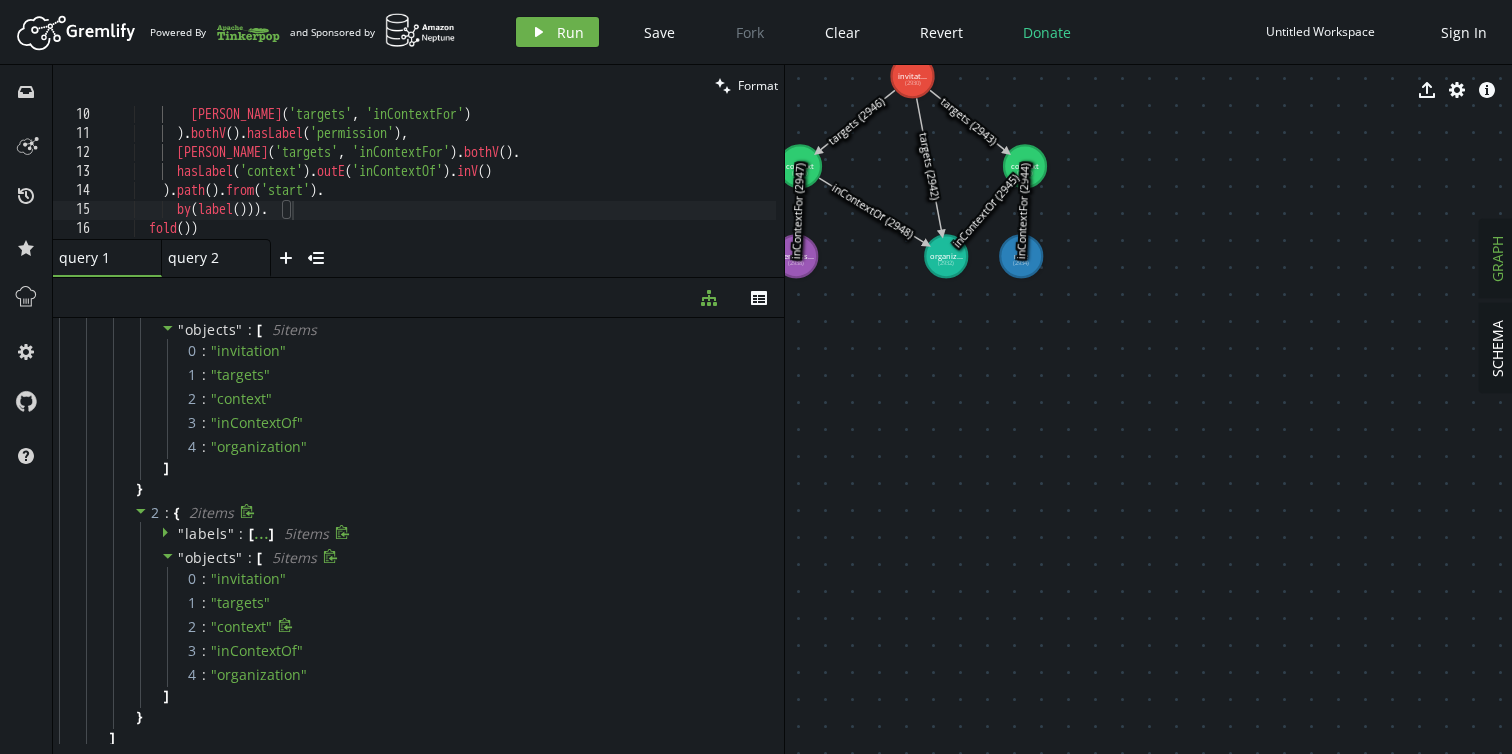 scroll, scrollTop: 408, scrollLeft: 0, axis: vertical 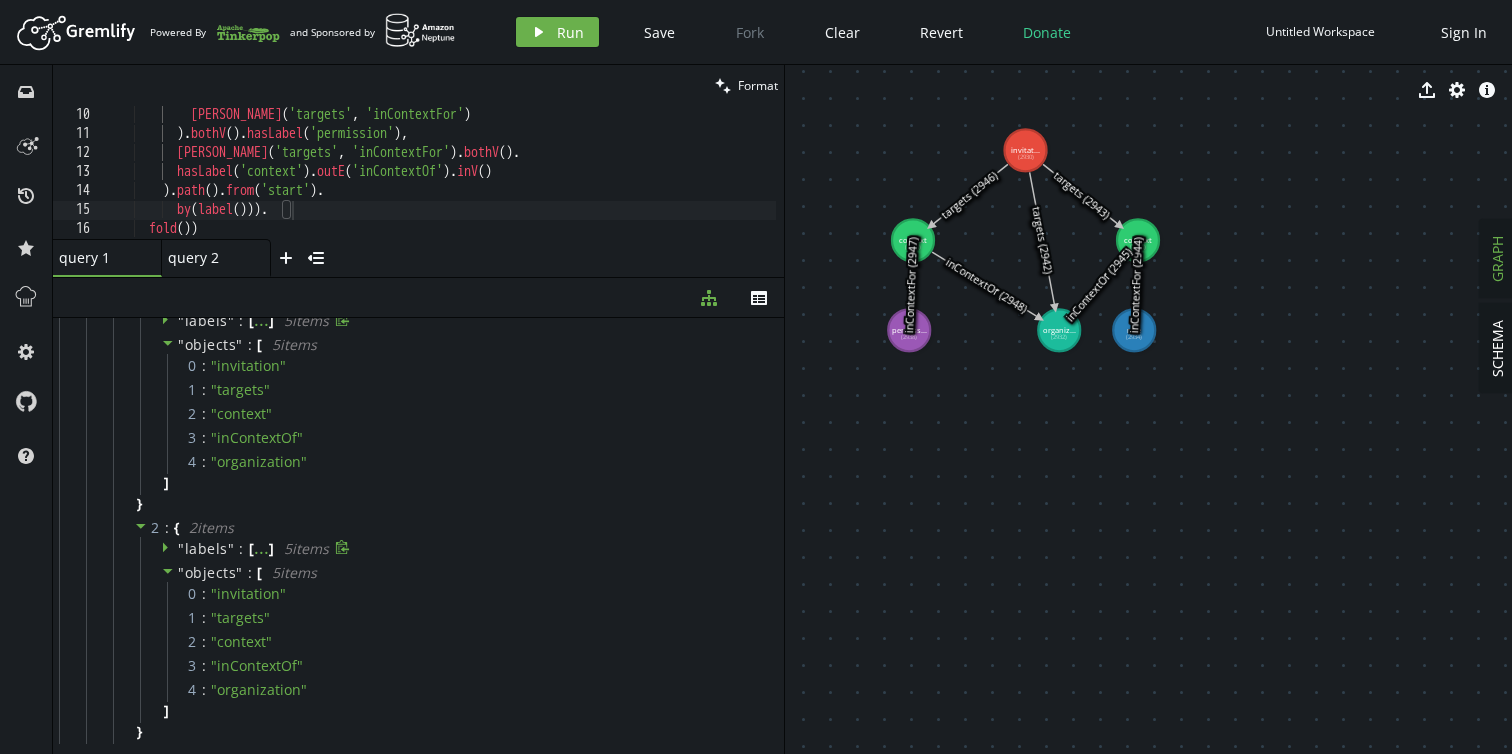 drag, startPoint x: 993, startPoint y: 328, endPoint x: 1108, endPoint y: 400, distance: 135.67976 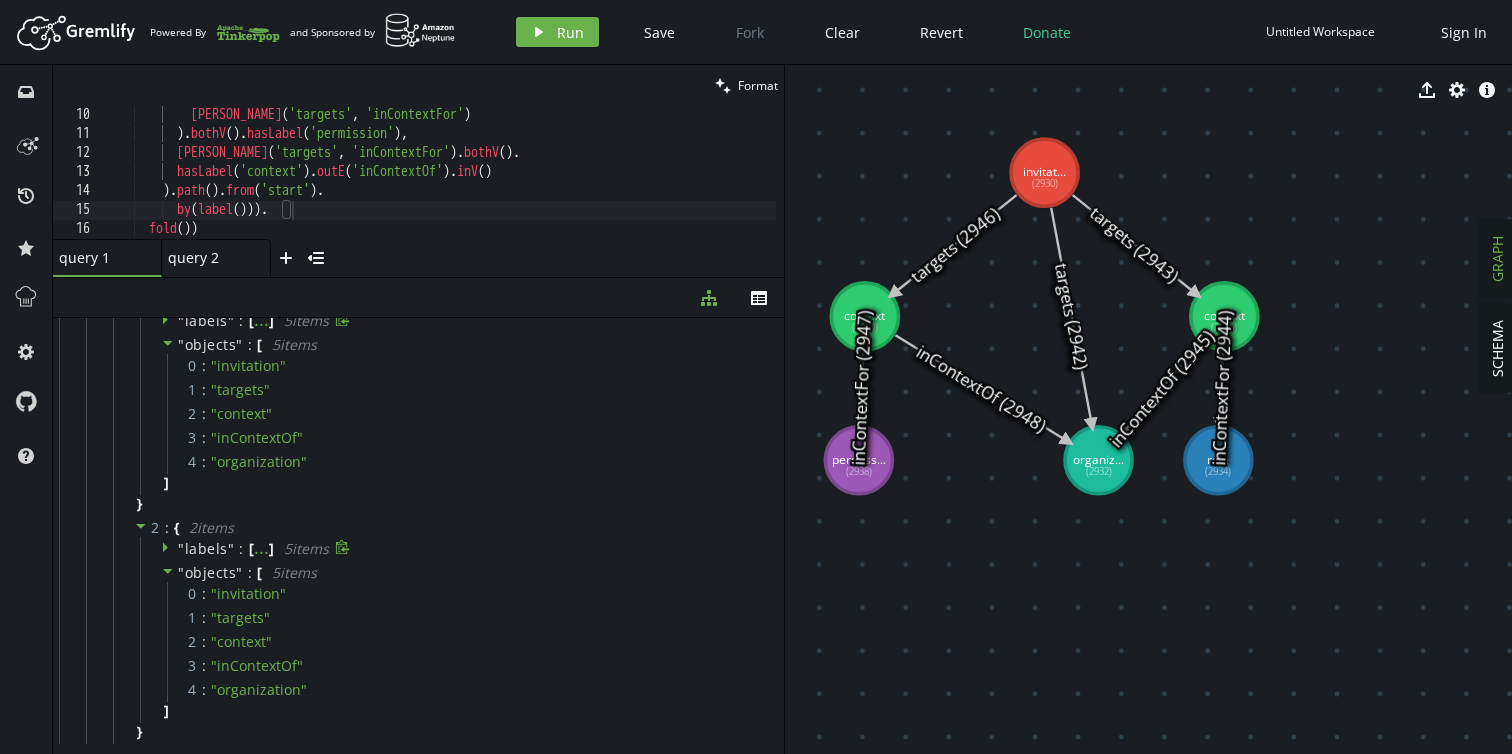 drag, startPoint x: 1008, startPoint y: 352, endPoint x: 1025, endPoint y: 496, distance: 145 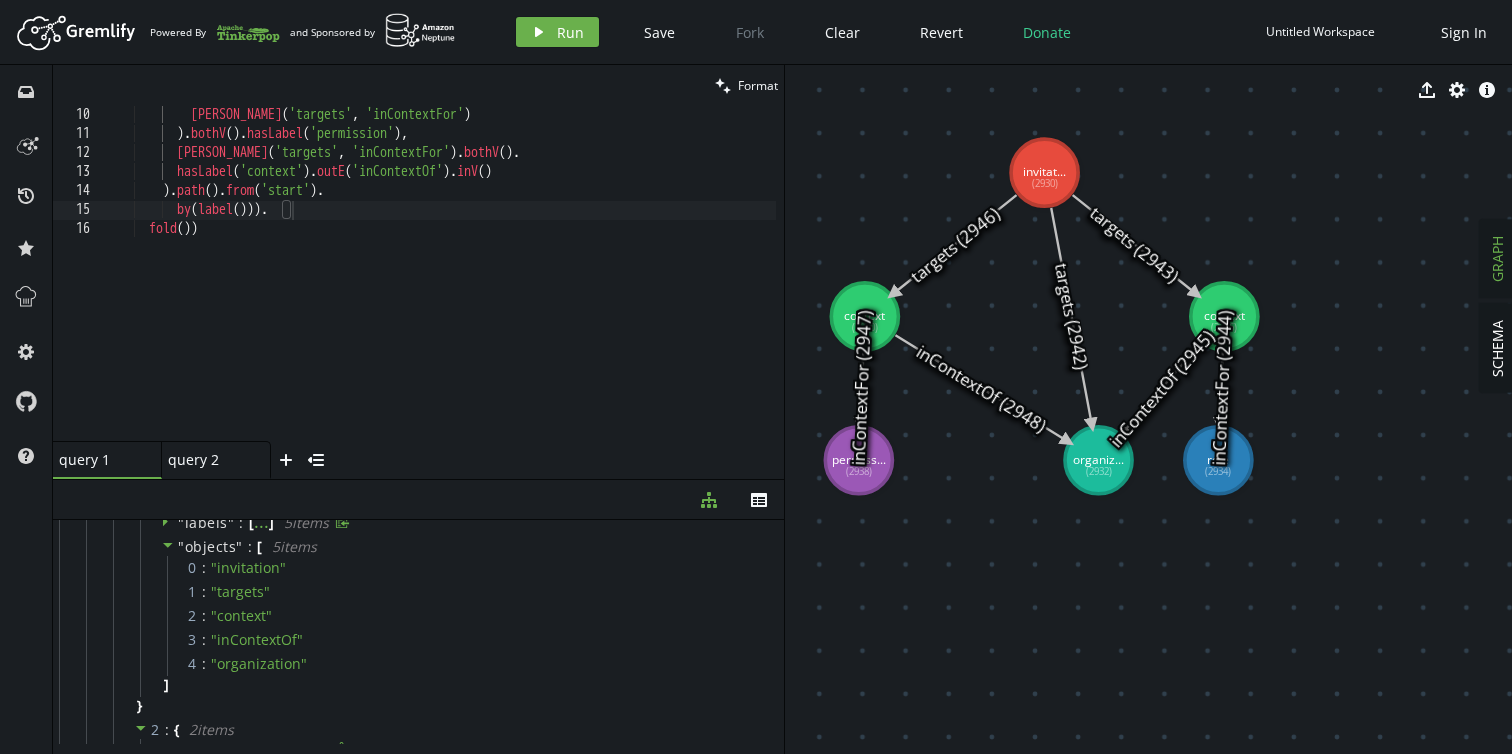 drag, startPoint x: 488, startPoint y: 277, endPoint x: 496, endPoint y: 490, distance: 213.15018 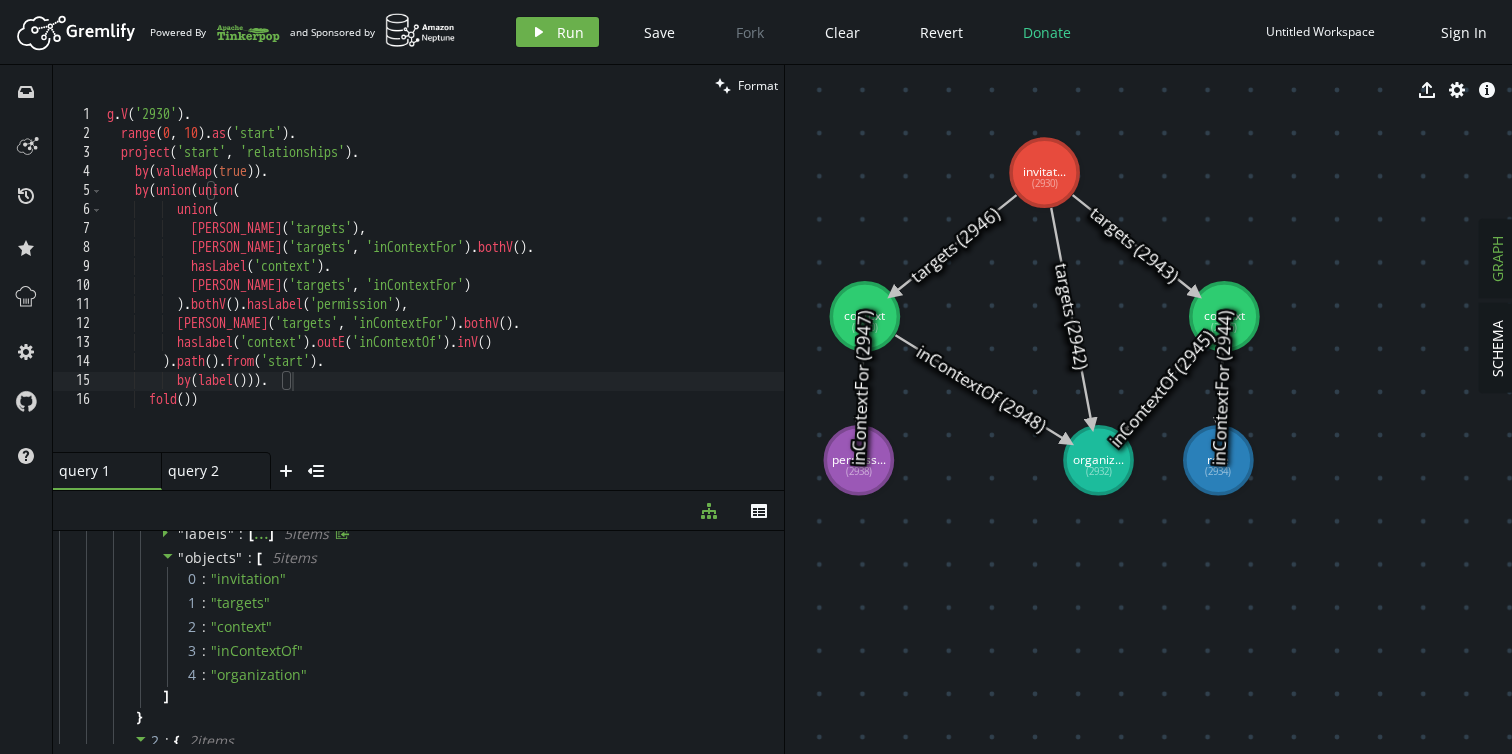 click on "g . V ( '2930' ) .    range ( 0 ,   10 ) . as ( 'start' ) .    project ( 'start' ,   'relationships' ) .      by ( valueMap ( true )) .      by ( union ( union (              union (                [PERSON_NAME] ( 'targets' ) ,                [PERSON_NAME] ( 'targets' ,   'inContextFor' ) . bothV ( ) .                hasLabel ( 'context' ) .                [PERSON_NAME] ( 'targets' ,   'inContextFor' )              ) . bothV ( ) . hasLabel ( 'permission' ) ,              [PERSON_NAME] ( 'targets' ,   'inContextFor' ) . bothV ( ) .              hasLabel ( 'context' ) . outE ( 'inContextOf' ) . inV ( )           ) . path ( ) . from ( 'start' ) .              by ( label ( ))) .         fold ( ))" at bounding box center [443, 298] 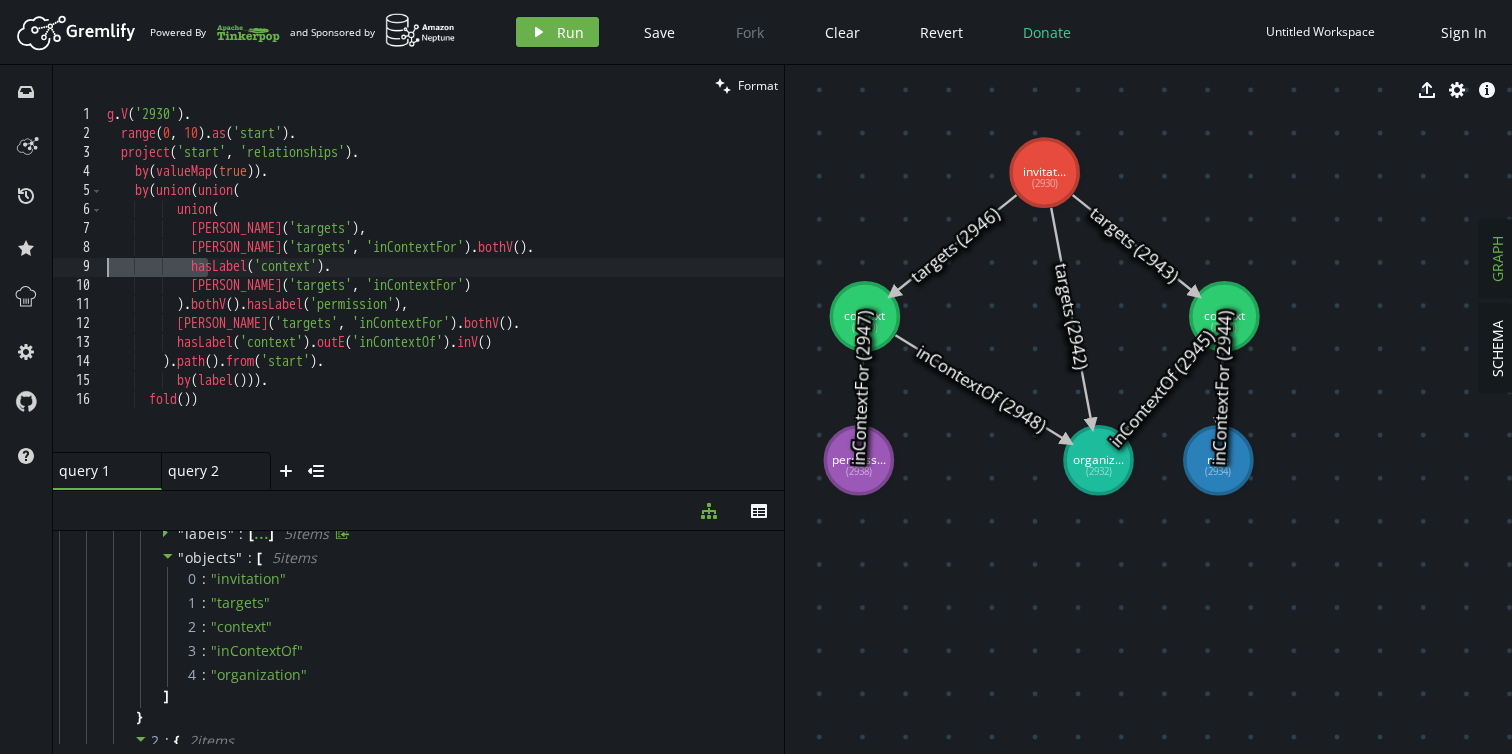 scroll, scrollTop: 0, scrollLeft: 167, axis: horizontal 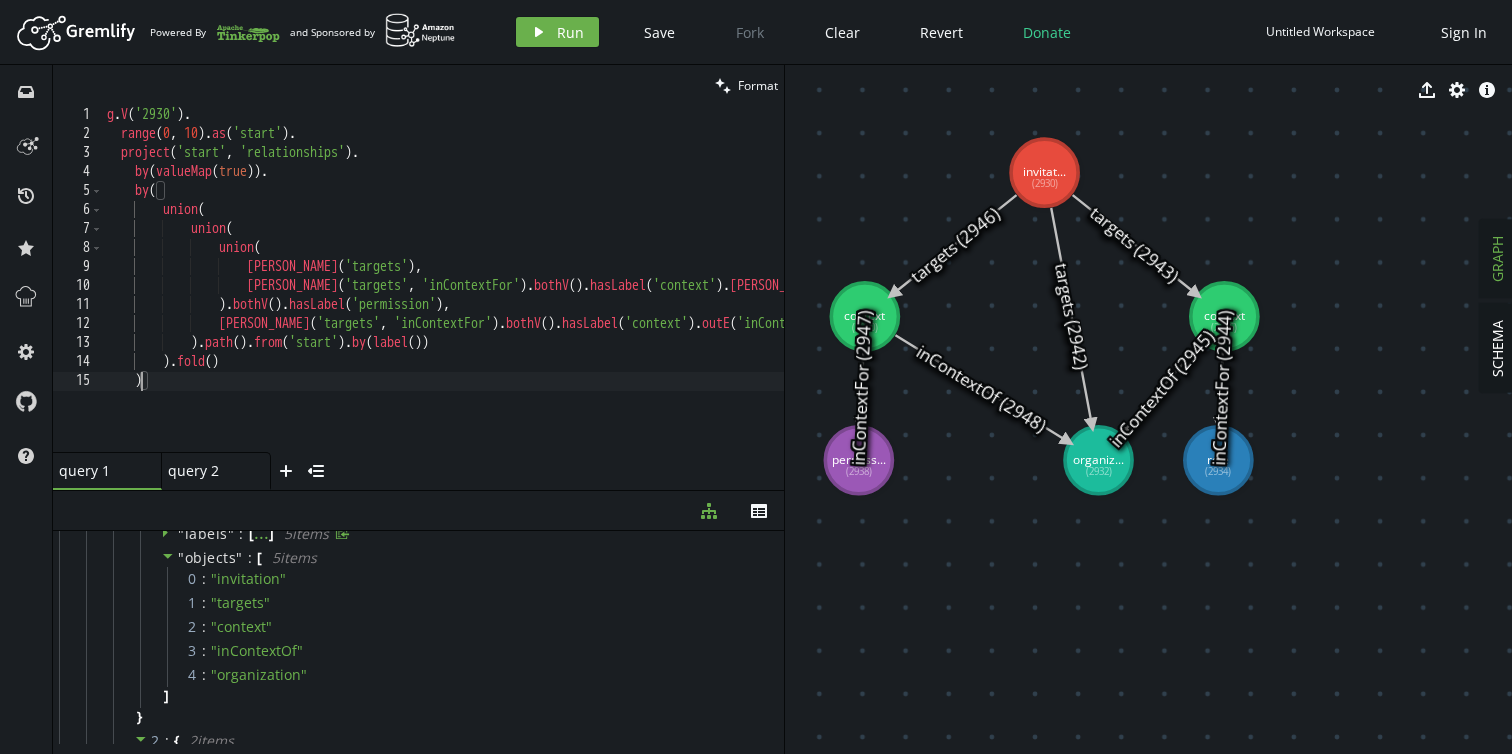 type on ")" 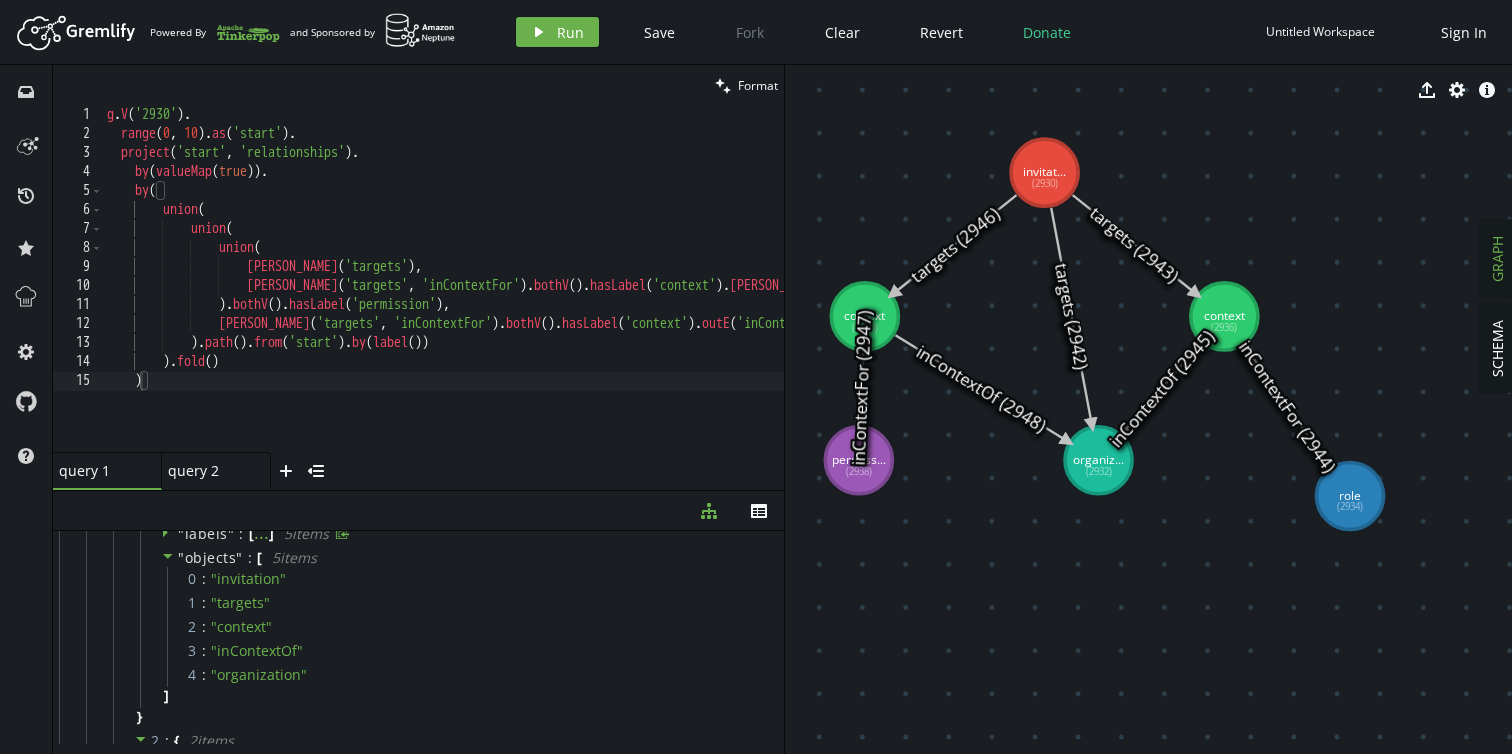 drag, startPoint x: 1240, startPoint y: 466, endPoint x: 1350, endPoint y: 497, distance: 114.28473 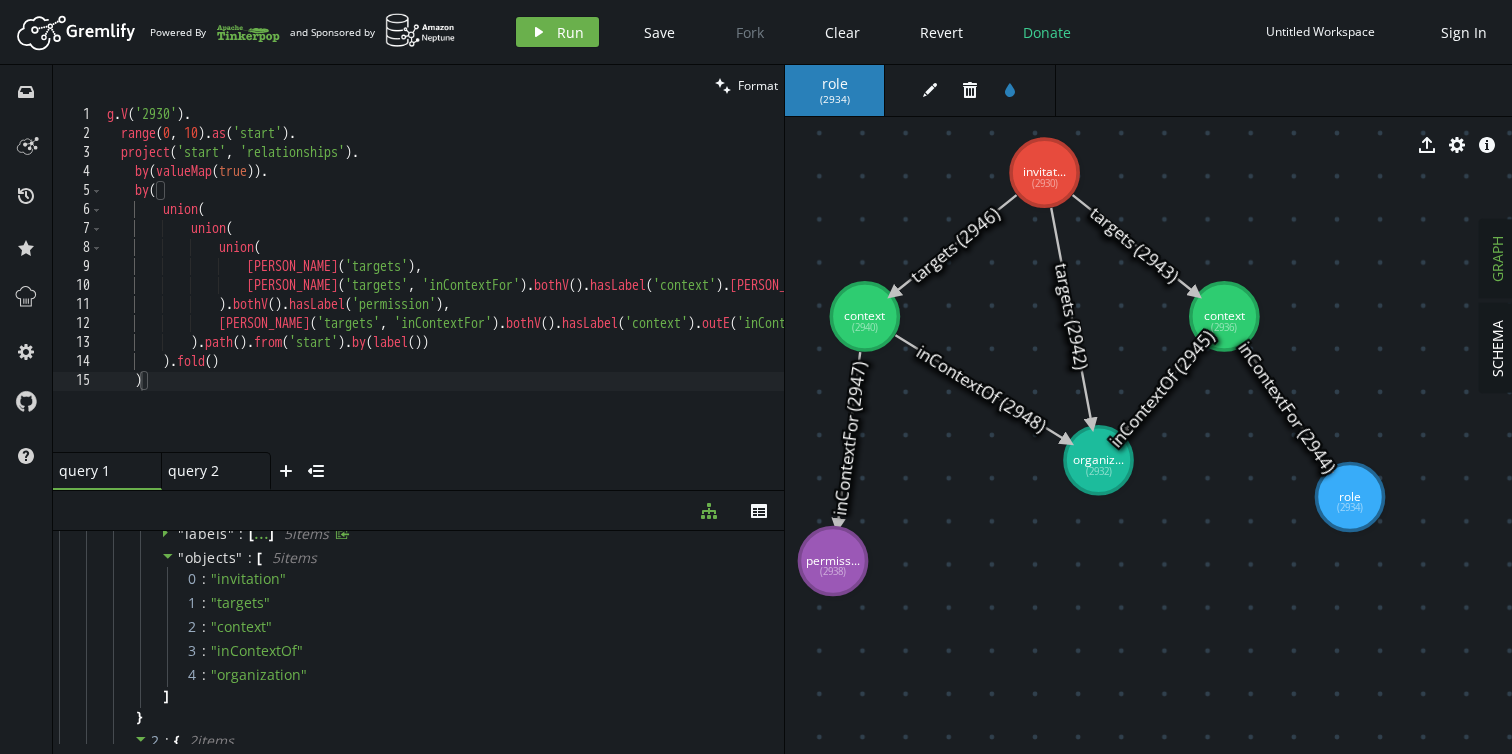 drag, startPoint x: 871, startPoint y: 467, endPoint x: 833, endPoint y: 561, distance: 101.390335 